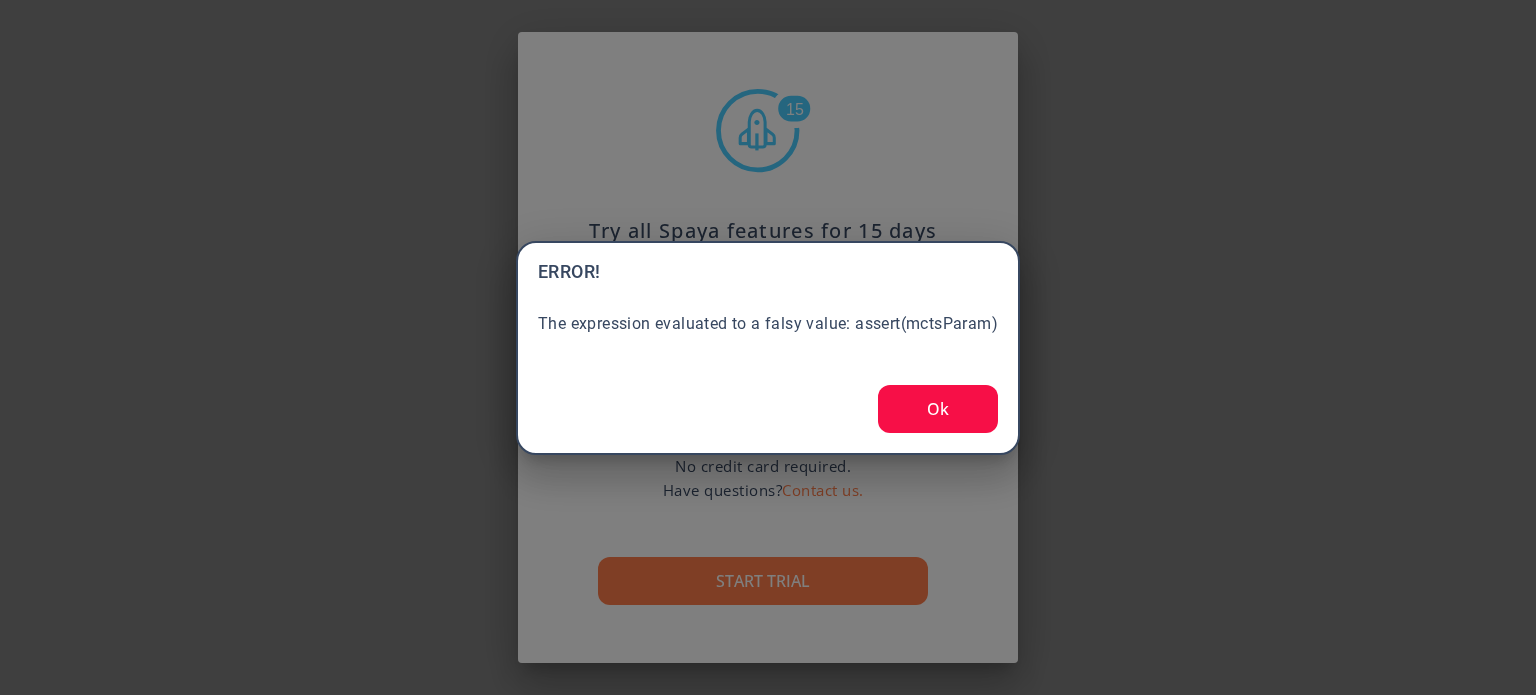 scroll, scrollTop: 0, scrollLeft: 0, axis: both 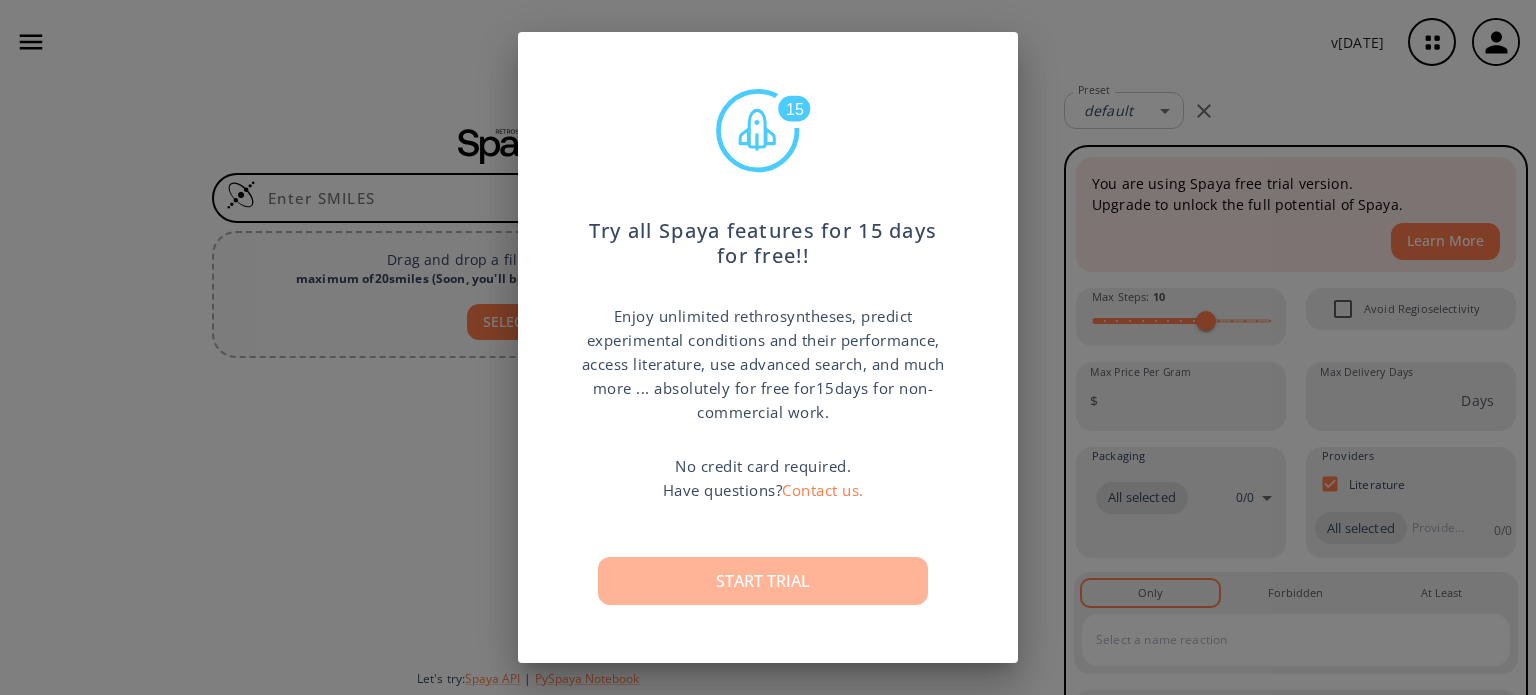 click on "Start trial" at bounding box center (763, 581) 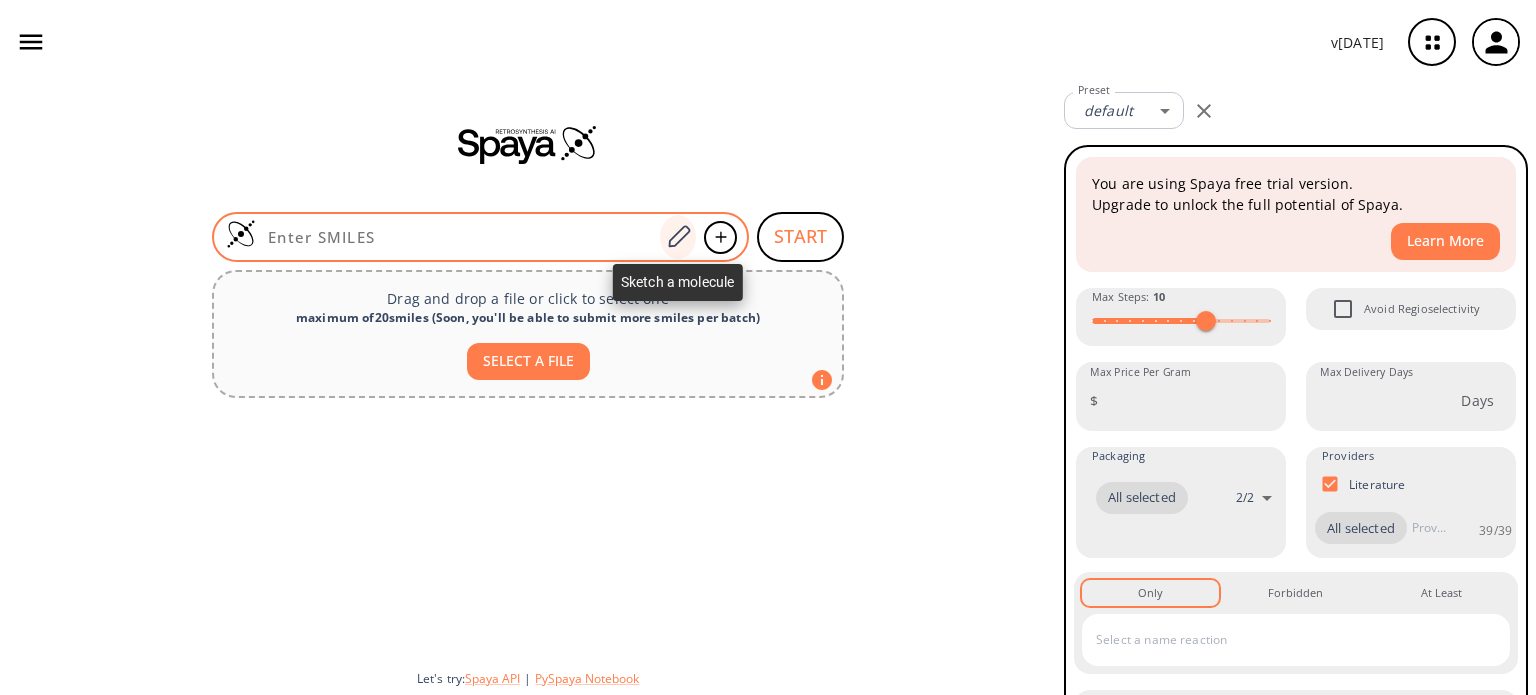 click 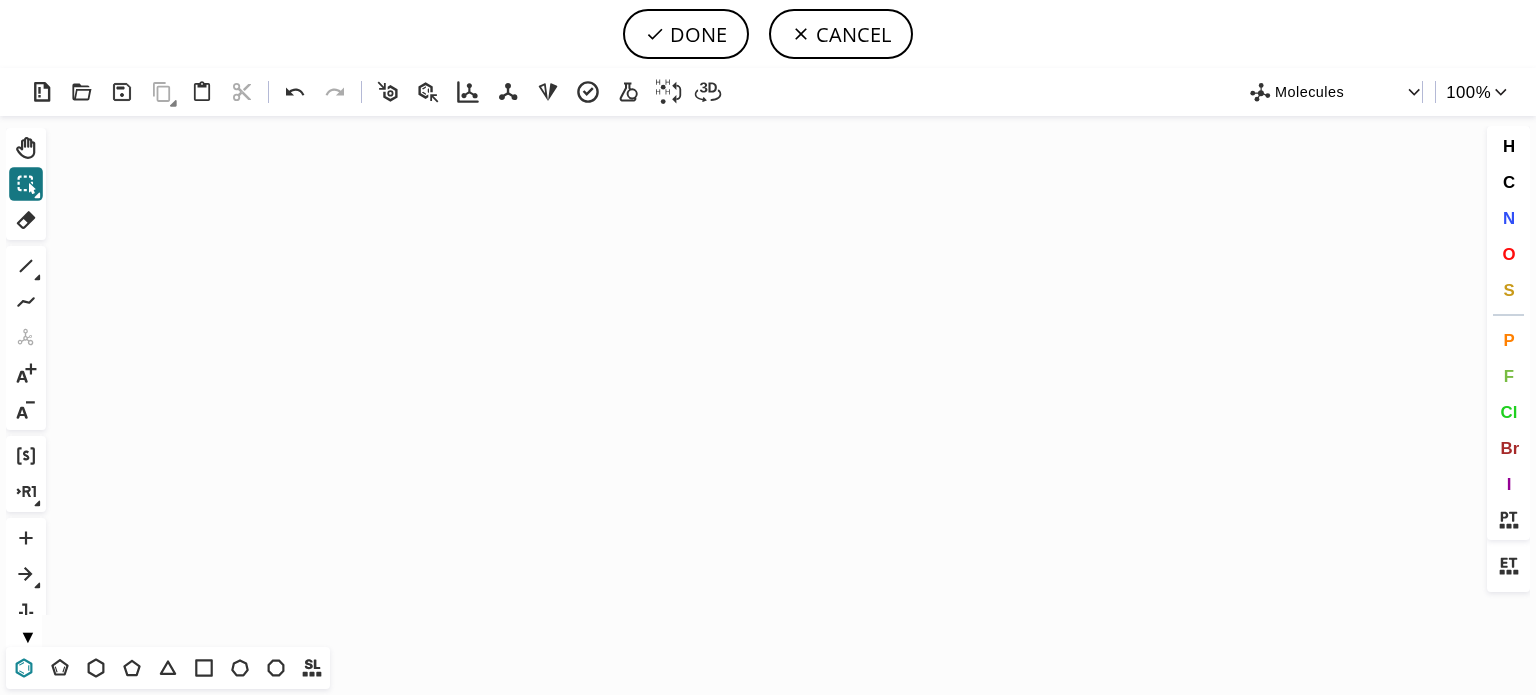 click 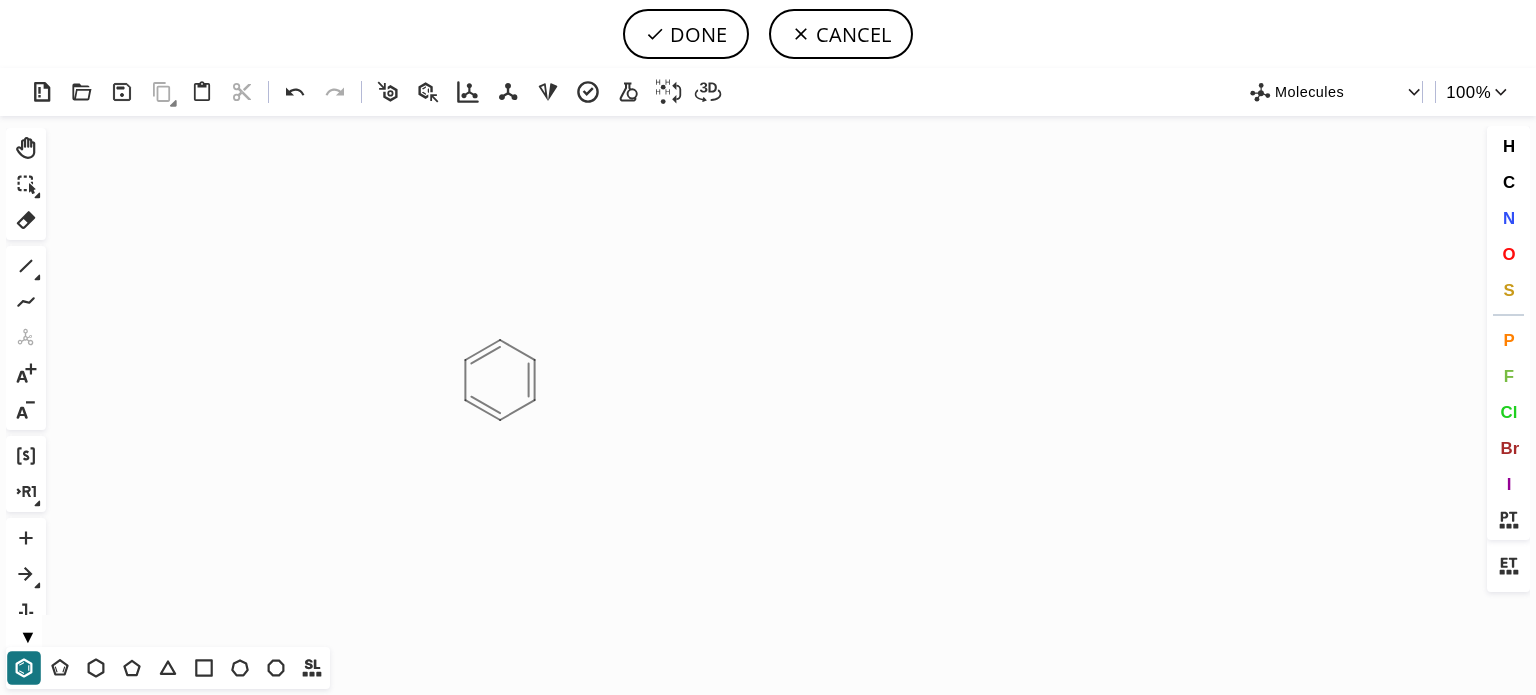 click on "Created with [PERSON_NAME] 2.3.0" 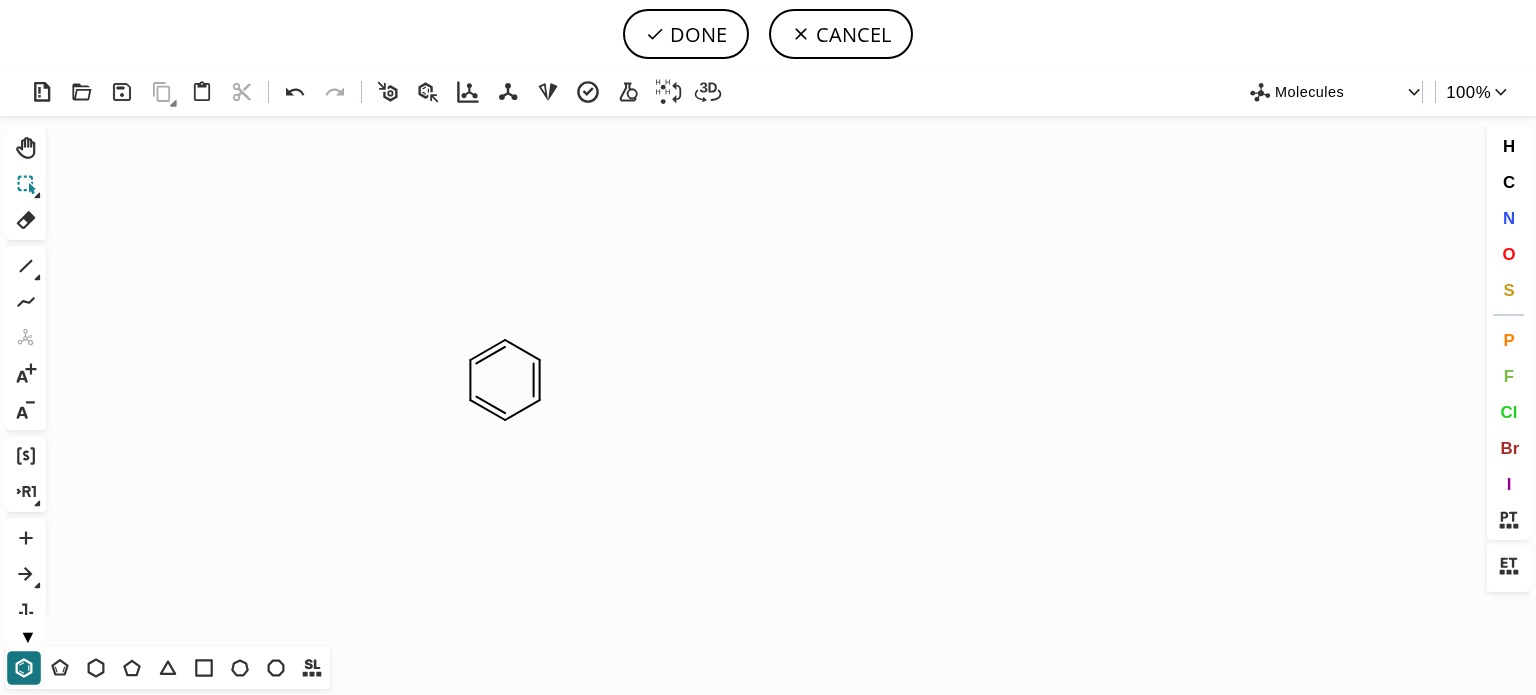 click 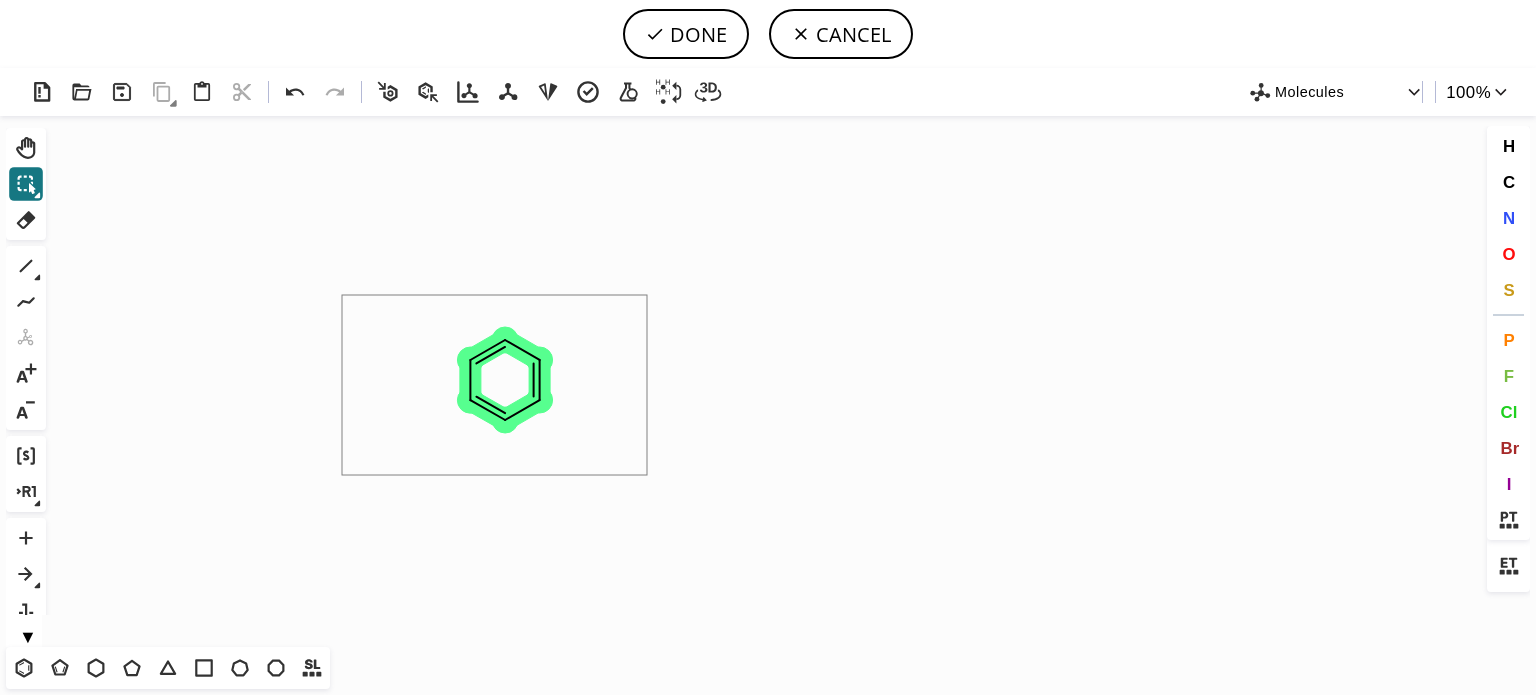 drag, startPoint x: 342, startPoint y: 295, endPoint x: 764, endPoint y: 475, distance: 458.78534 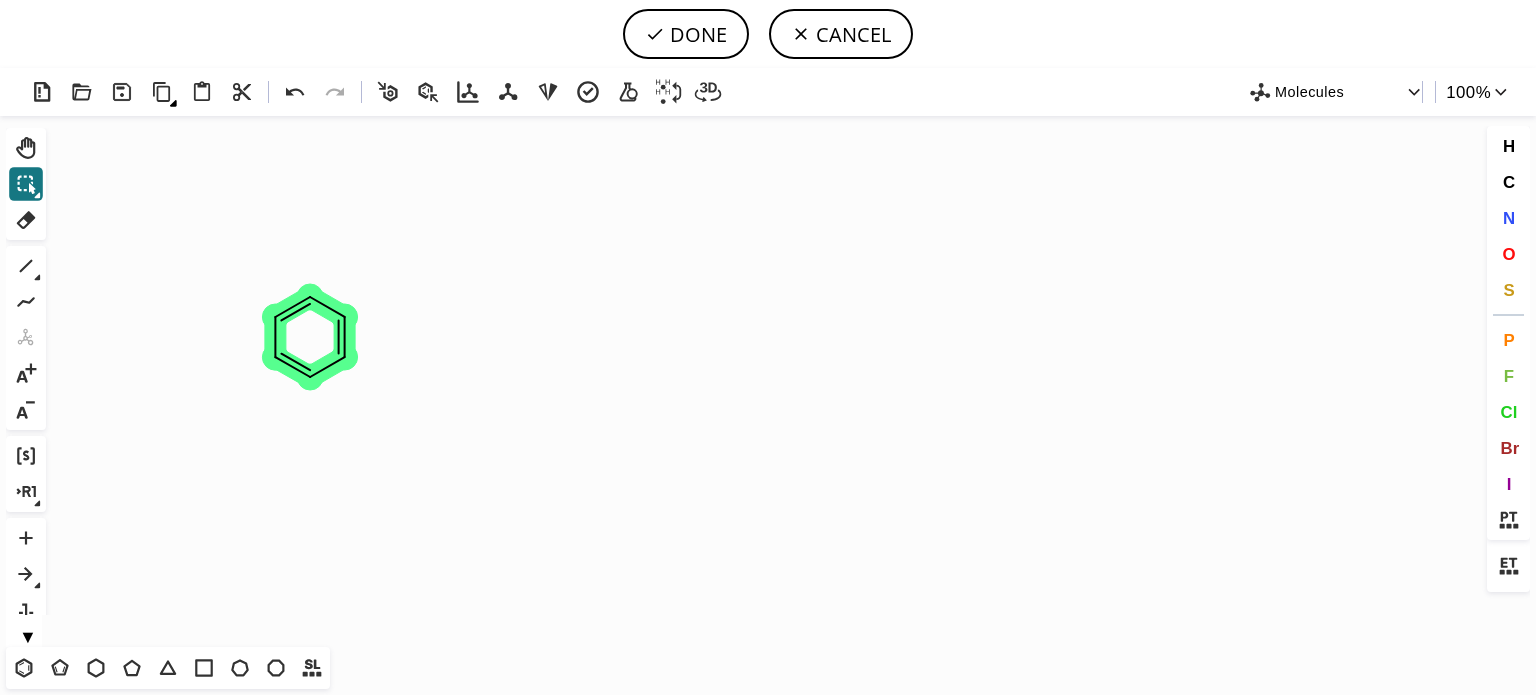 drag, startPoint x: 486, startPoint y: 358, endPoint x: 291, endPoint y: 315, distance: 199.68475 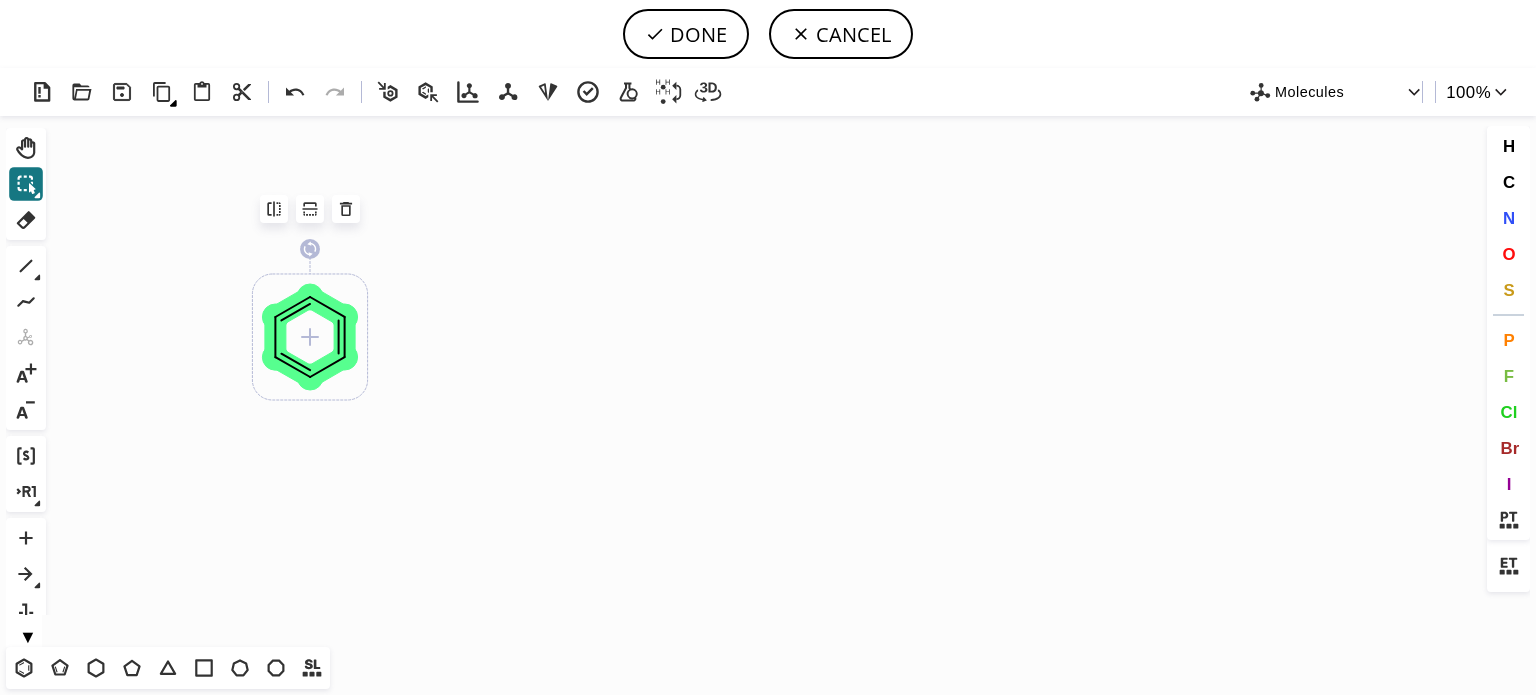 click on "Created with [PERSON_NAME] 2.3.0" 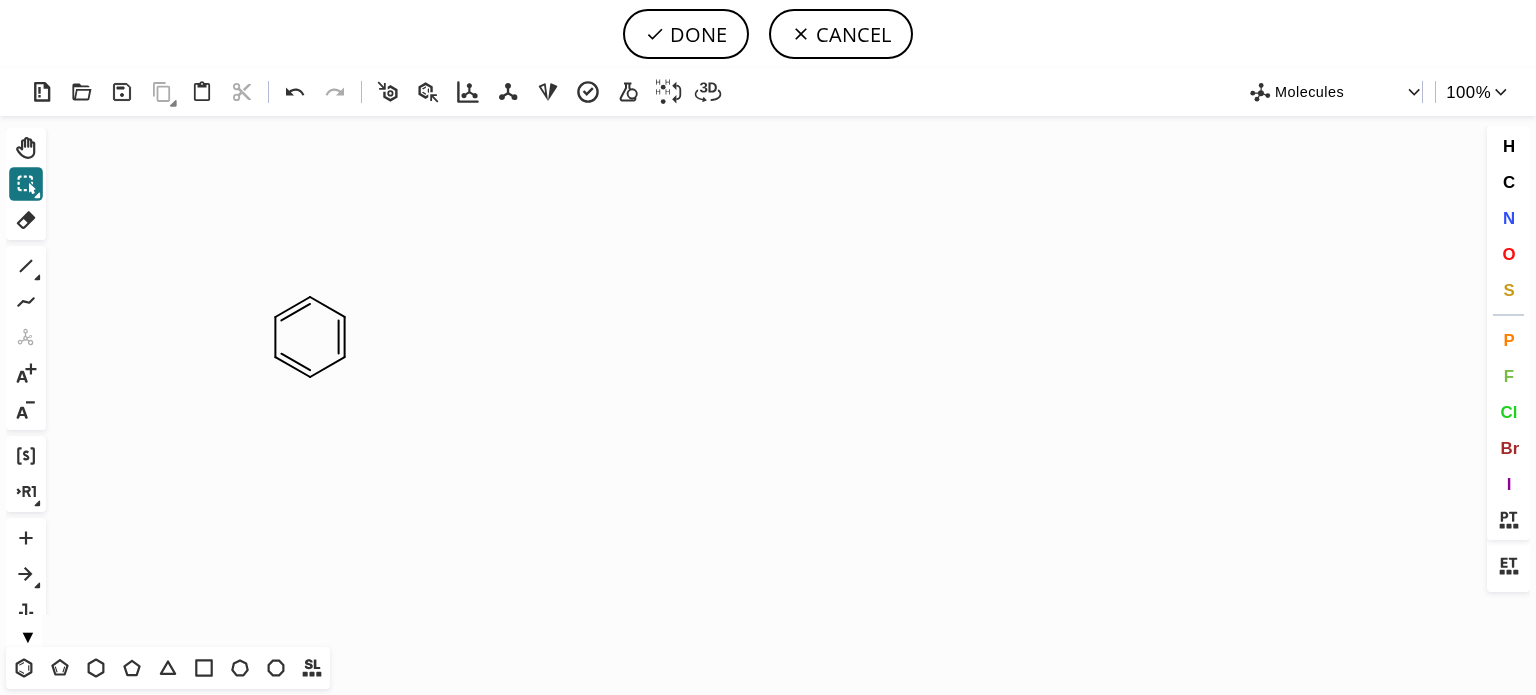 drag, startPoint x: 17, startPoint y: 266, endPoint x: 224, endPoint y: 315, distance: 212.72047 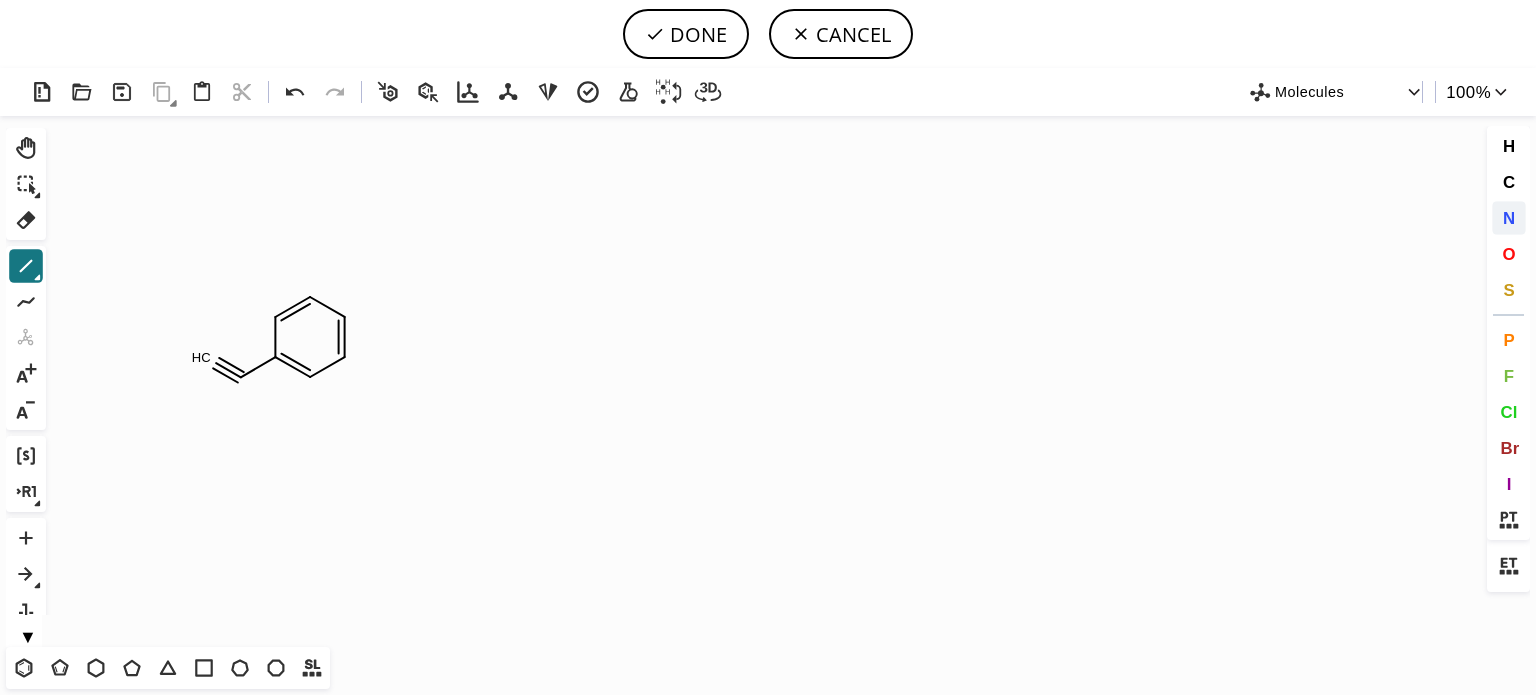 click on "N" at bounding box center [1509, 218] 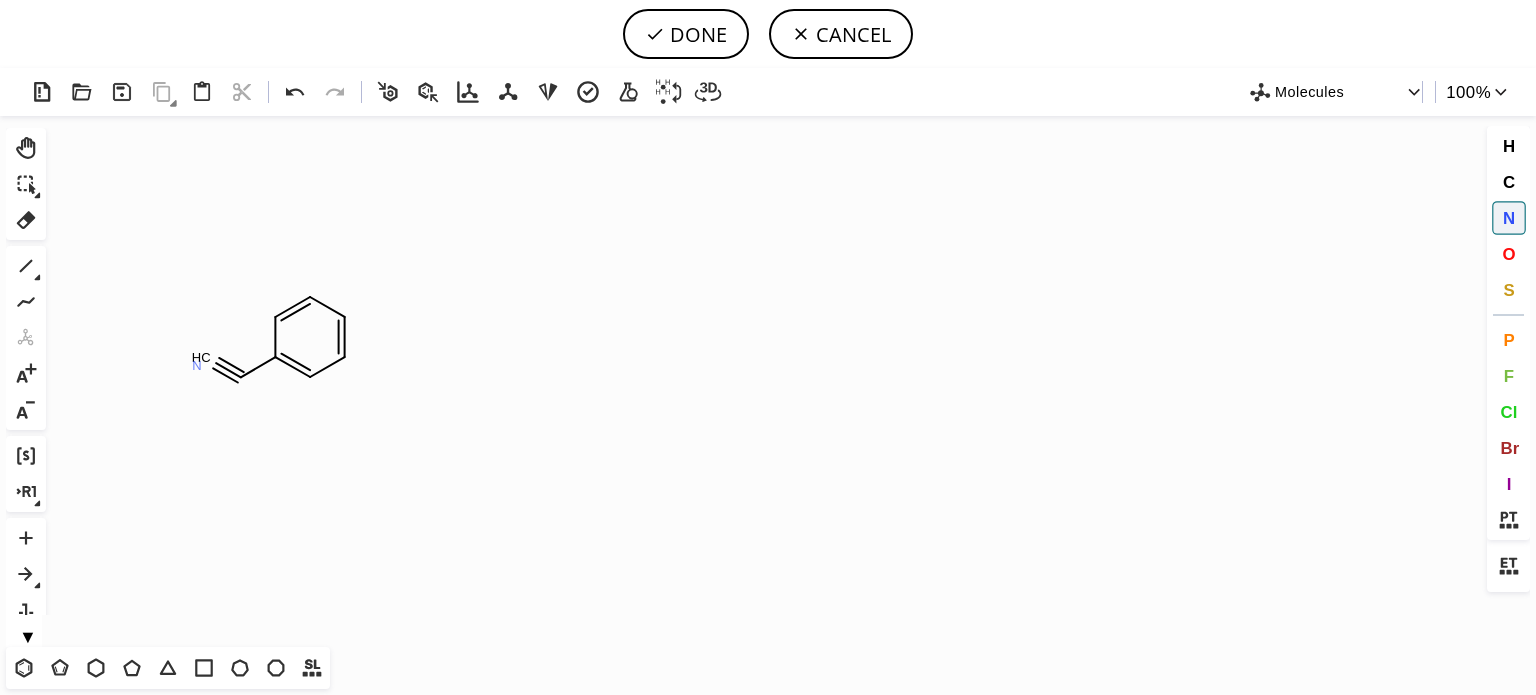 click on "N" 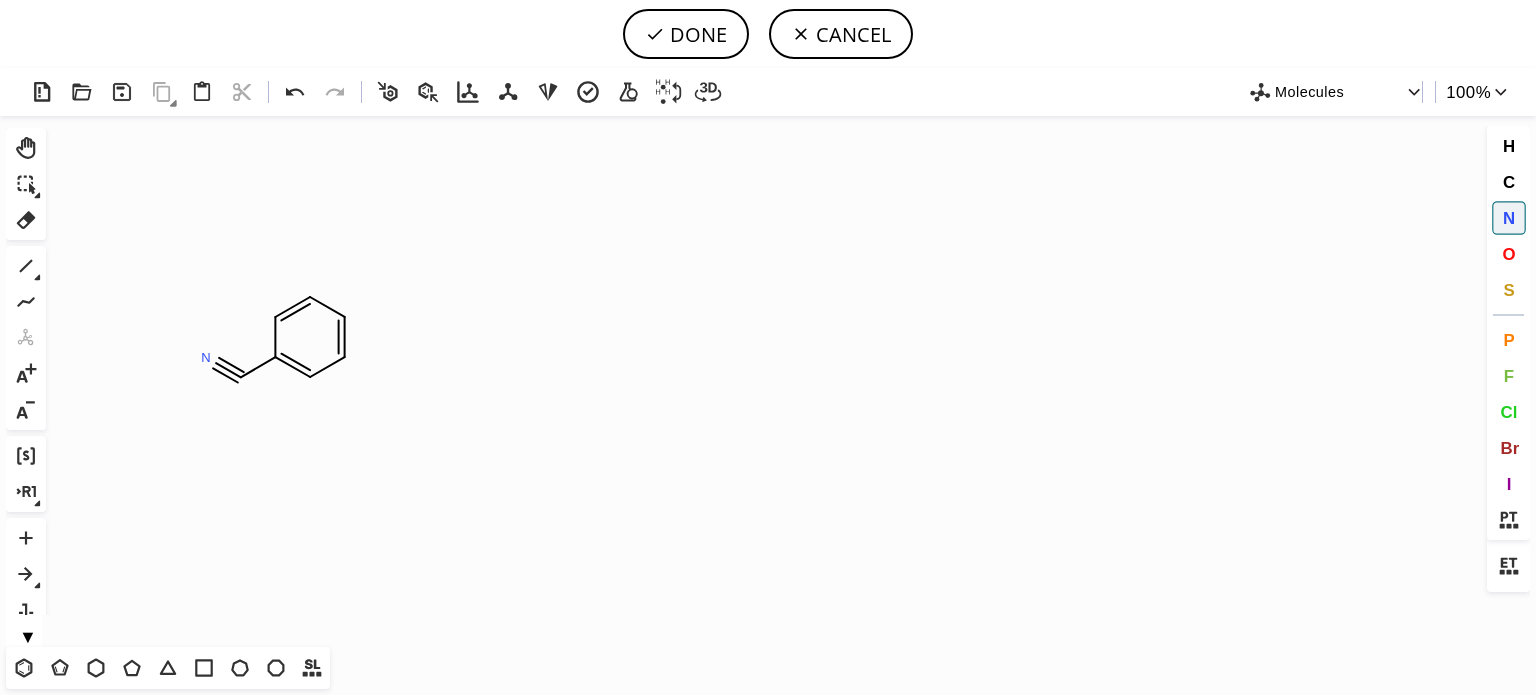 drag, startPoint x: 28, startPoint y: 263, endPoint x: 192, endPoint y: 297, distance: 167.48732 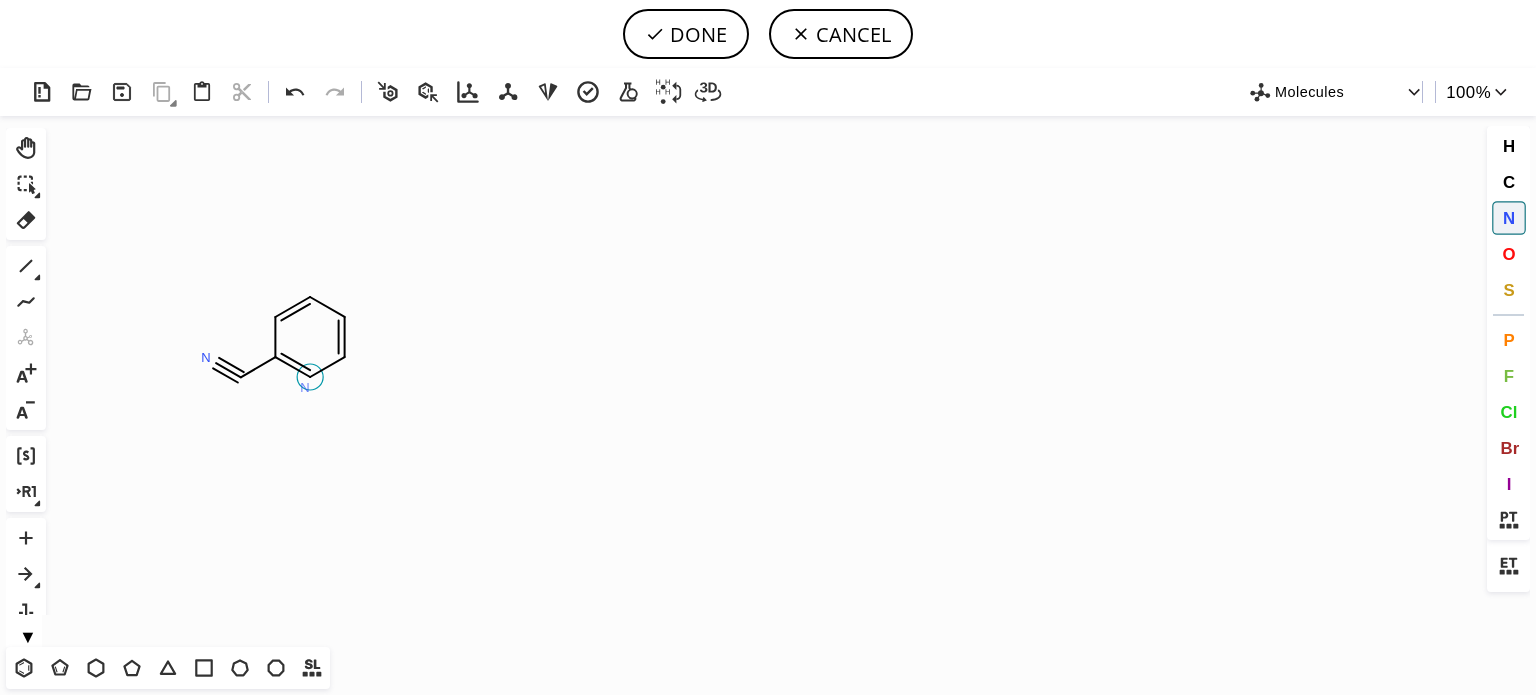 click on "N" 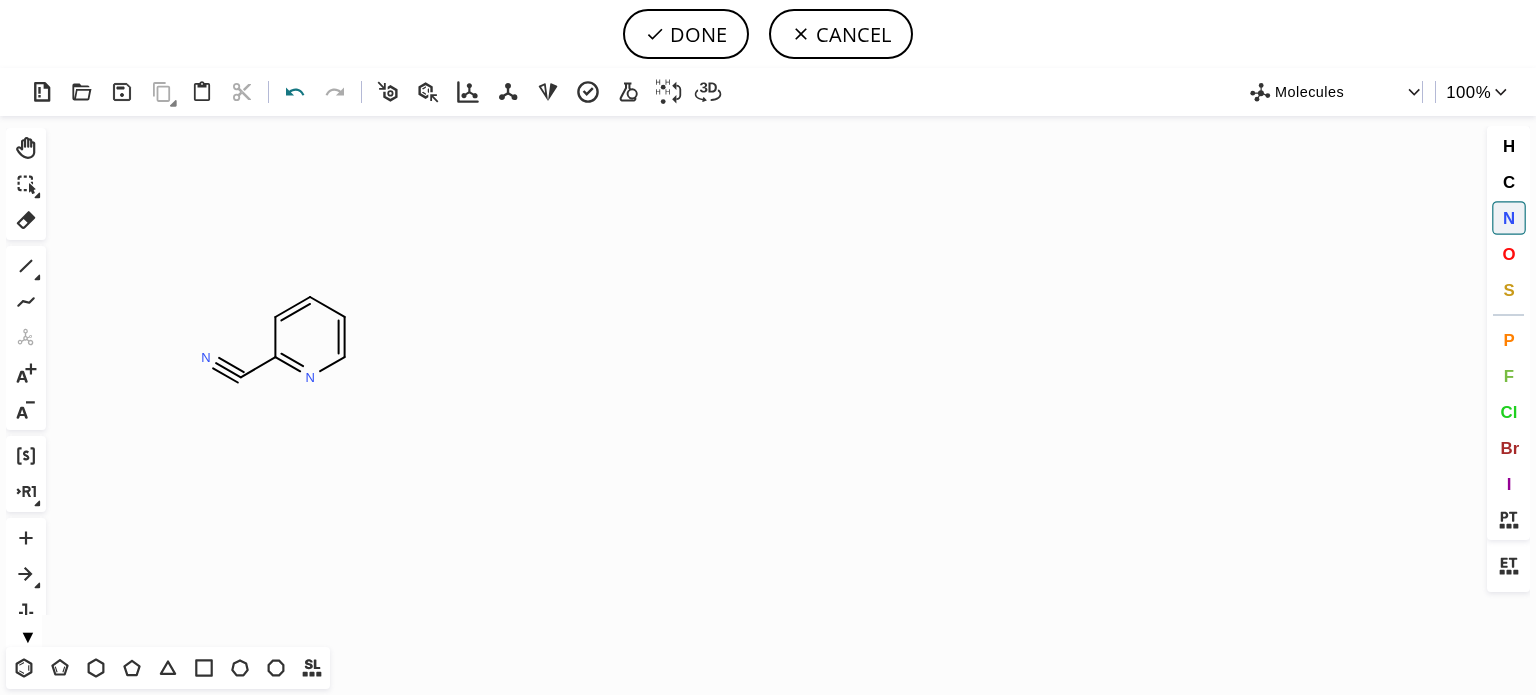 click 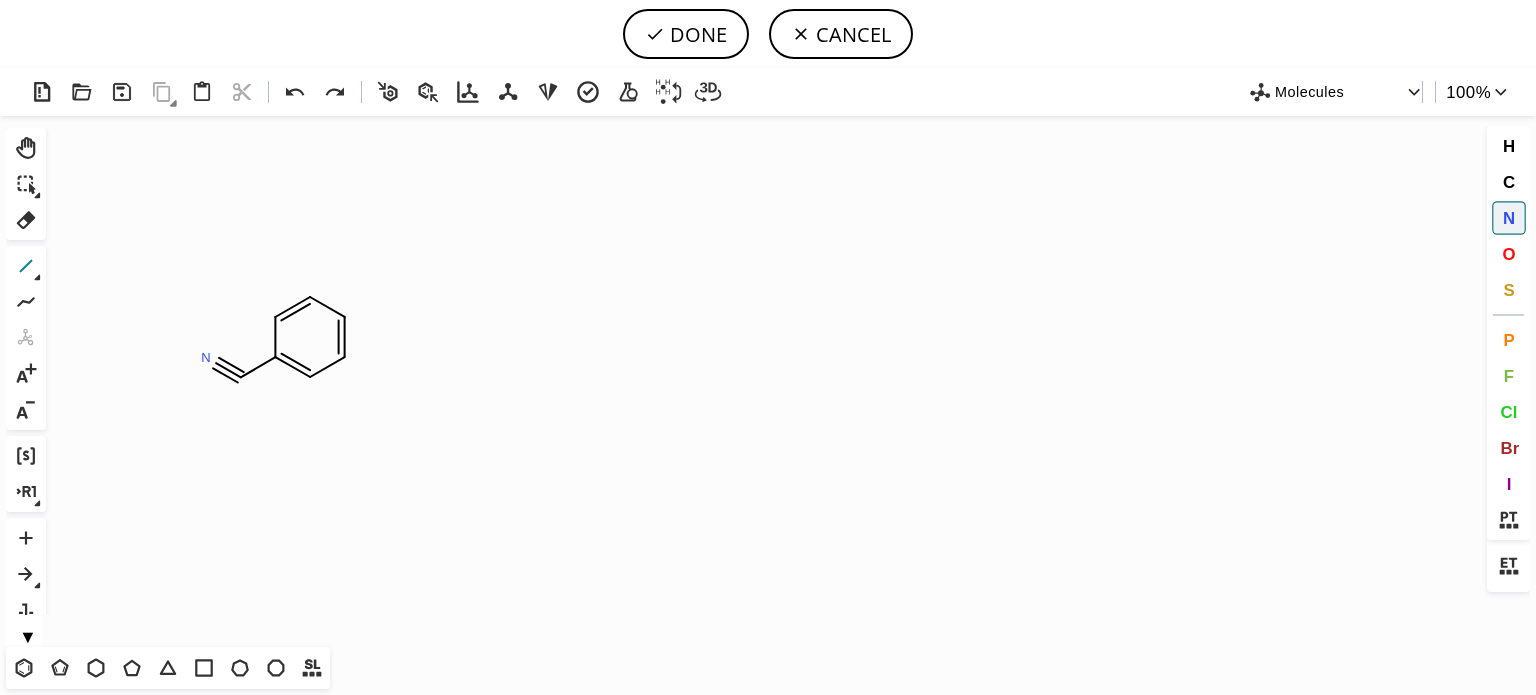 click 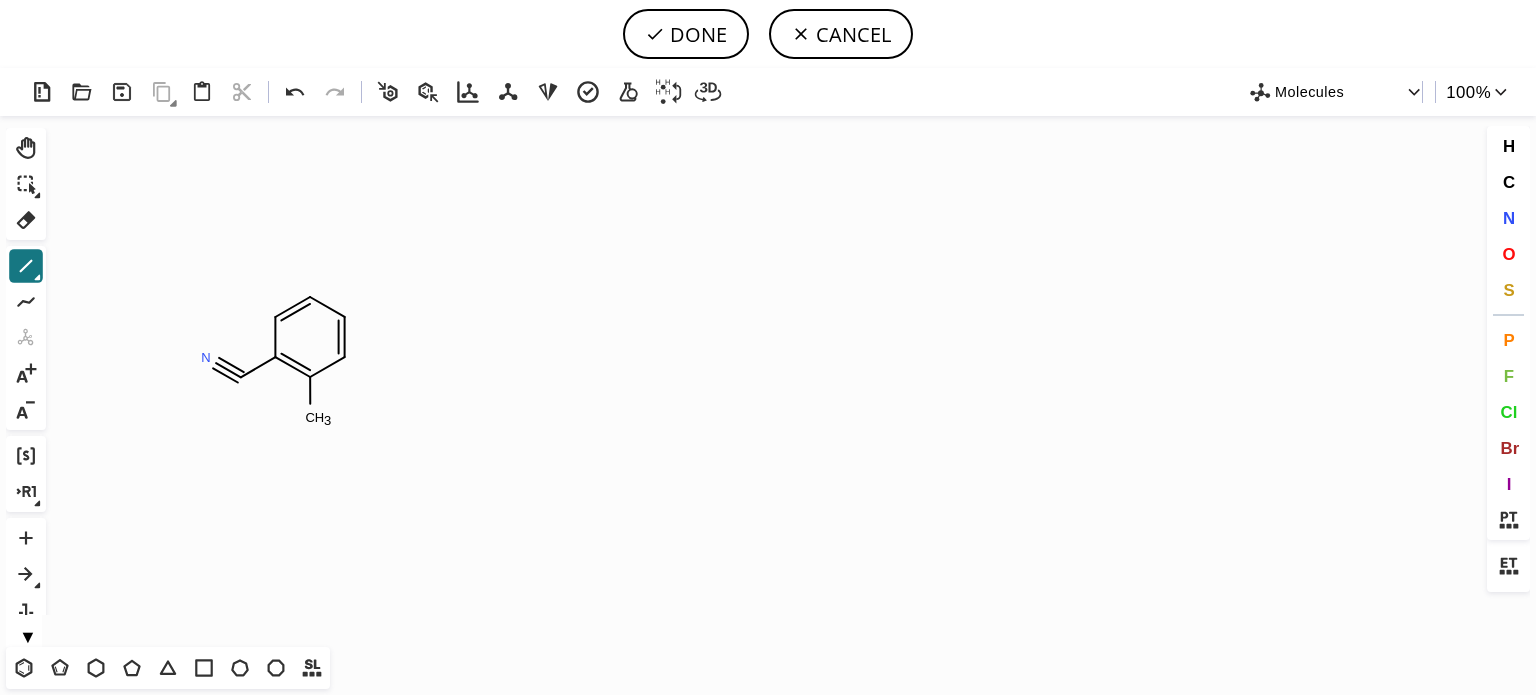 drag, startPoint x: 355, startPoint y: 311, endPoint x: 621, endPoint y: 355, distance: 269.61453 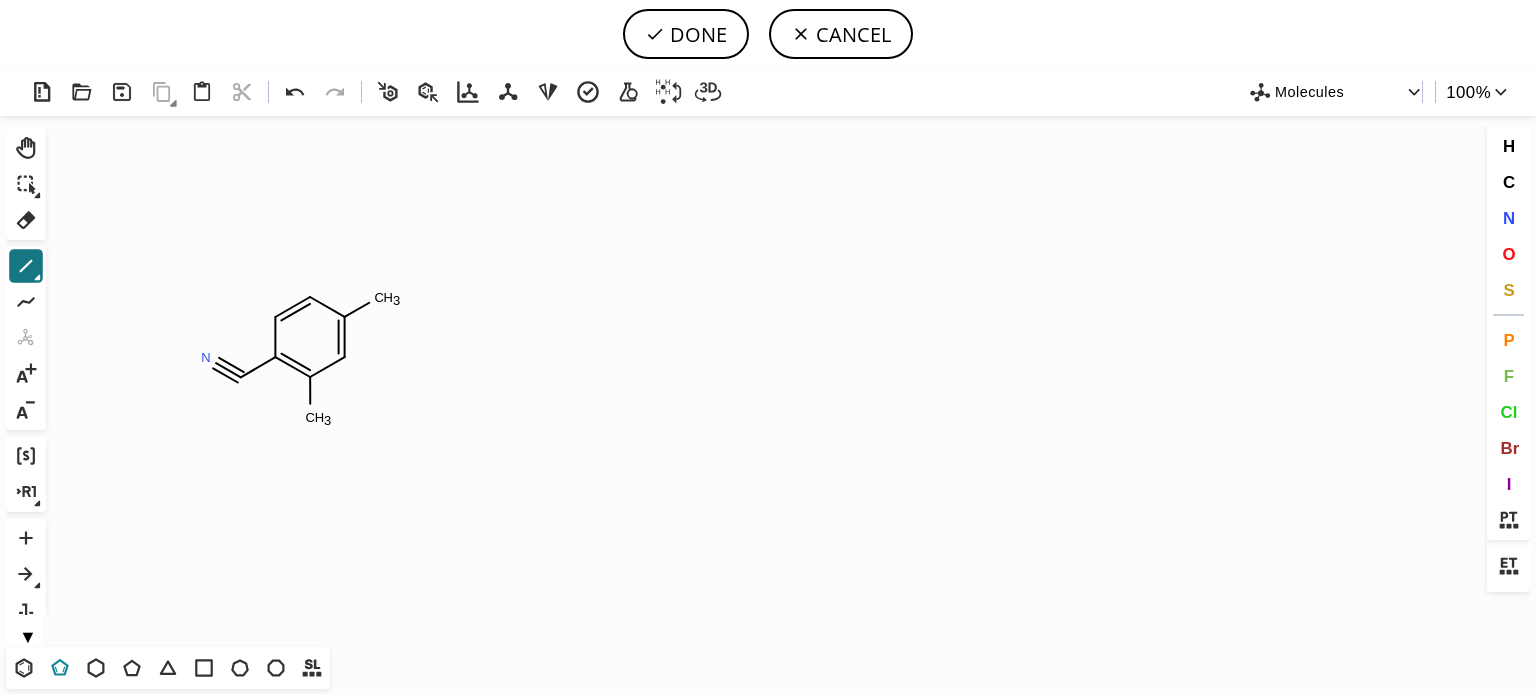 click 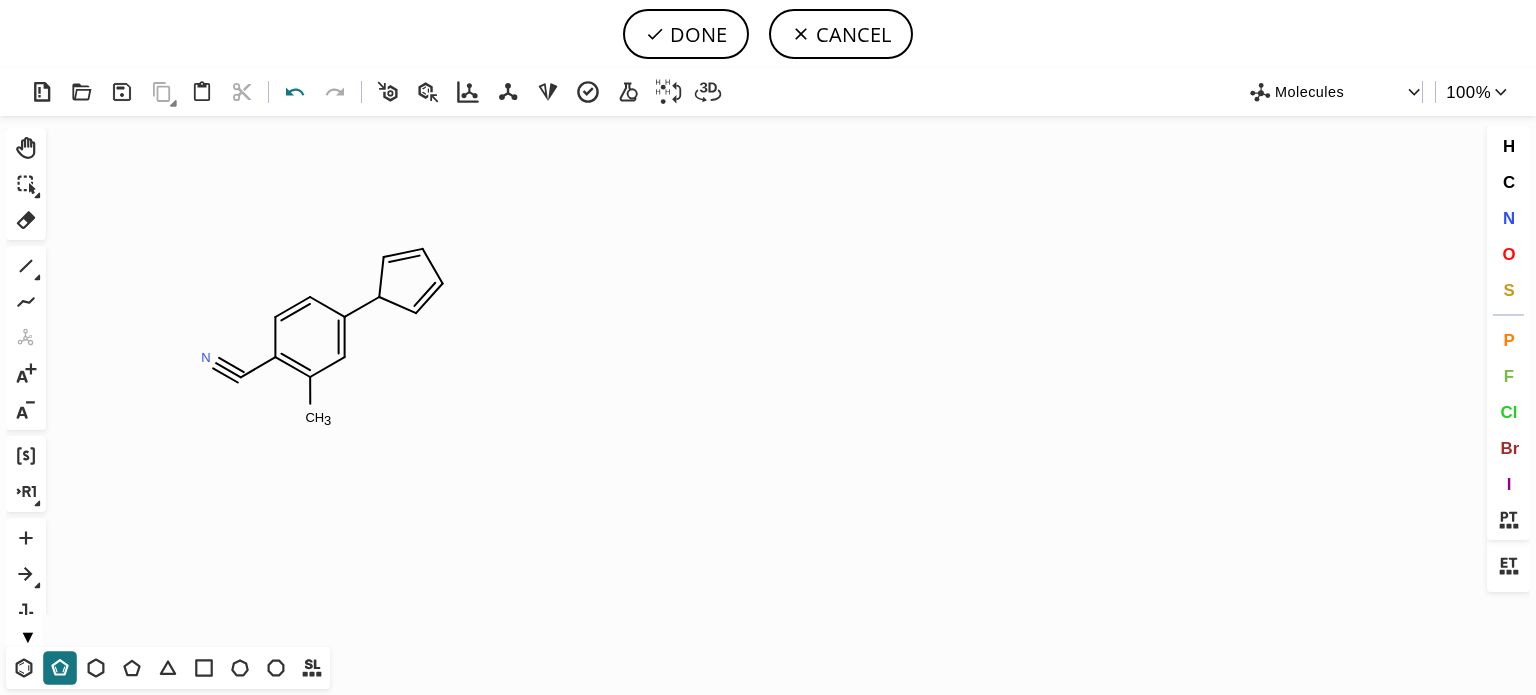 click 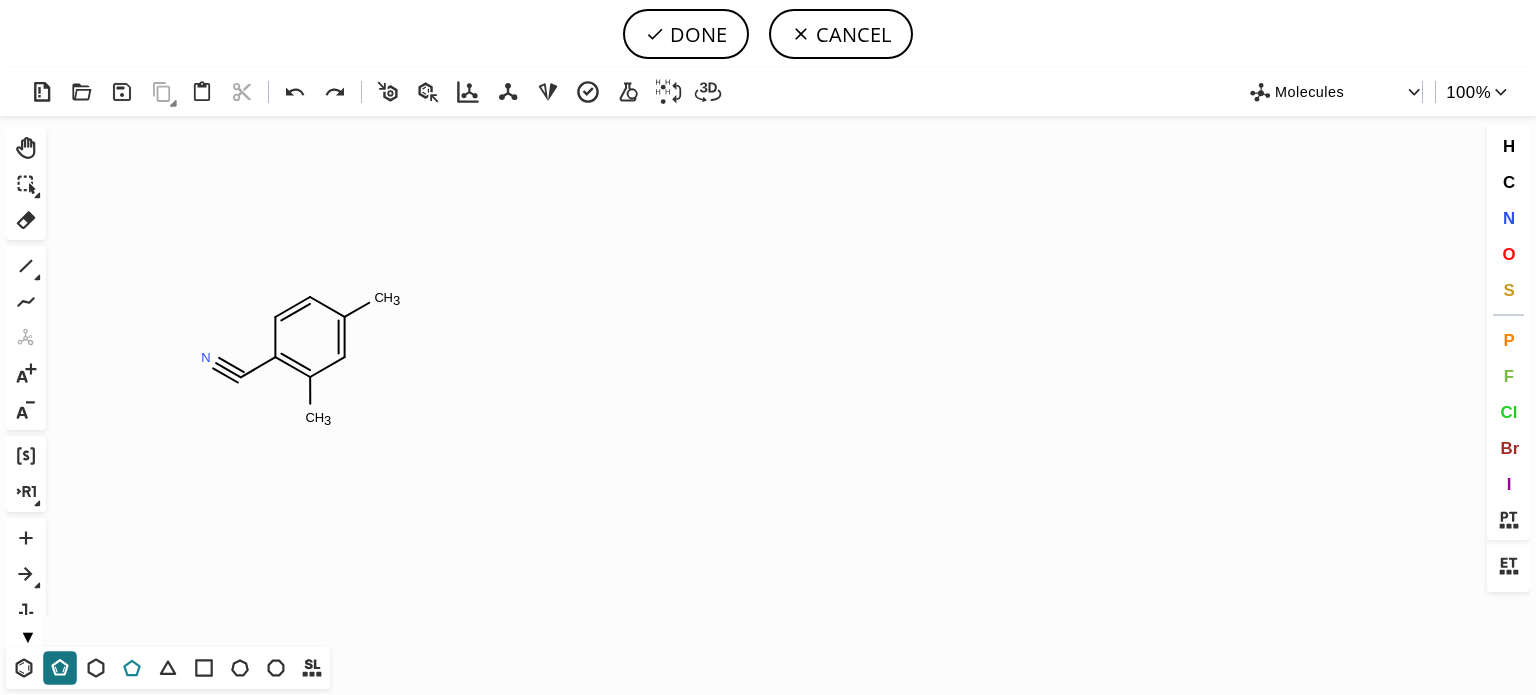 drag, startPoint x: 132, startPoint y: 666, endPoint x: 314, endPoint y: 591, distance: 196.84766 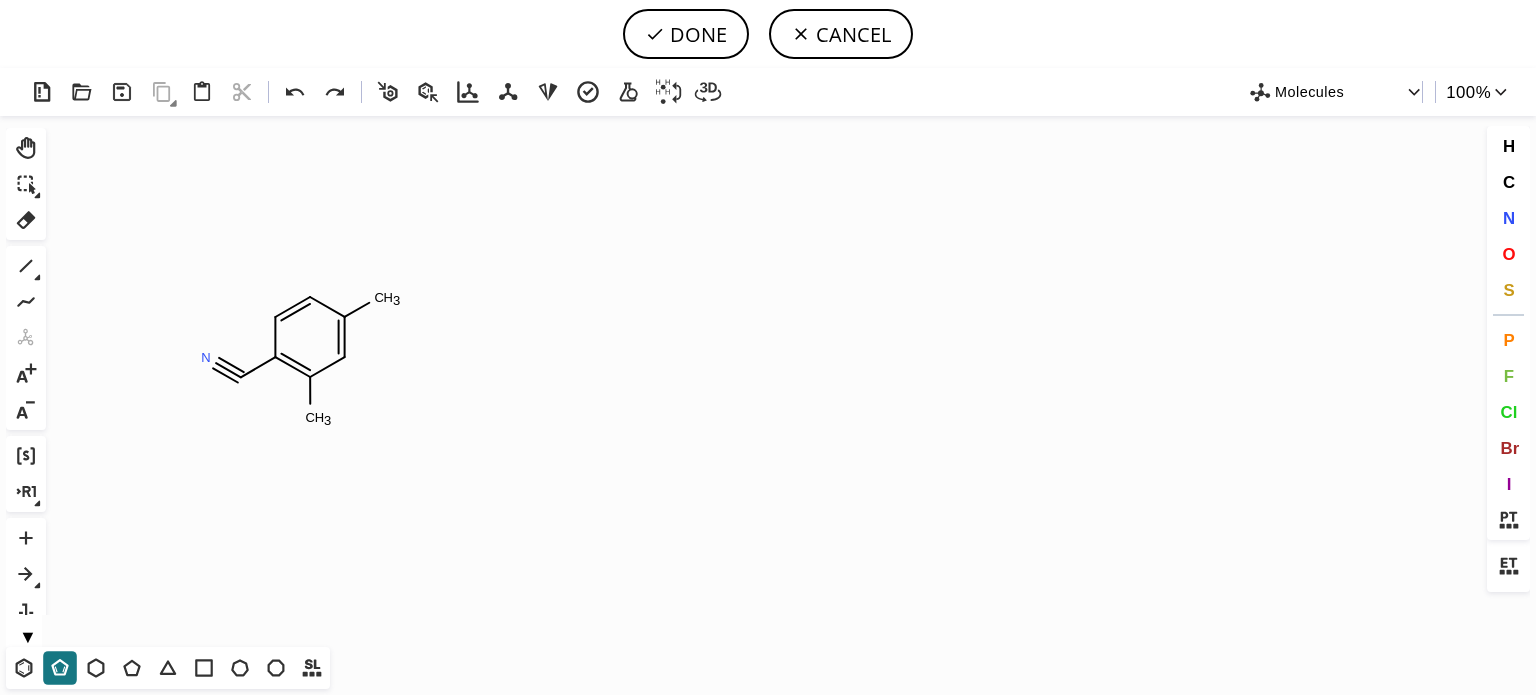 click 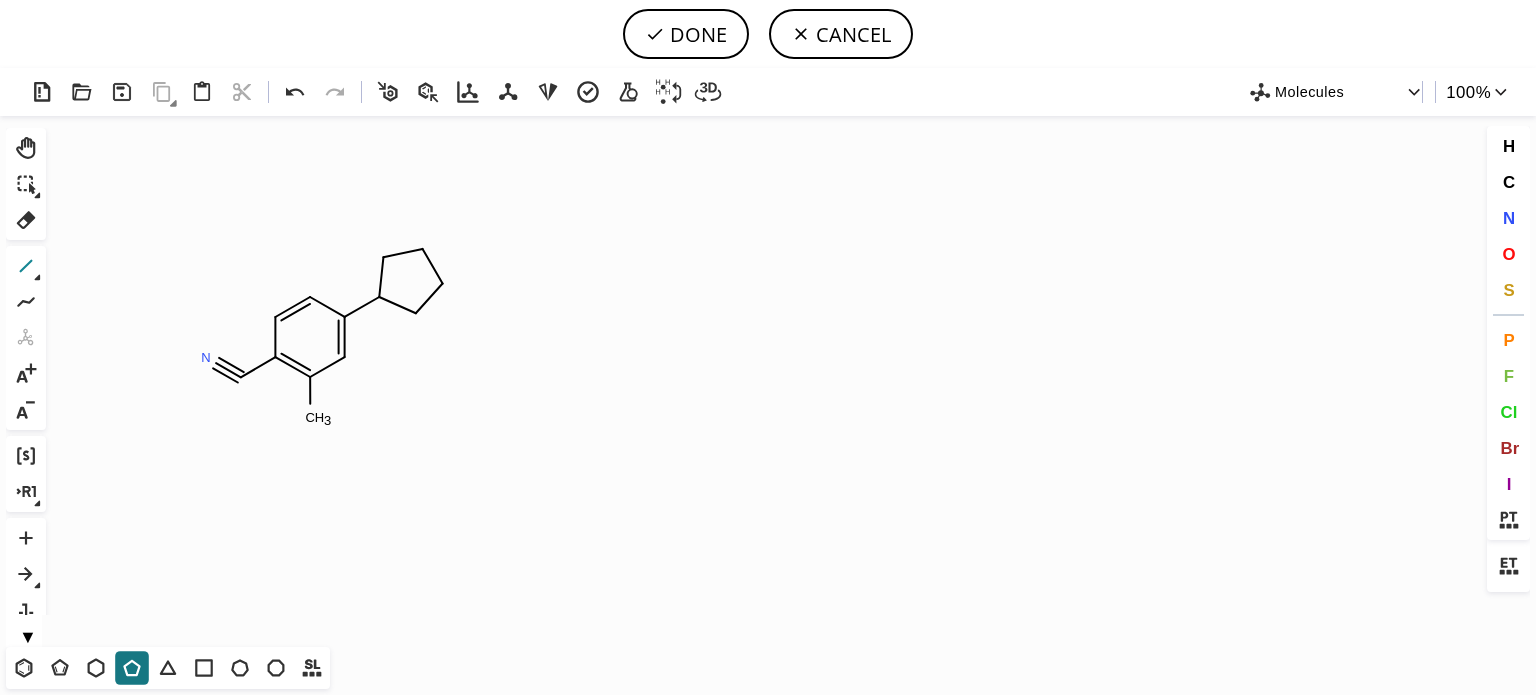click 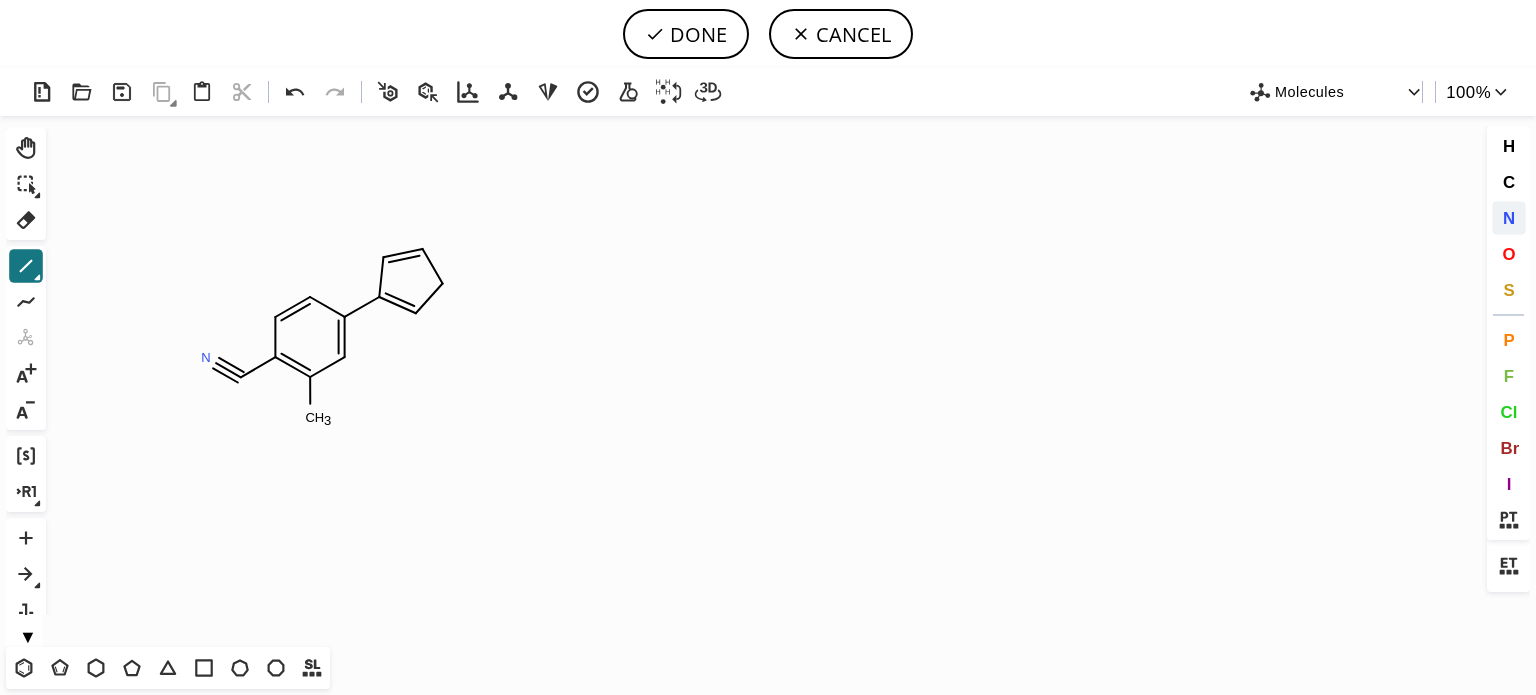 click on "N" at bounding box center [1509, 218] 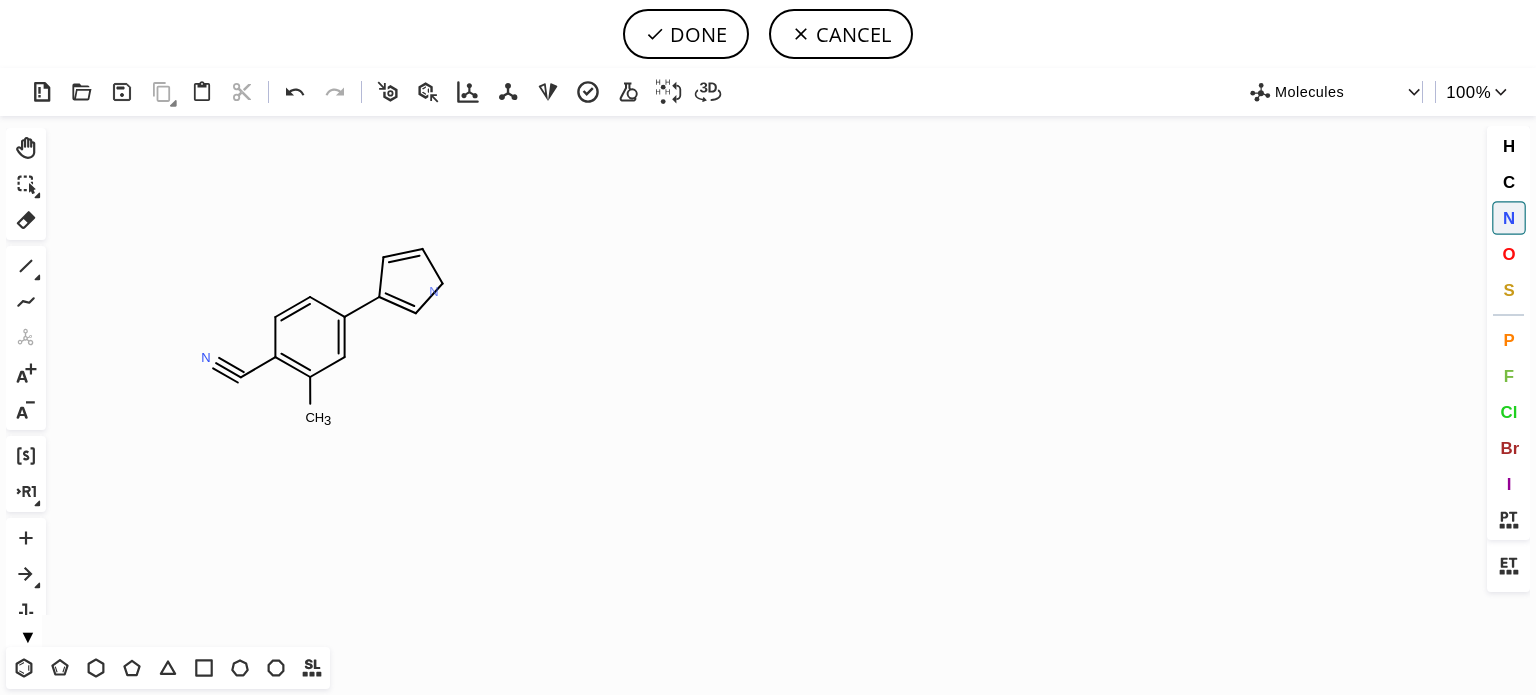 click on "N" 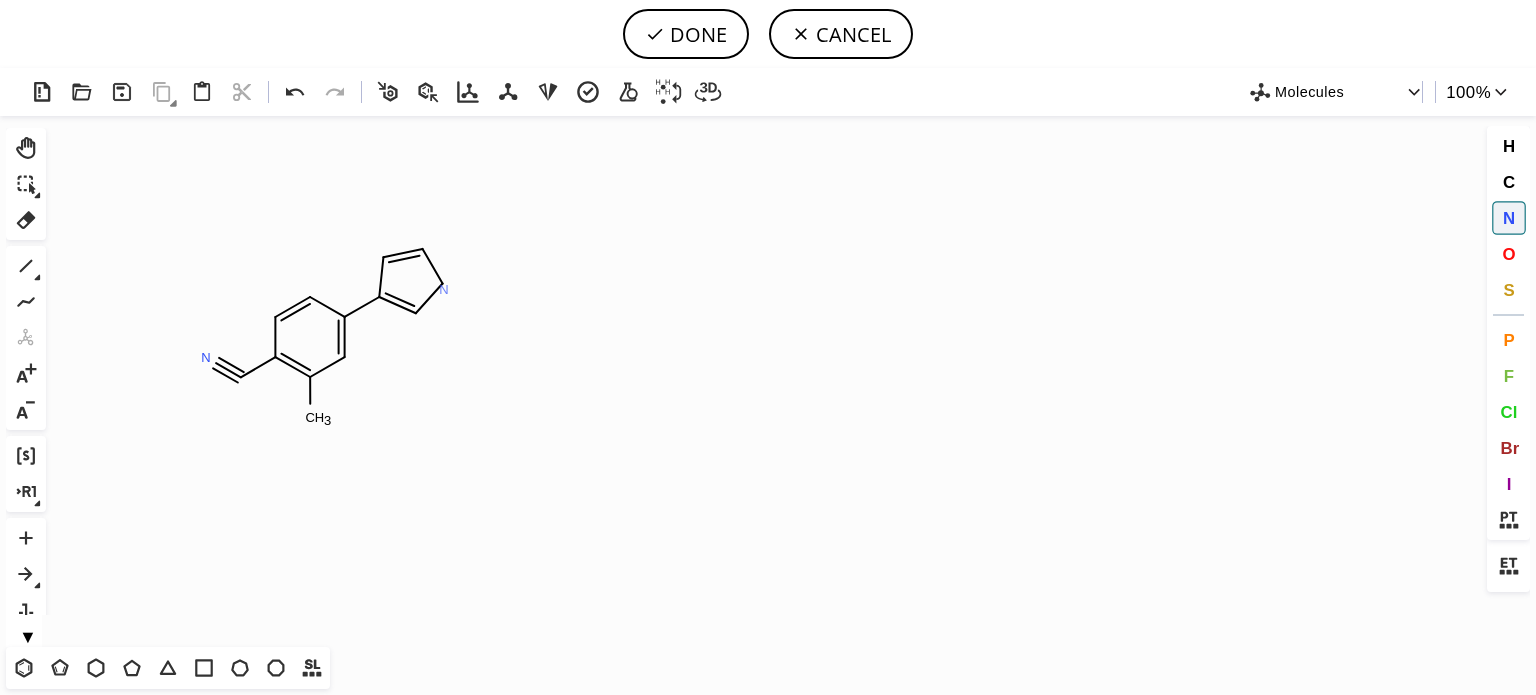 drag, startPoint x: 444, startPoint y: 289, endPoint x: 515, endPoint y: 347, distance: 91.67879 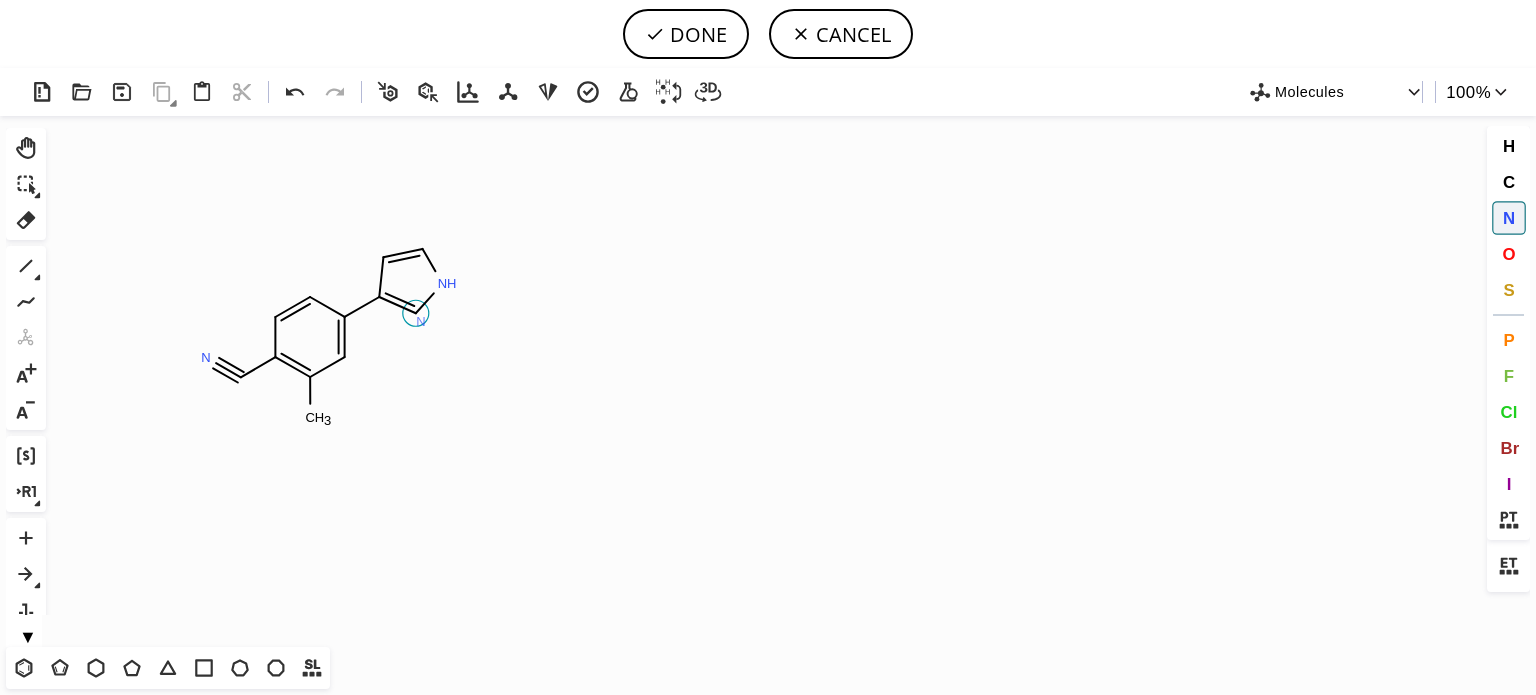 drag, startPoint x: 421, startPoint y: 321, endPoint x: 447, endPoint y: 330, distance: 27.513634 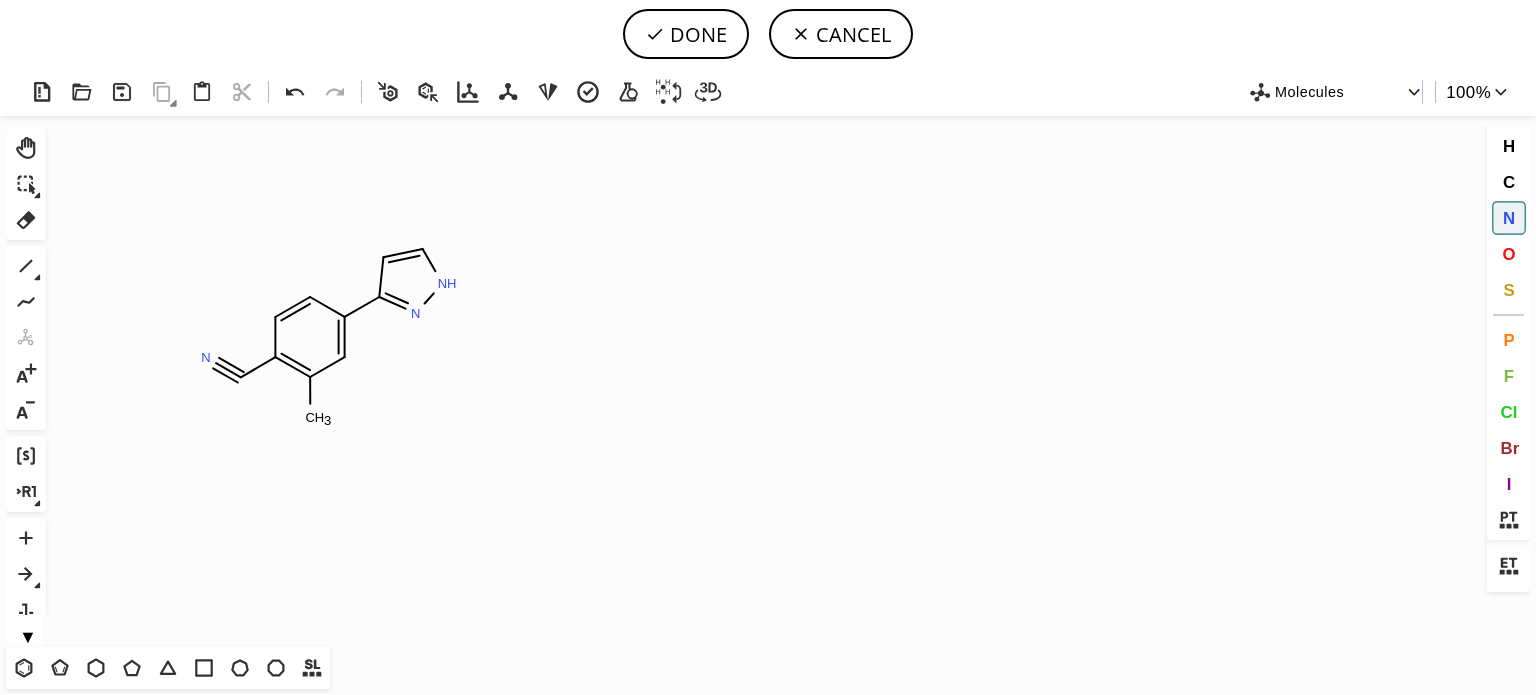 drag, startPoint x: 23, startPoint y: 270, endPoint x: 389, endPoint y: 257, distance: 366.2308 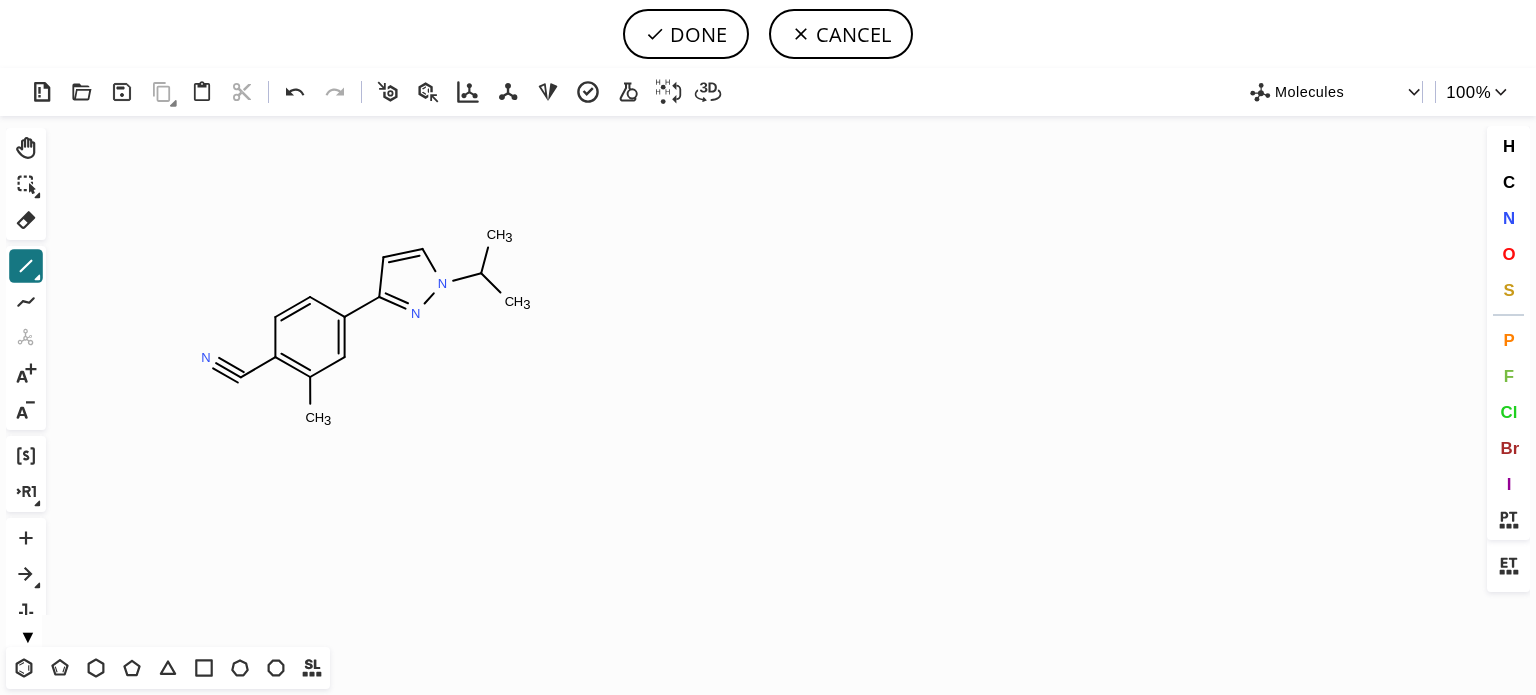 drag, startPoint x: 23, startPoint y: 213, endPoint x: 171, endPoint y: 248, distance: 152.08221 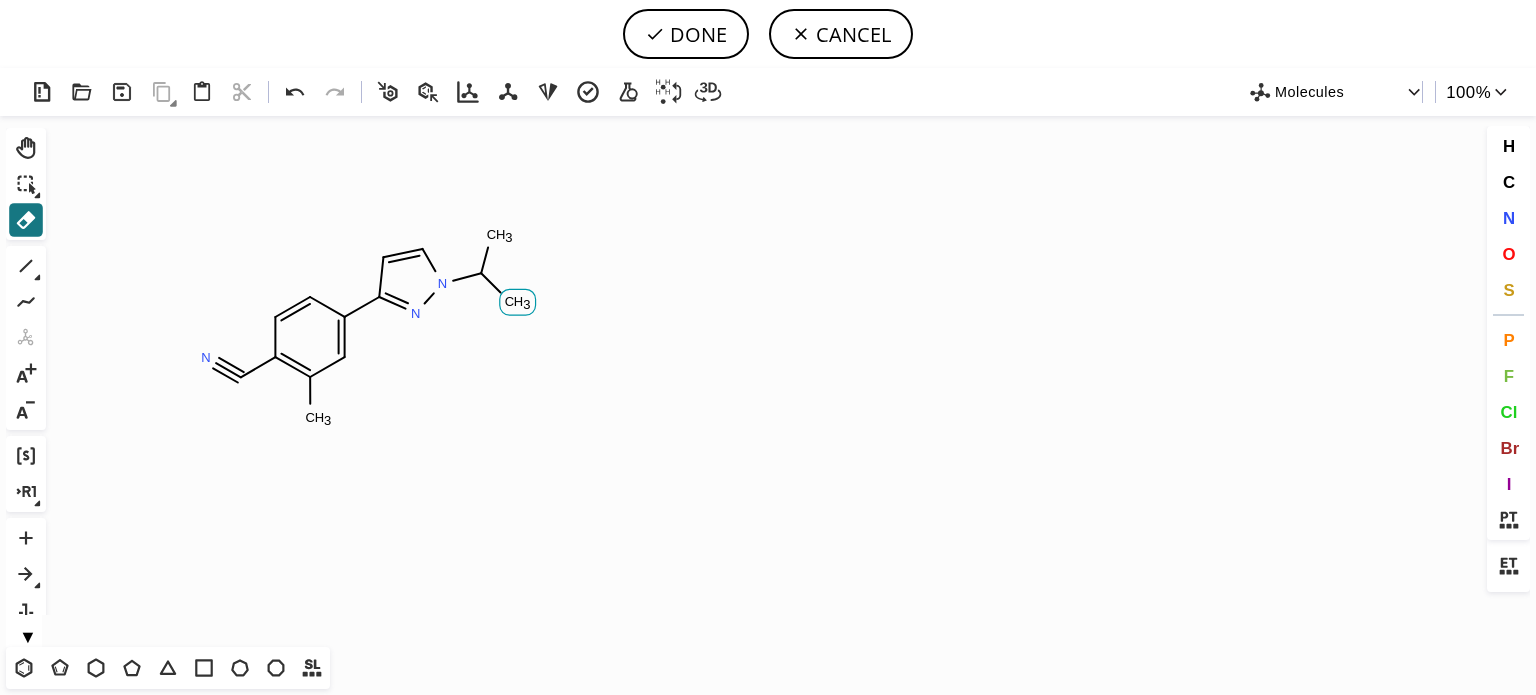 drag, startPoint x: 509, startPoint y: 310, endPoint x: 405, endPoint y: 305, distance: 104.120125 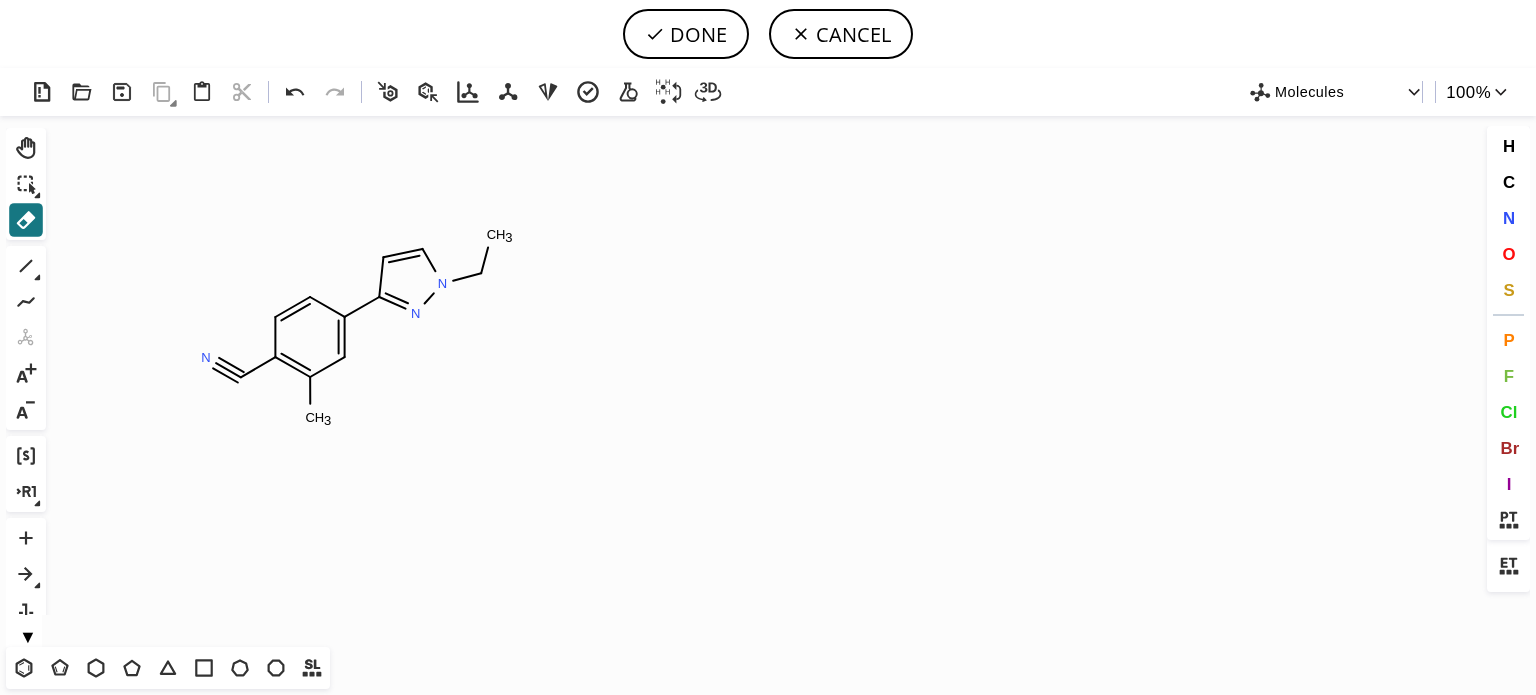 click 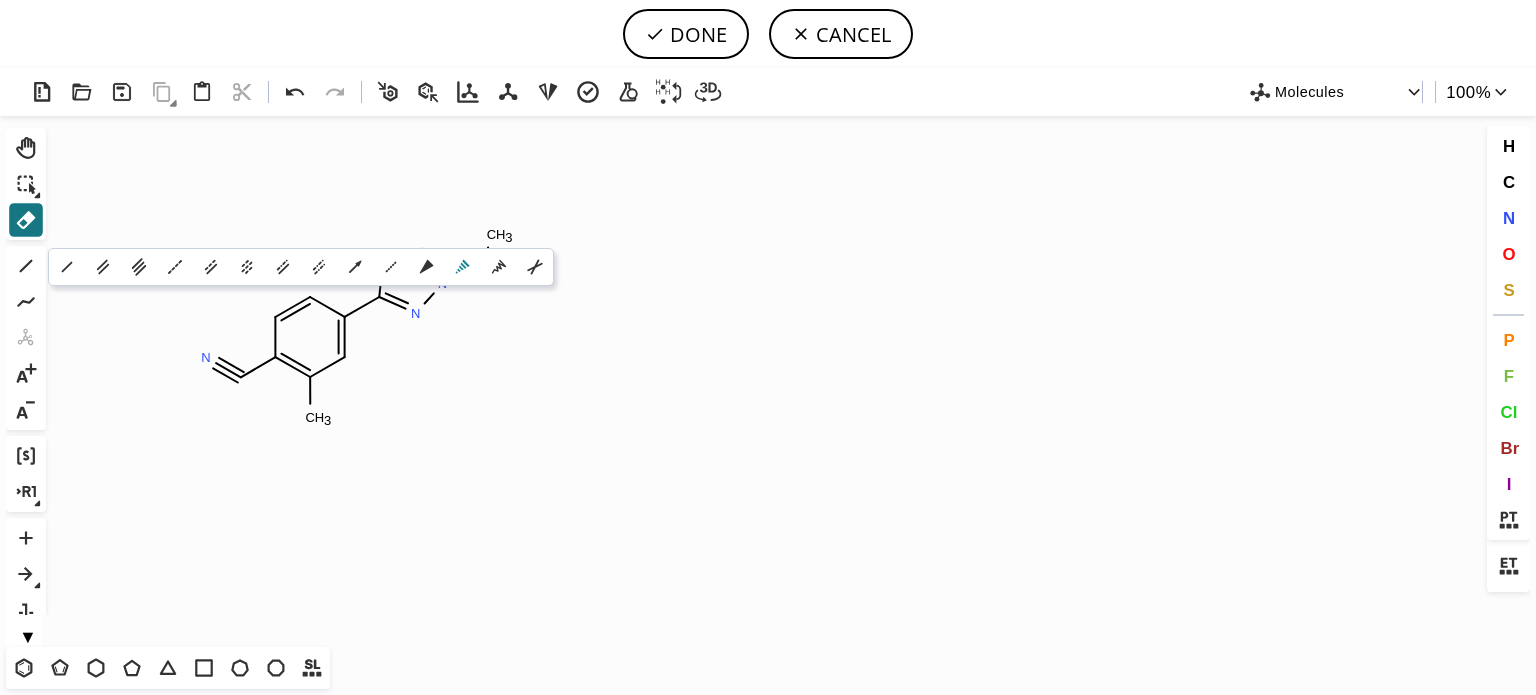 click 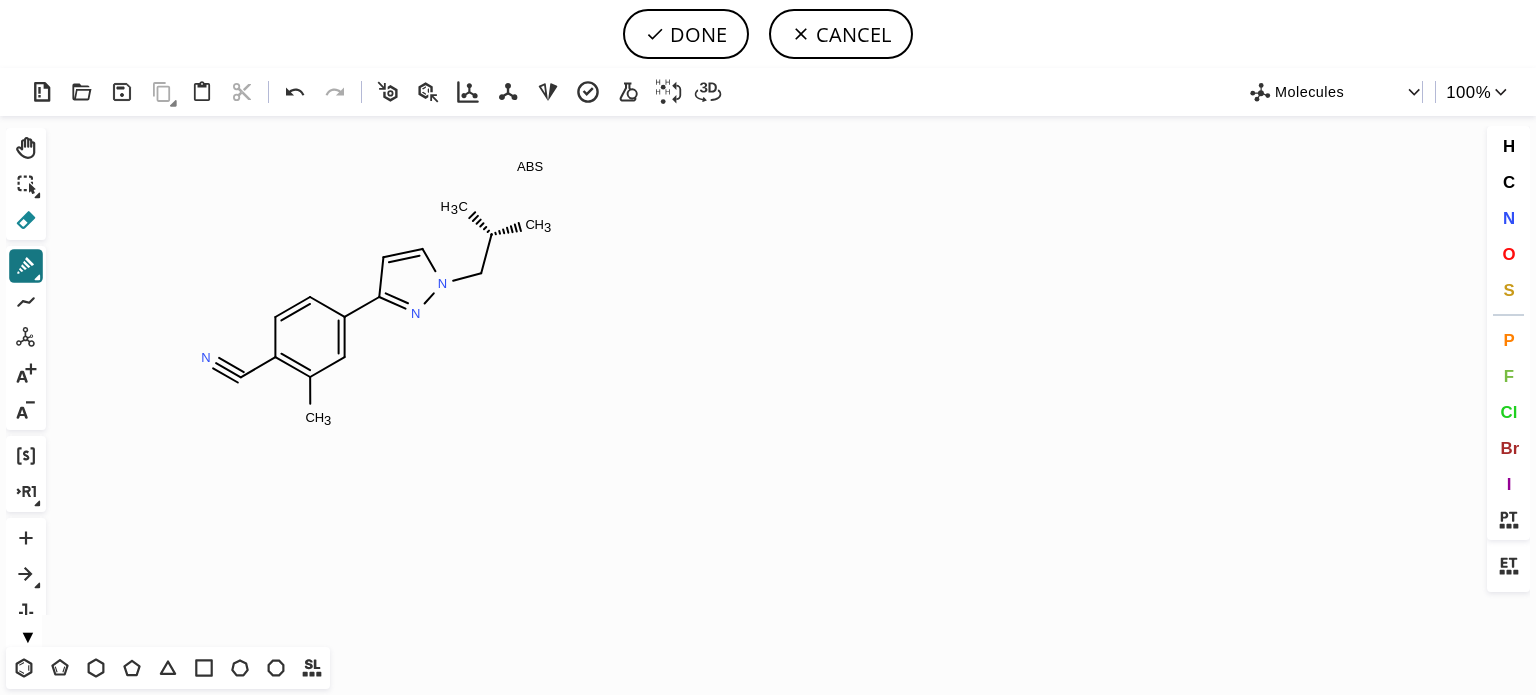 drag, startPoint x: 18, startPoint y: 215, endPoint x: 316, endPoint y: 220, distance: 298.04193 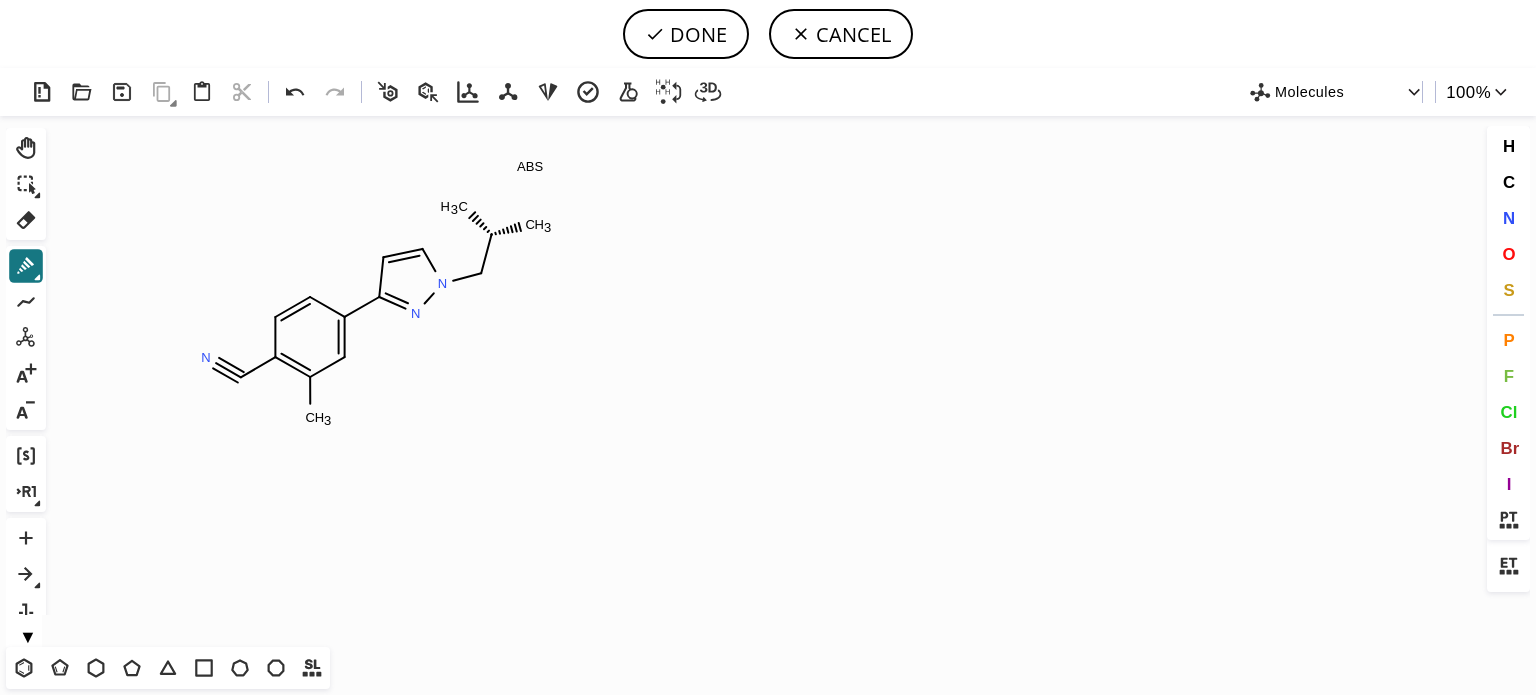 click 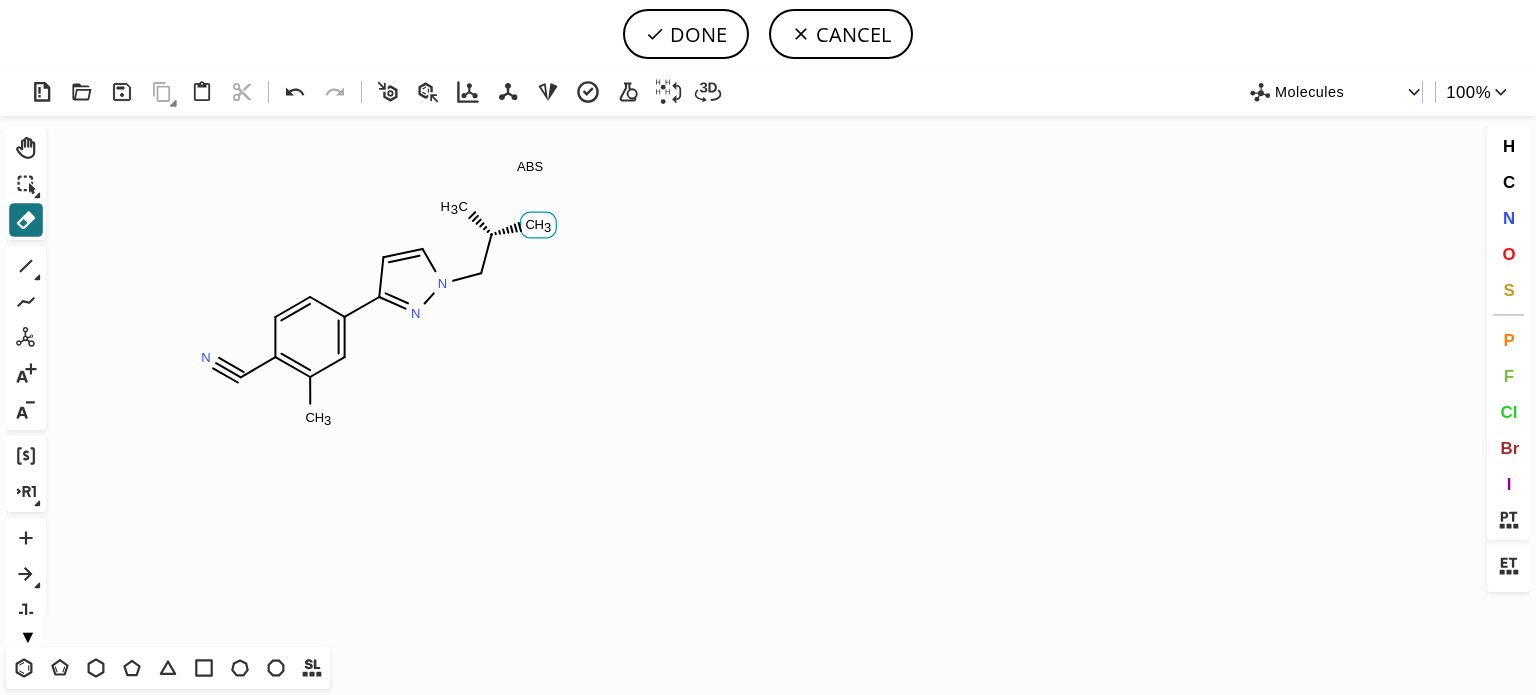 drag, startPoint x: 538, startPoint y: 227, endPoint x: 668, endPoint y: 262, distance: 134.62912 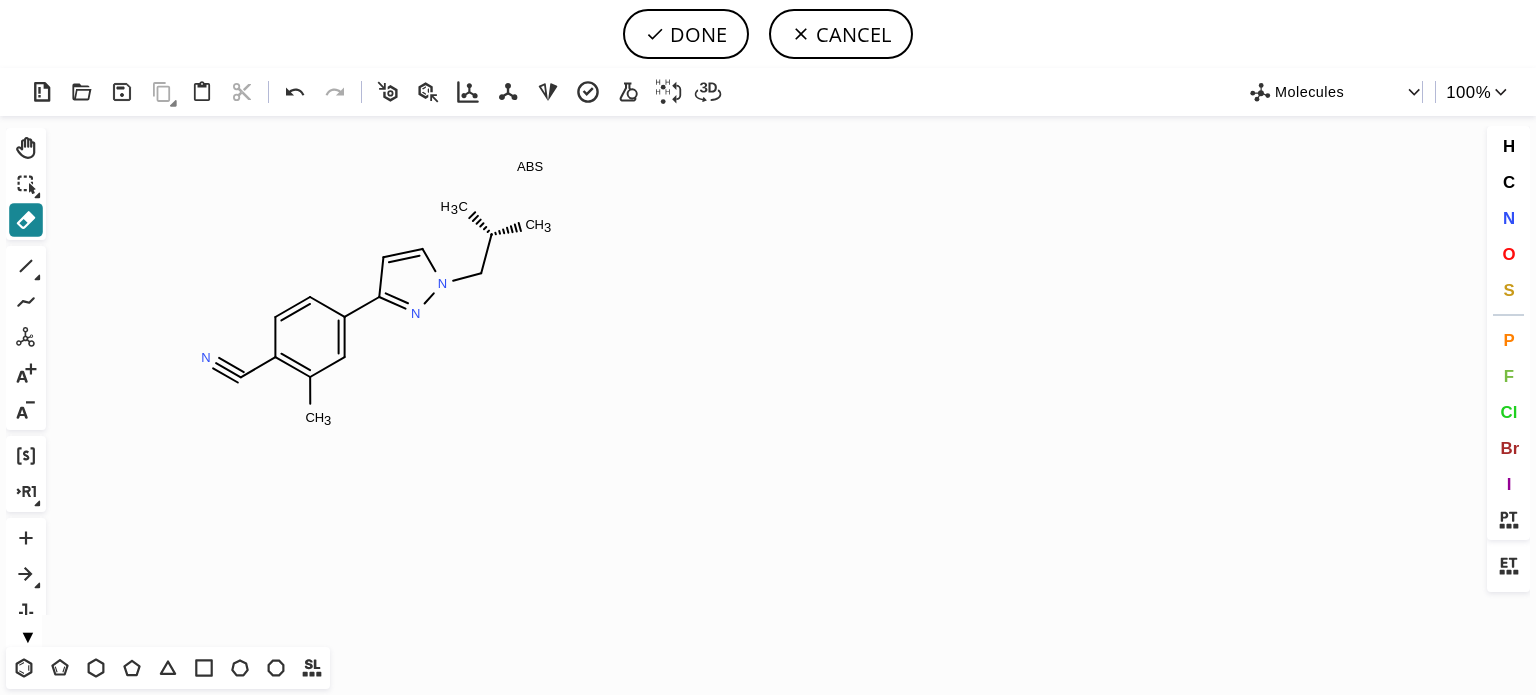 click 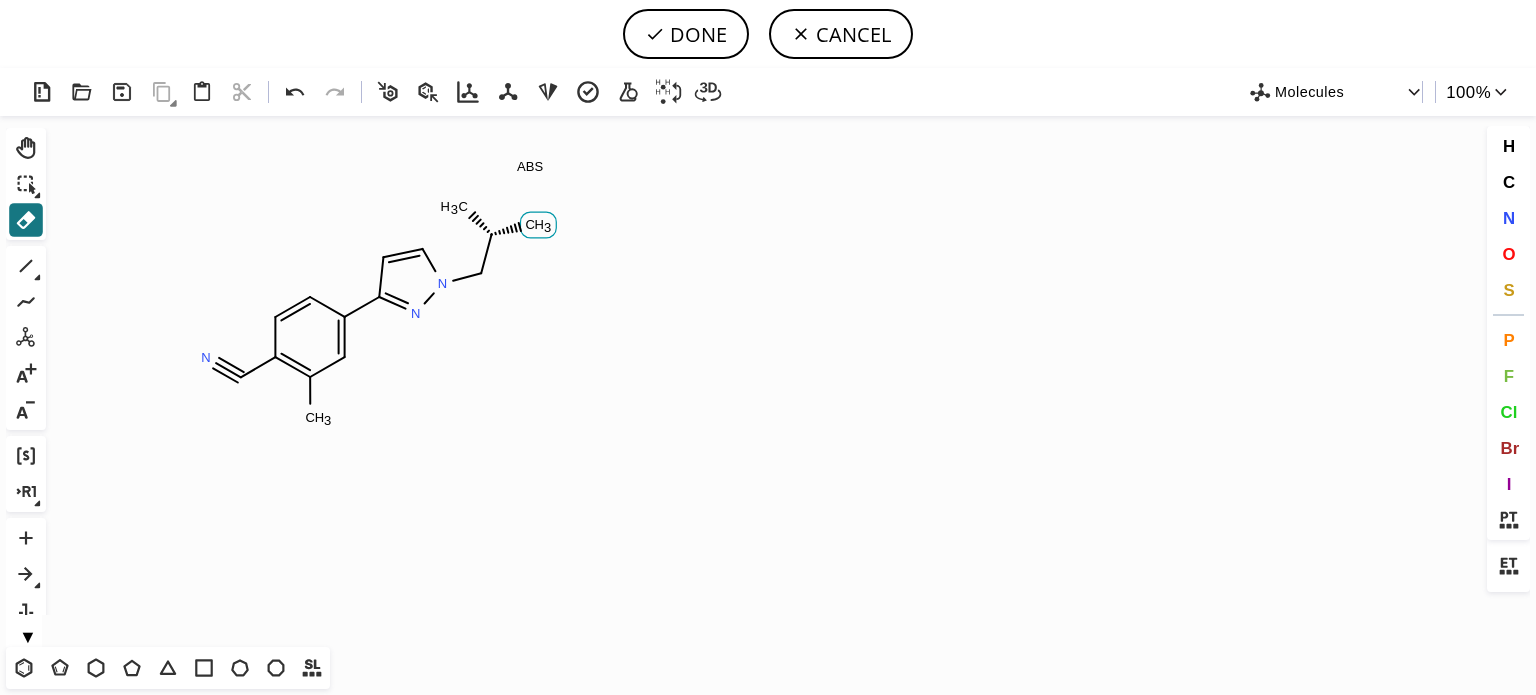 click 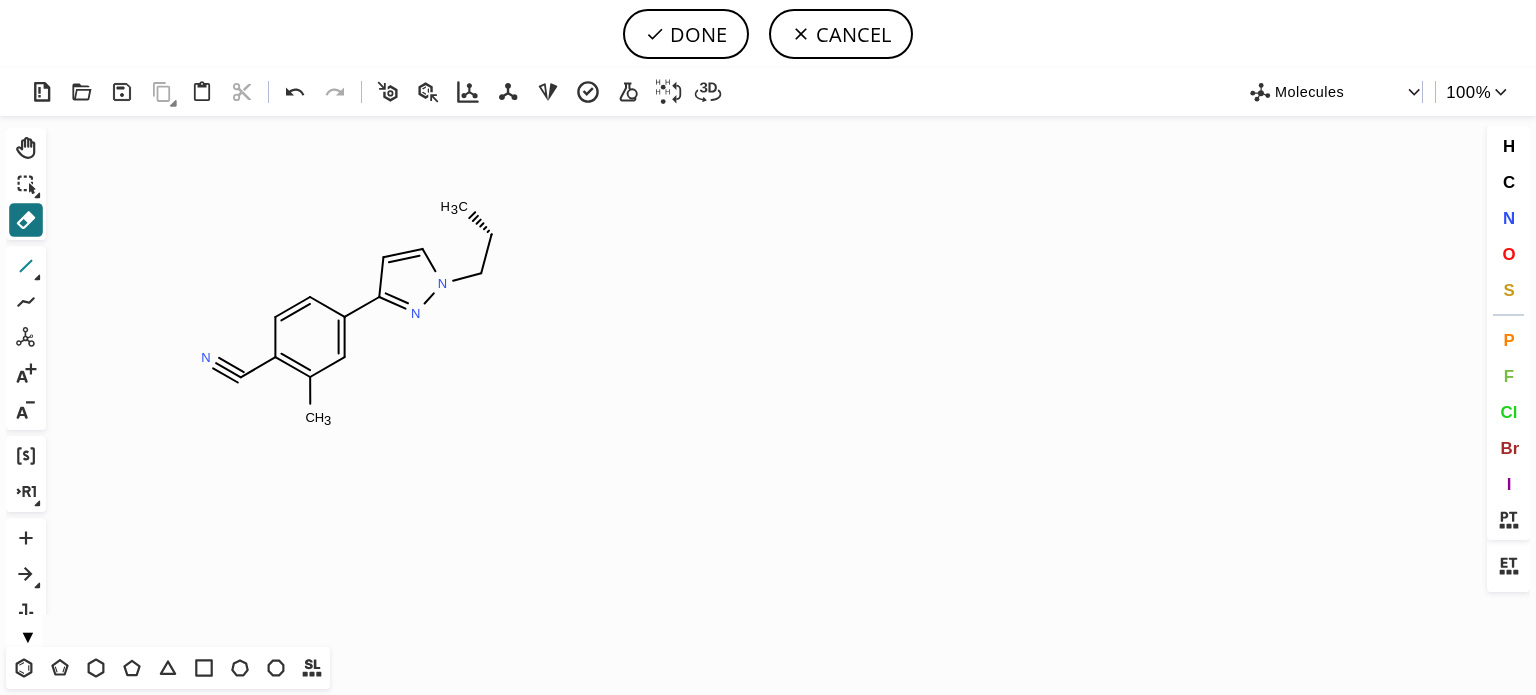 click 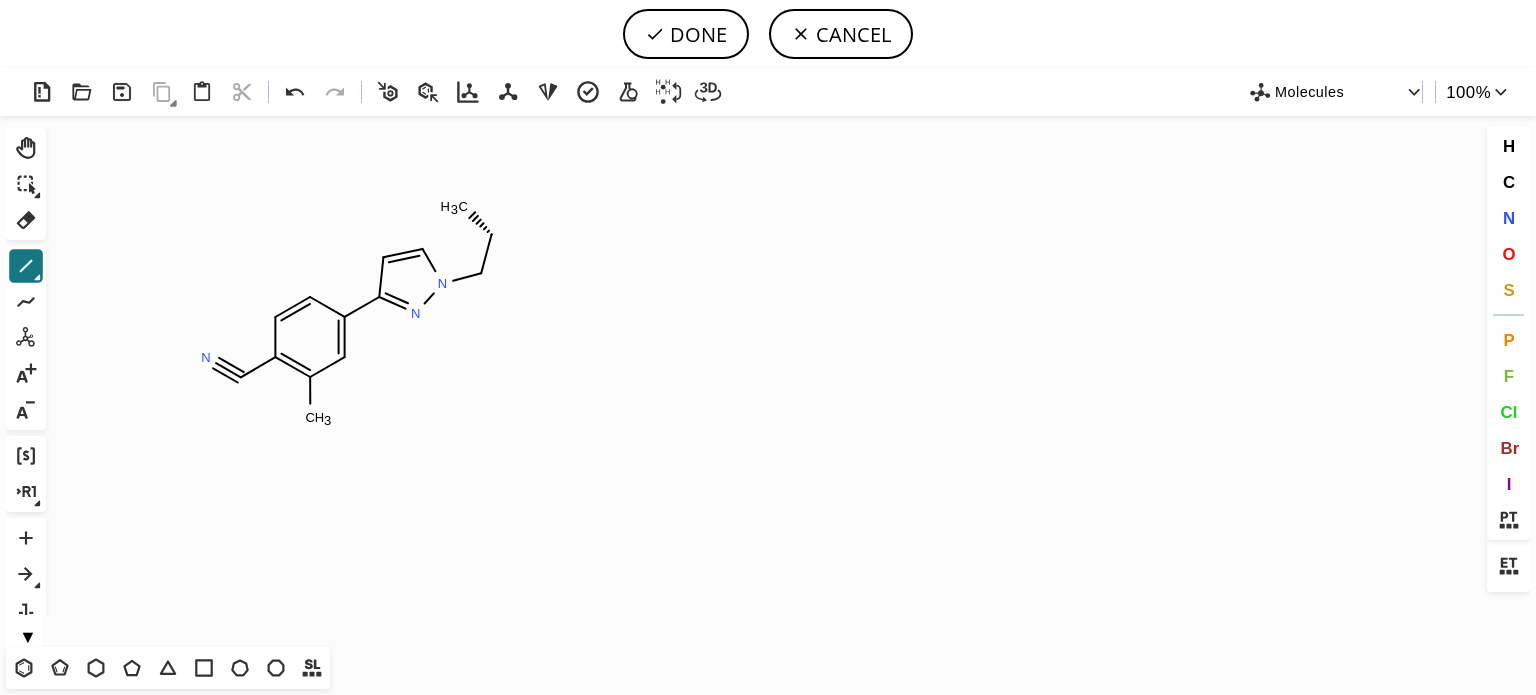 drag, startPoint x: 504, startPoint y: 240, endPoint x: 659, endPoint y: 299, distance: 165.84933 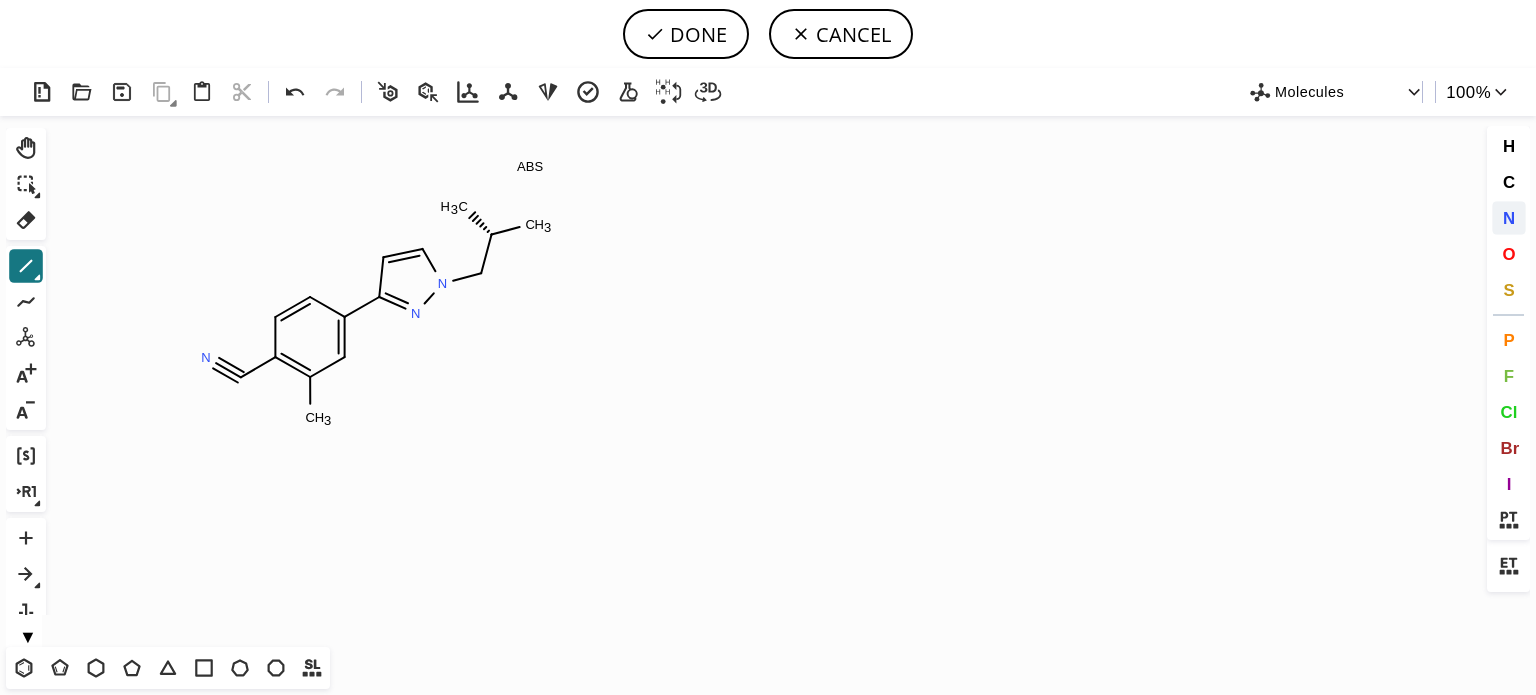 click on "N" at bounding box center [1508, 217] 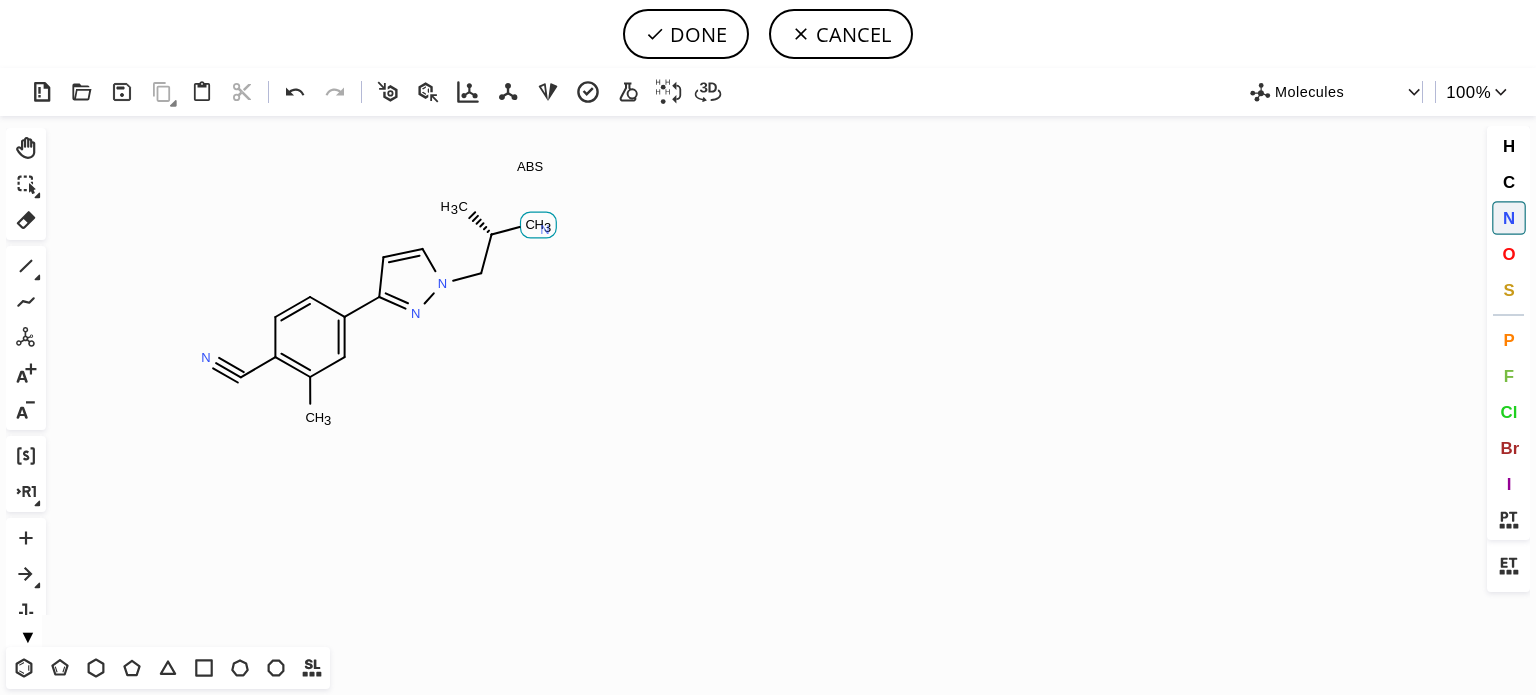 click on "N" 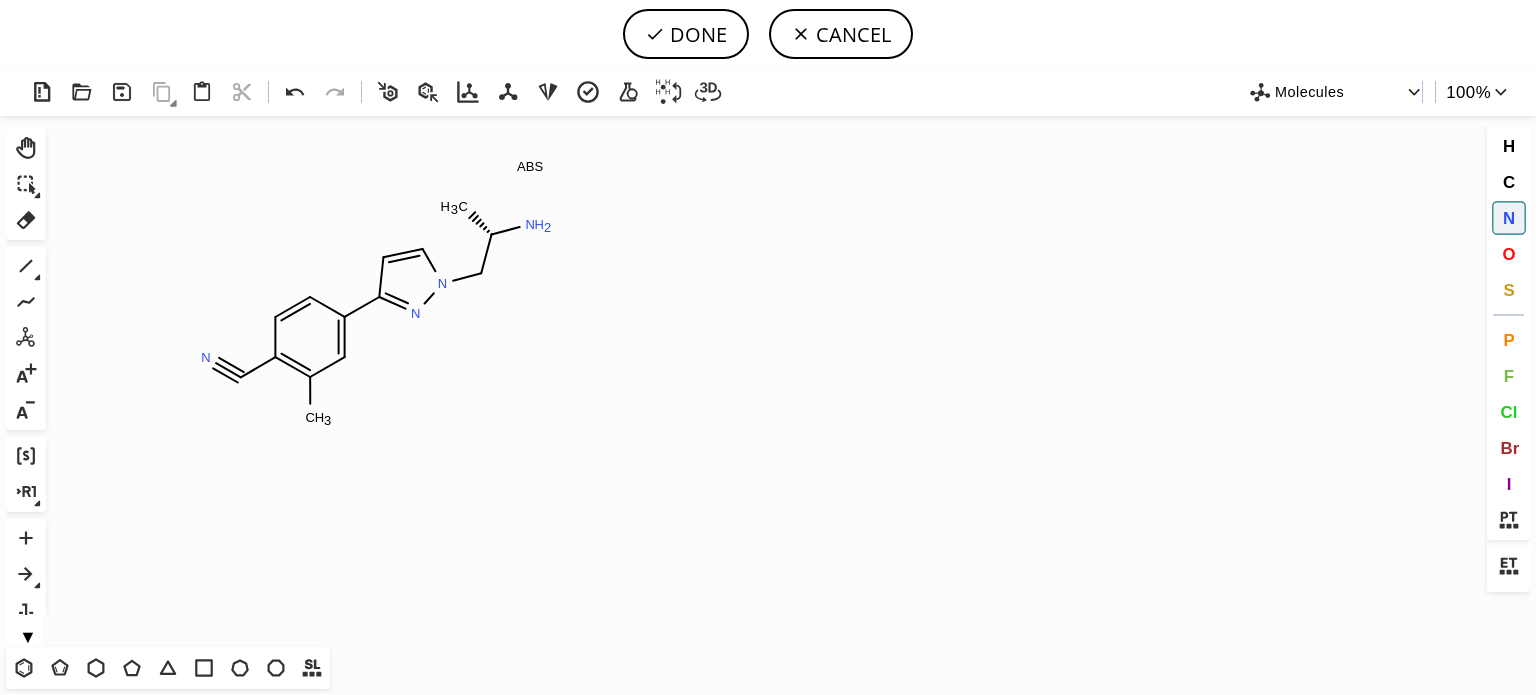 drag, startPoint x: 23, startPoint y: 267, endPoint x: 456, endPoint y: 253, distance: 433.22626 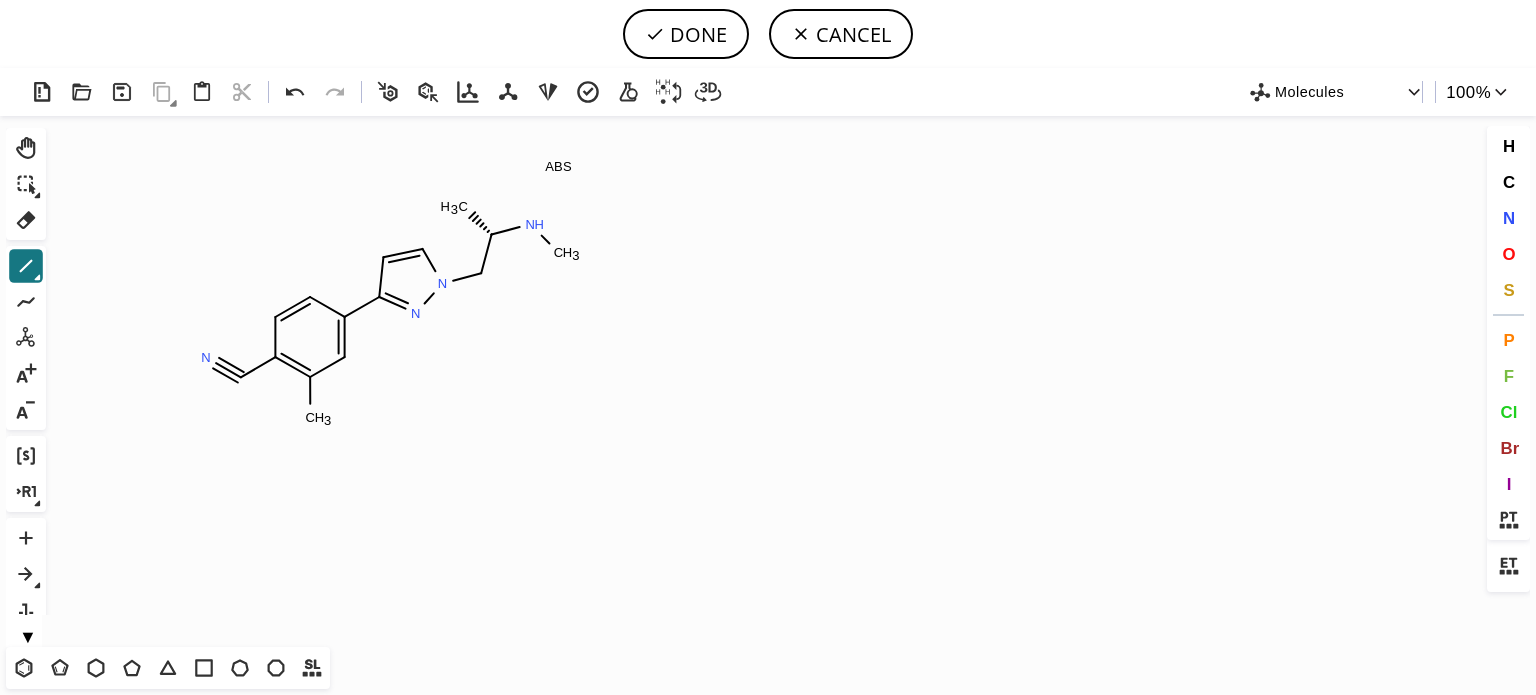 click on "Created with [PERSON_NAME] 2.3.0 C H 3 N H N C H 3 N N C H 3 ABS N" 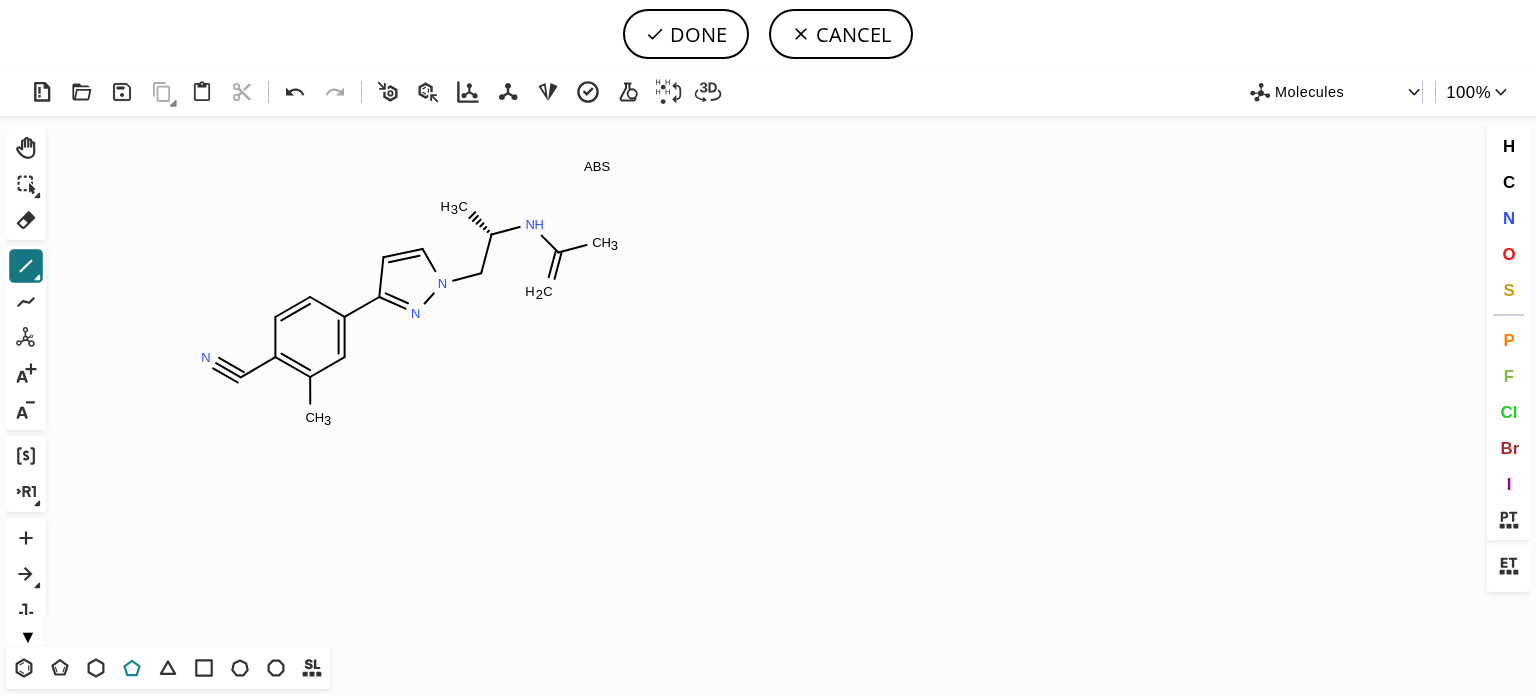click 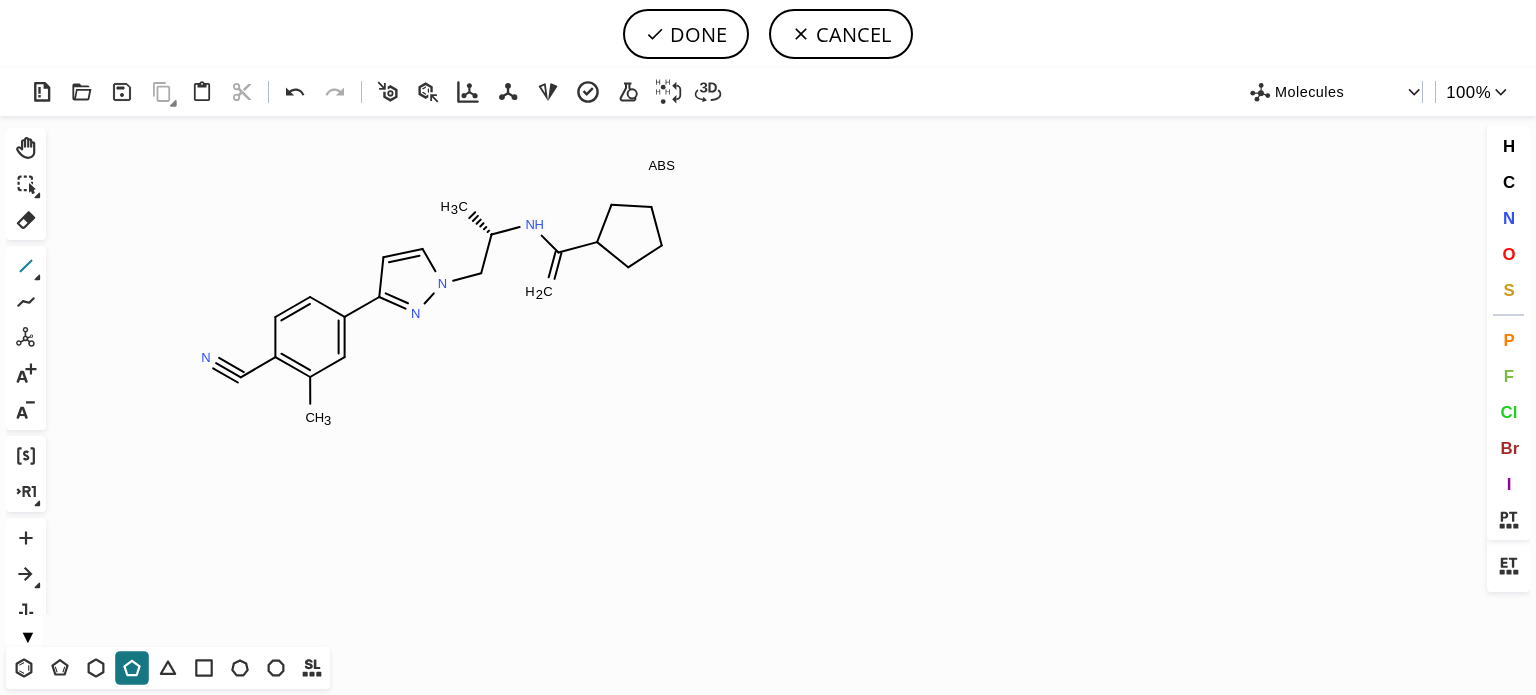 click 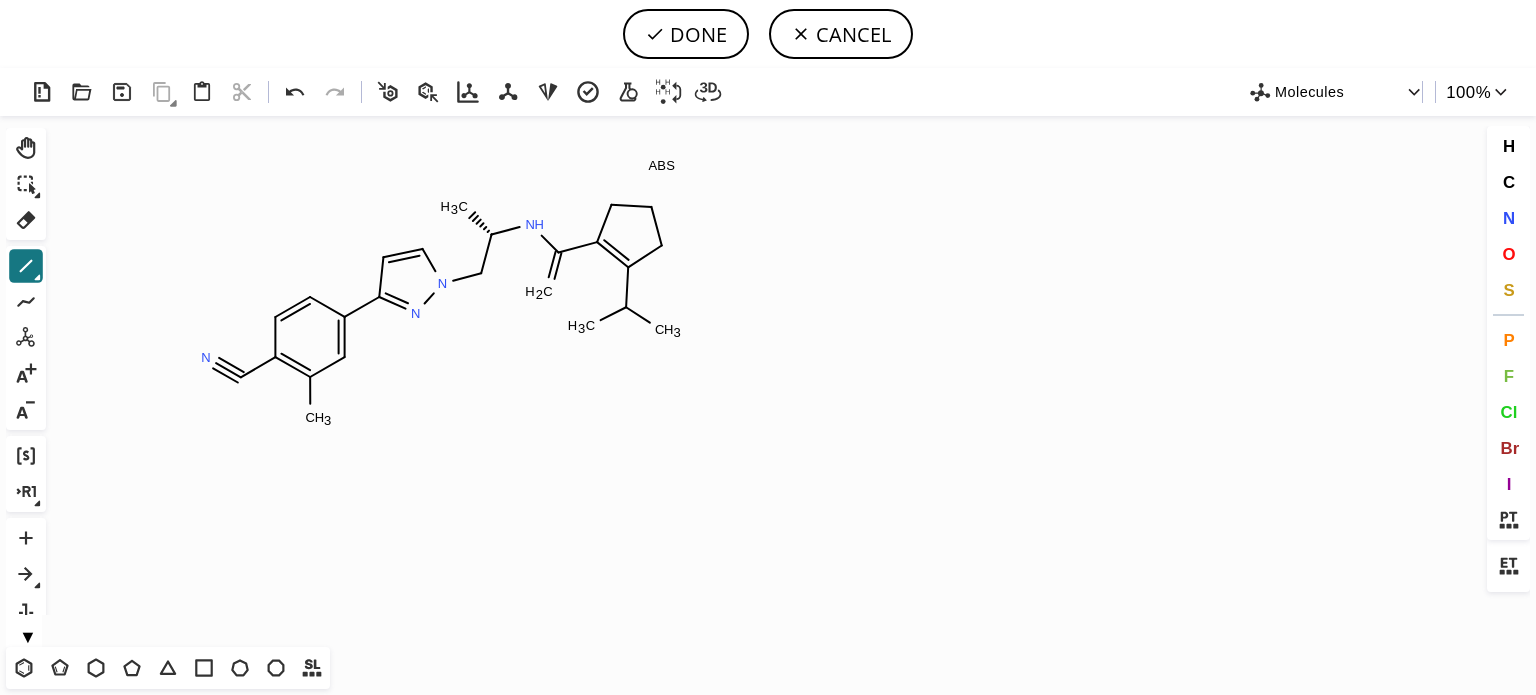 drag, startPoint x: 1510, startPoint y: 215, endPoint x: 1479, endPoint y: 200, distance: 34.43835 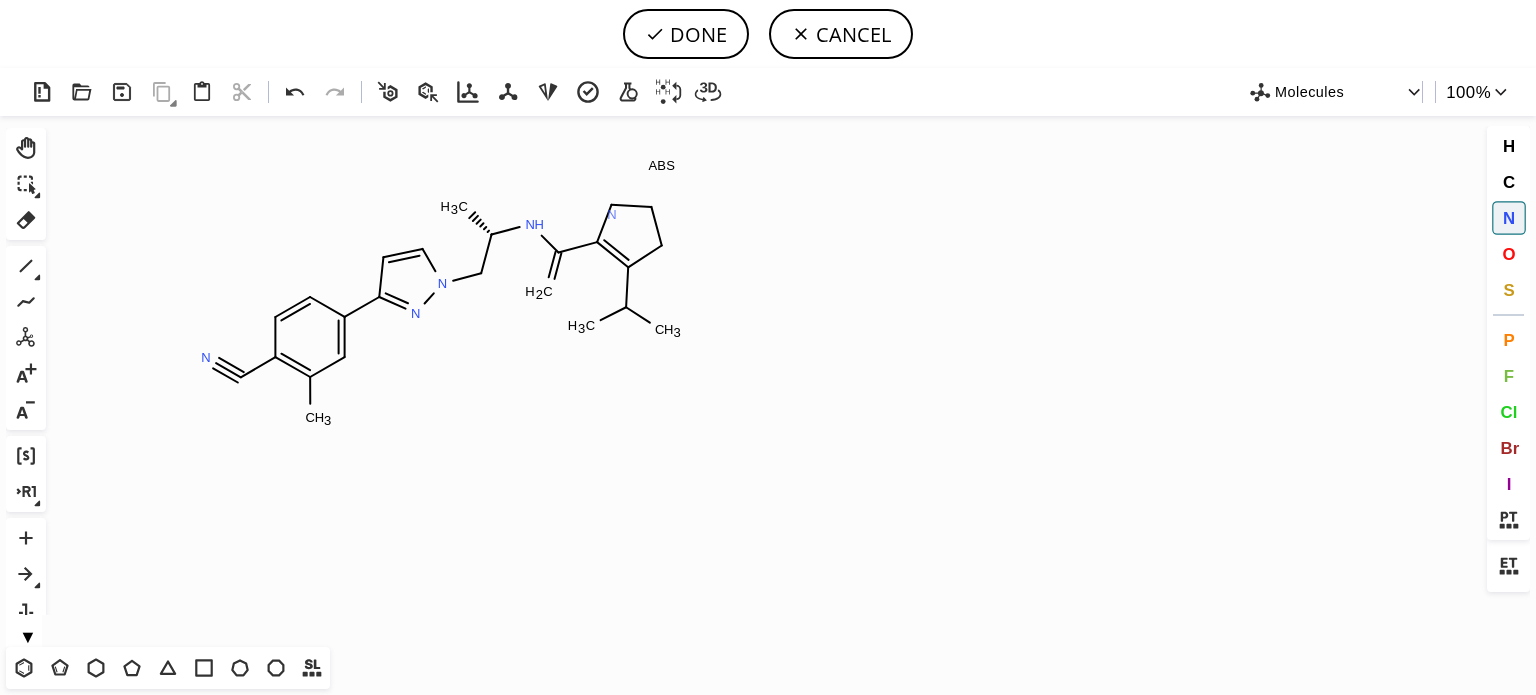 click on "N" 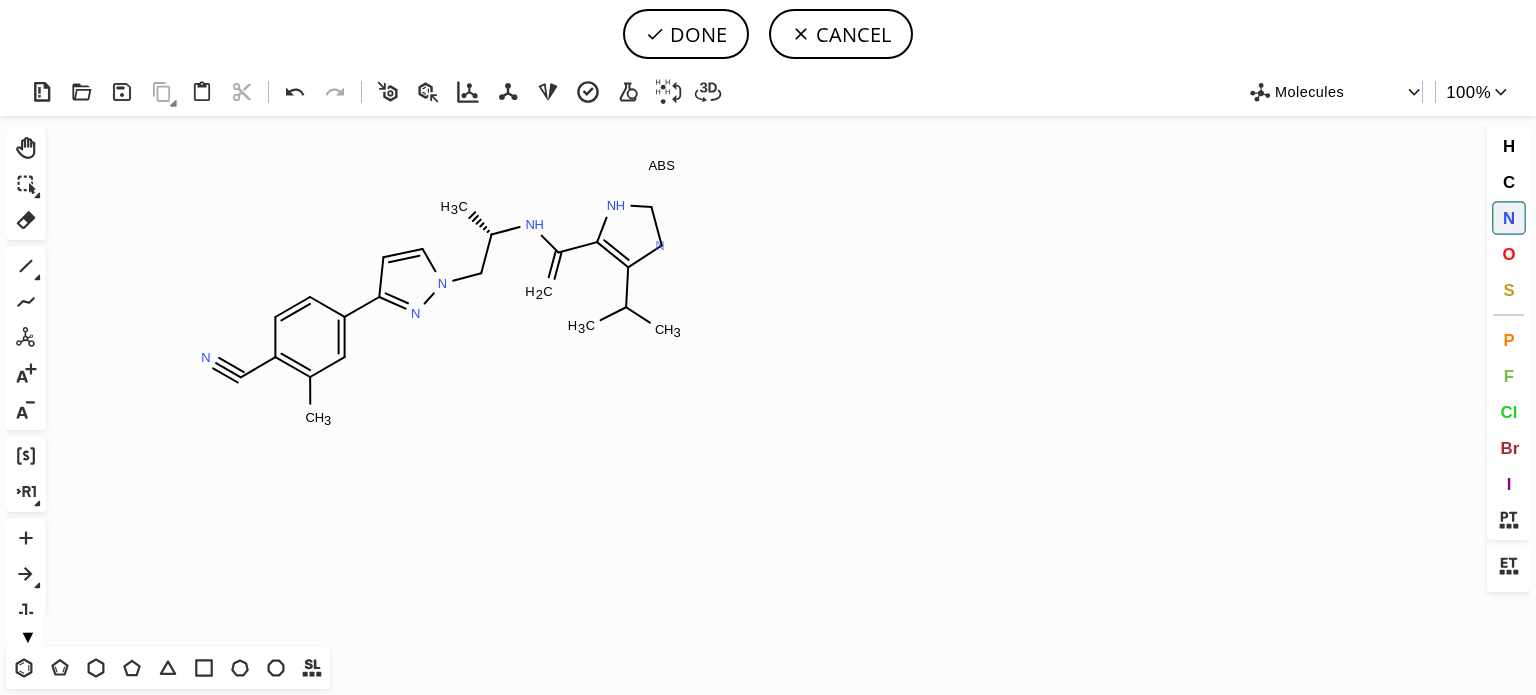 click on "N" 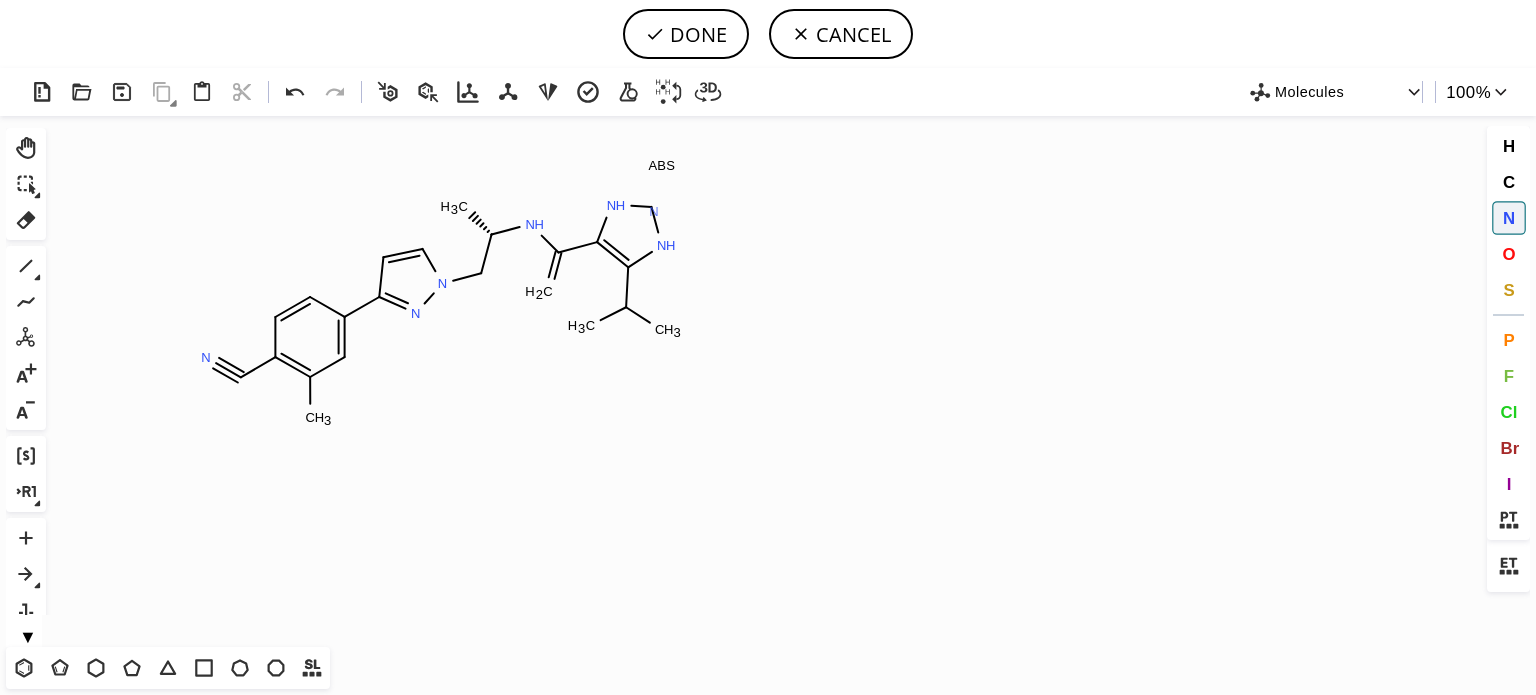 click on "N" 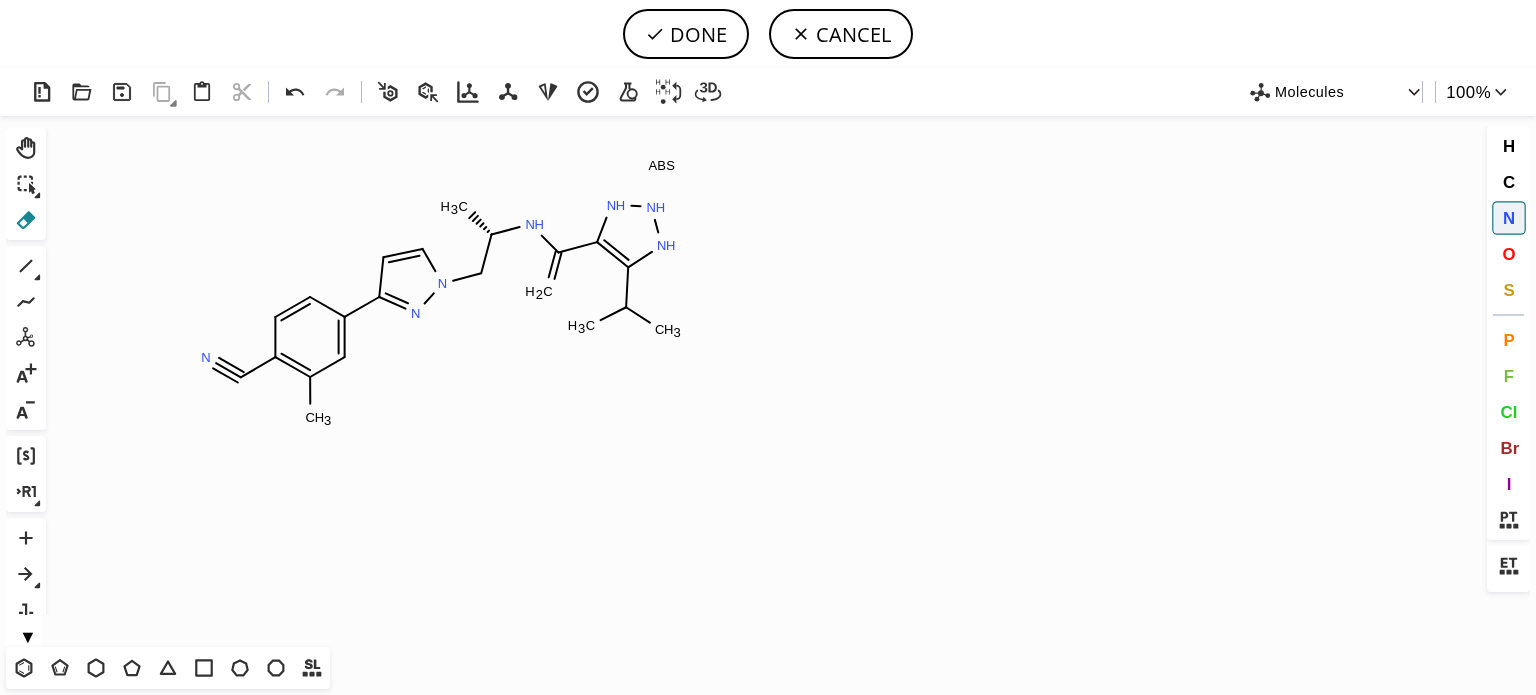 click 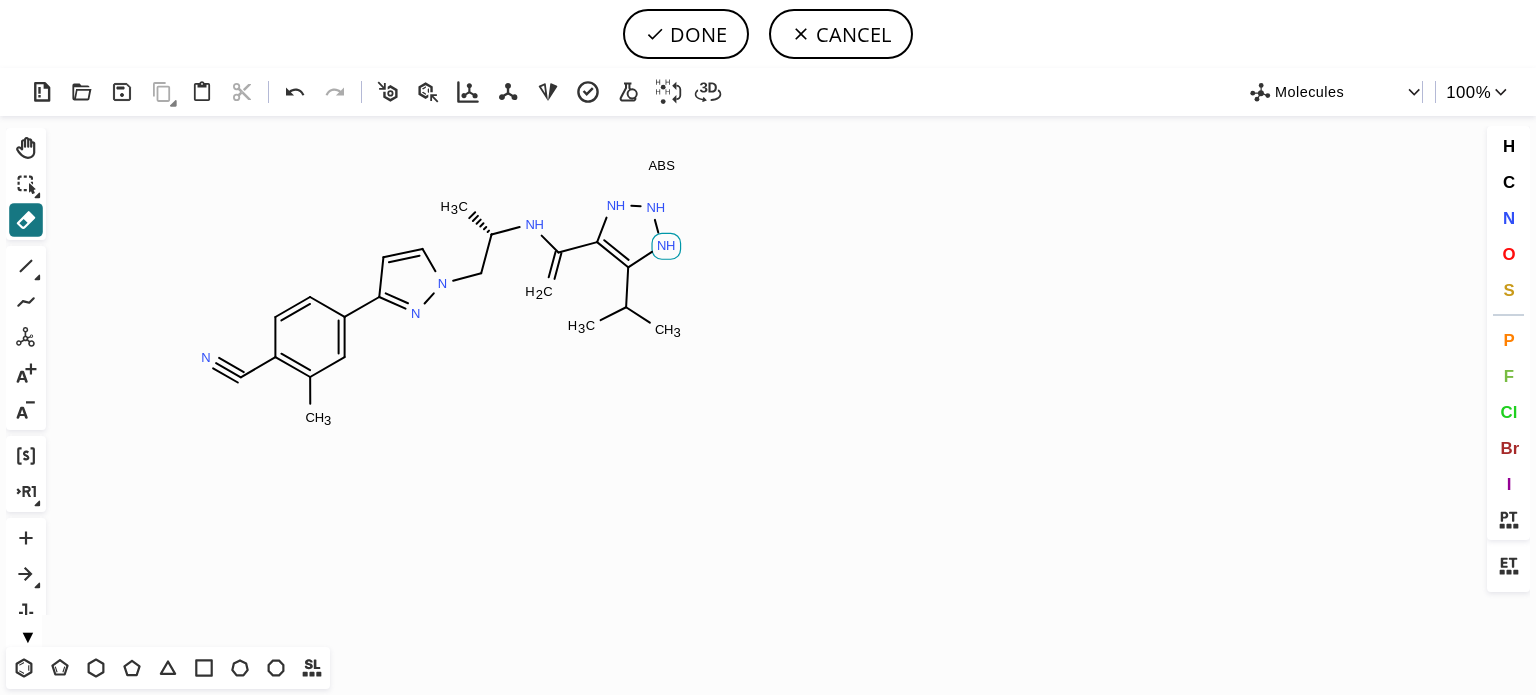 click on "H" 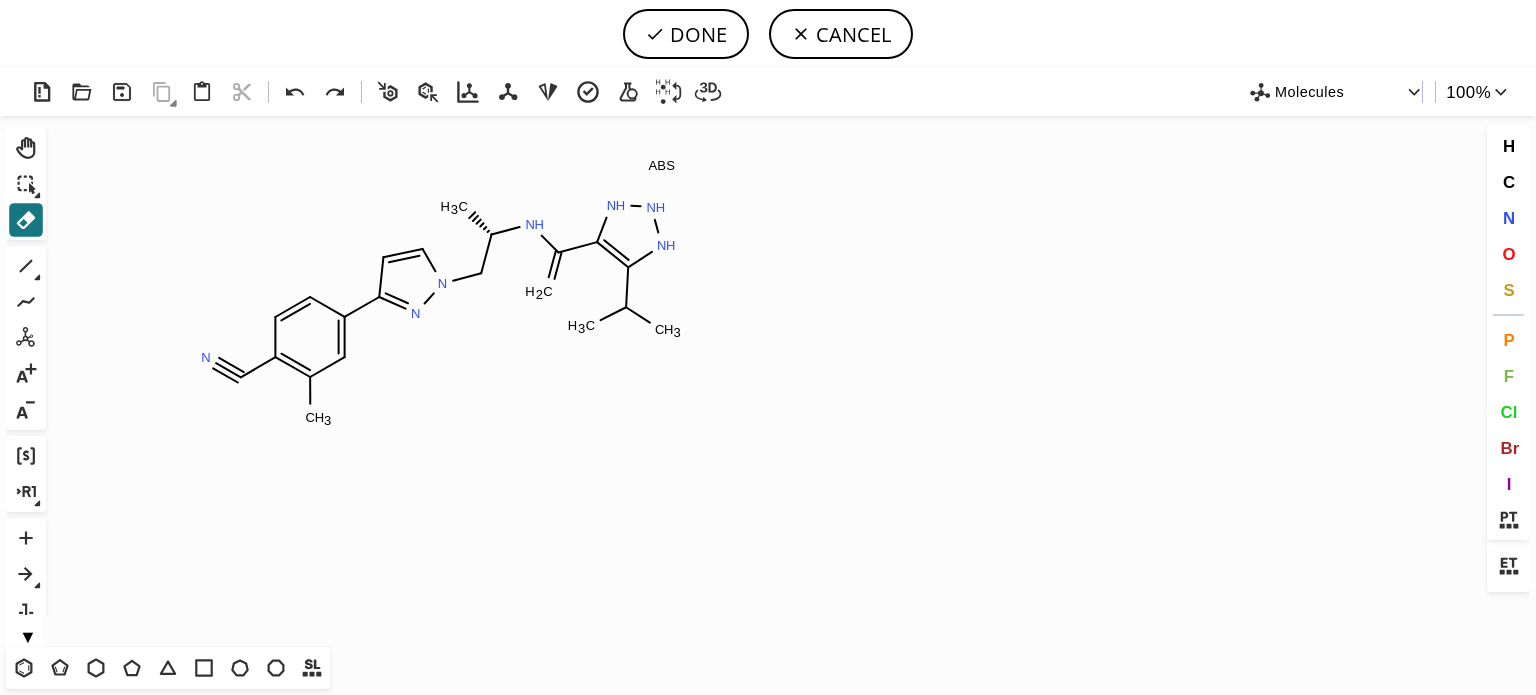 drag, startPoint x: 26, startPoint y: 218, endPoint x: 380, endPoint y: 218, distance: 354 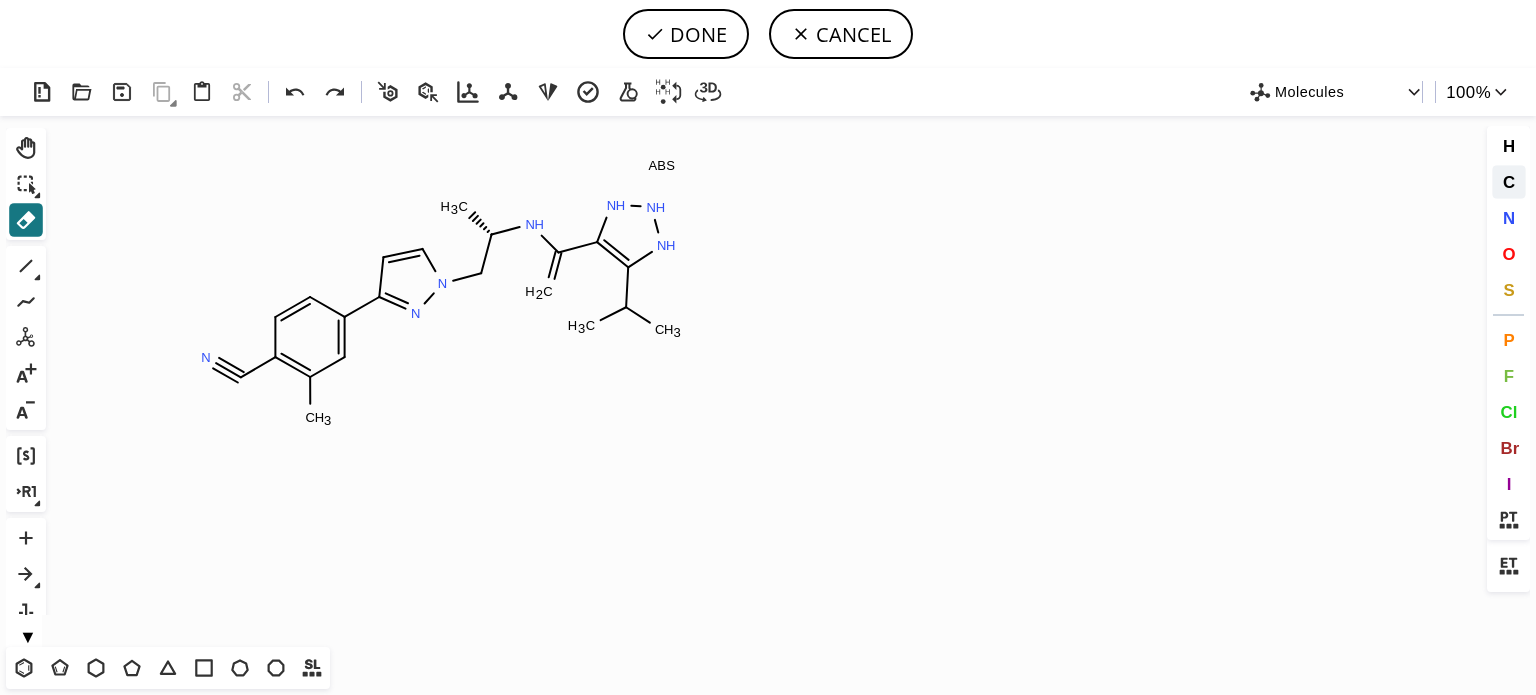 click on "C" at bounding box center [1508, 181] 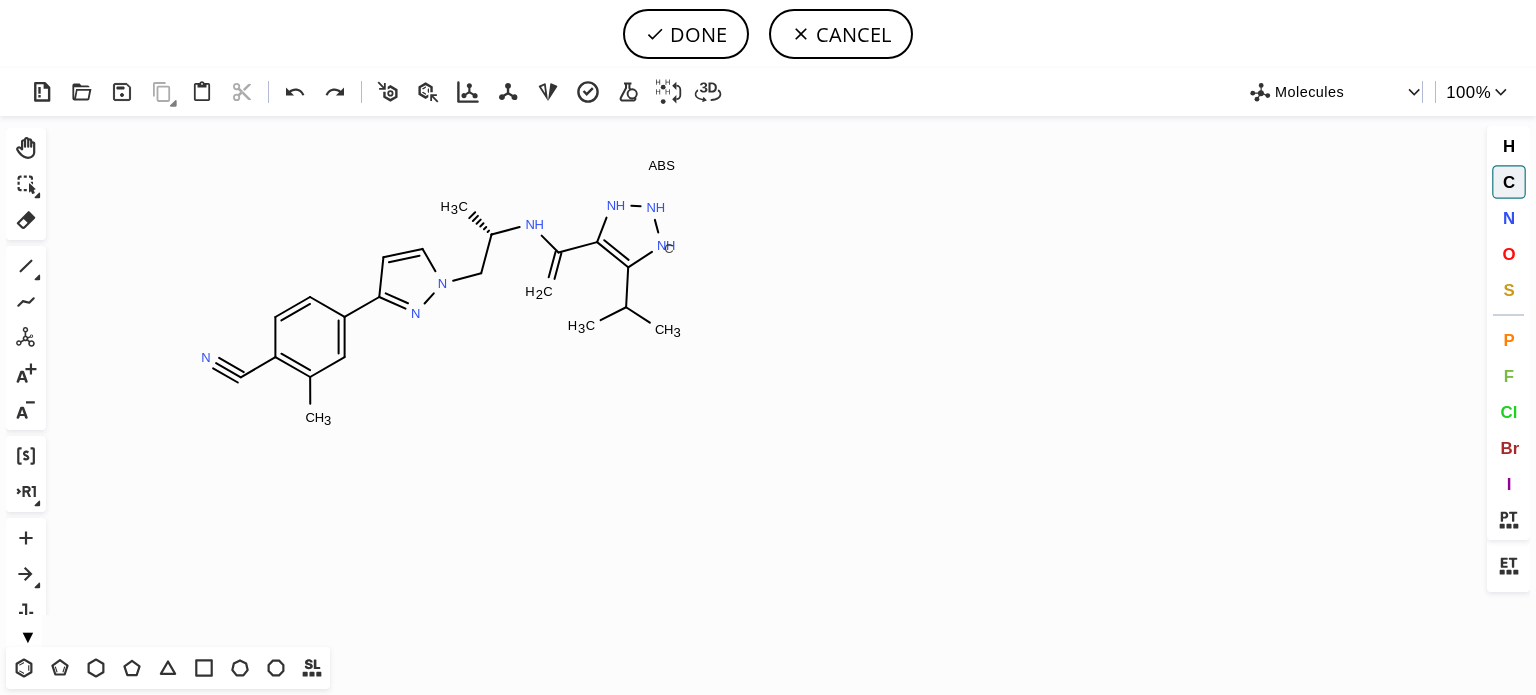 click on "C" 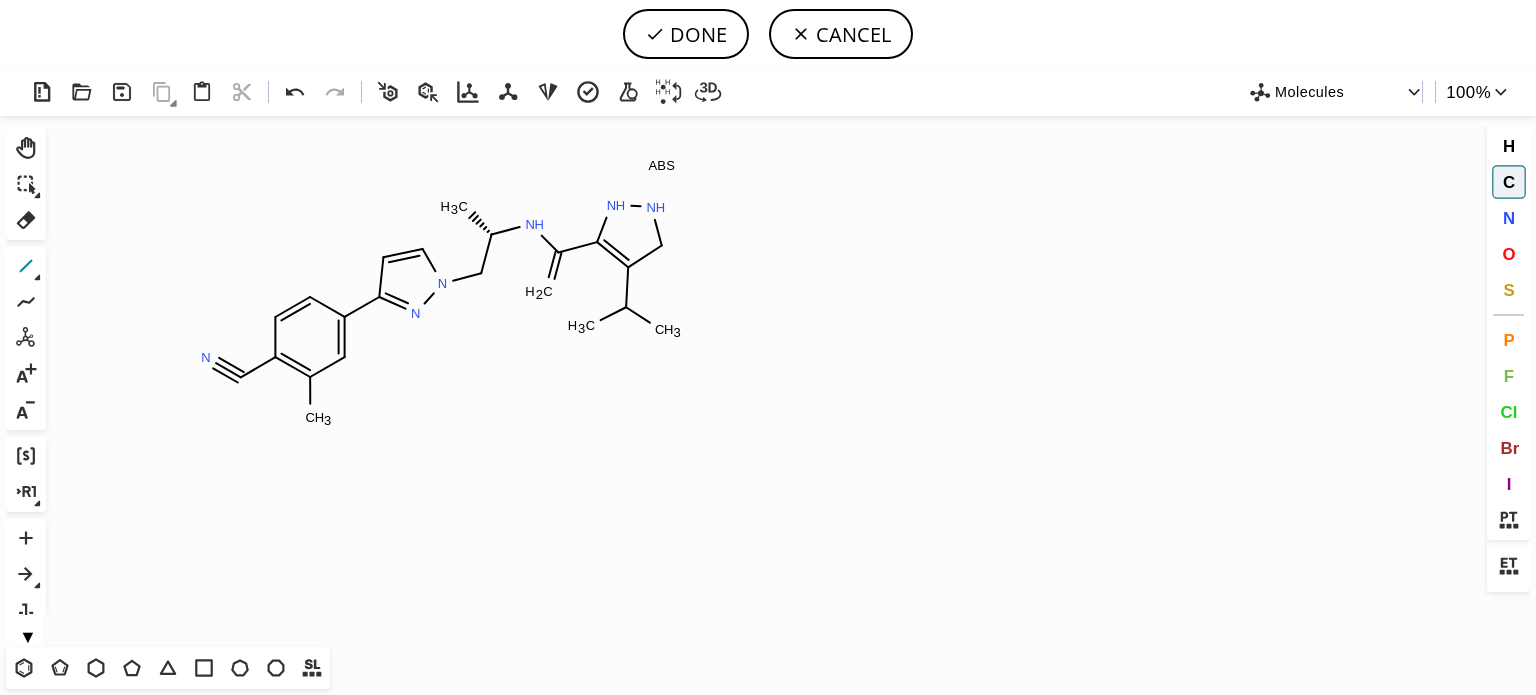 click 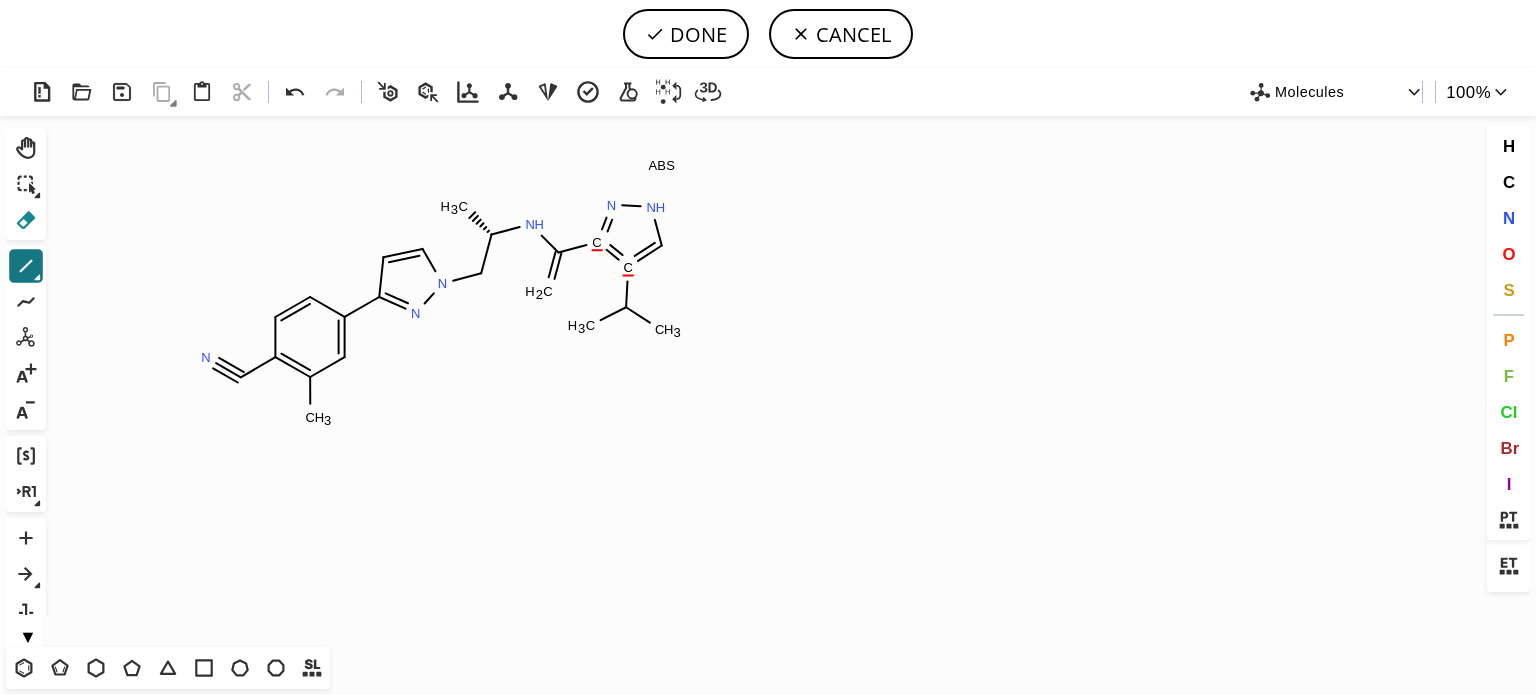 click 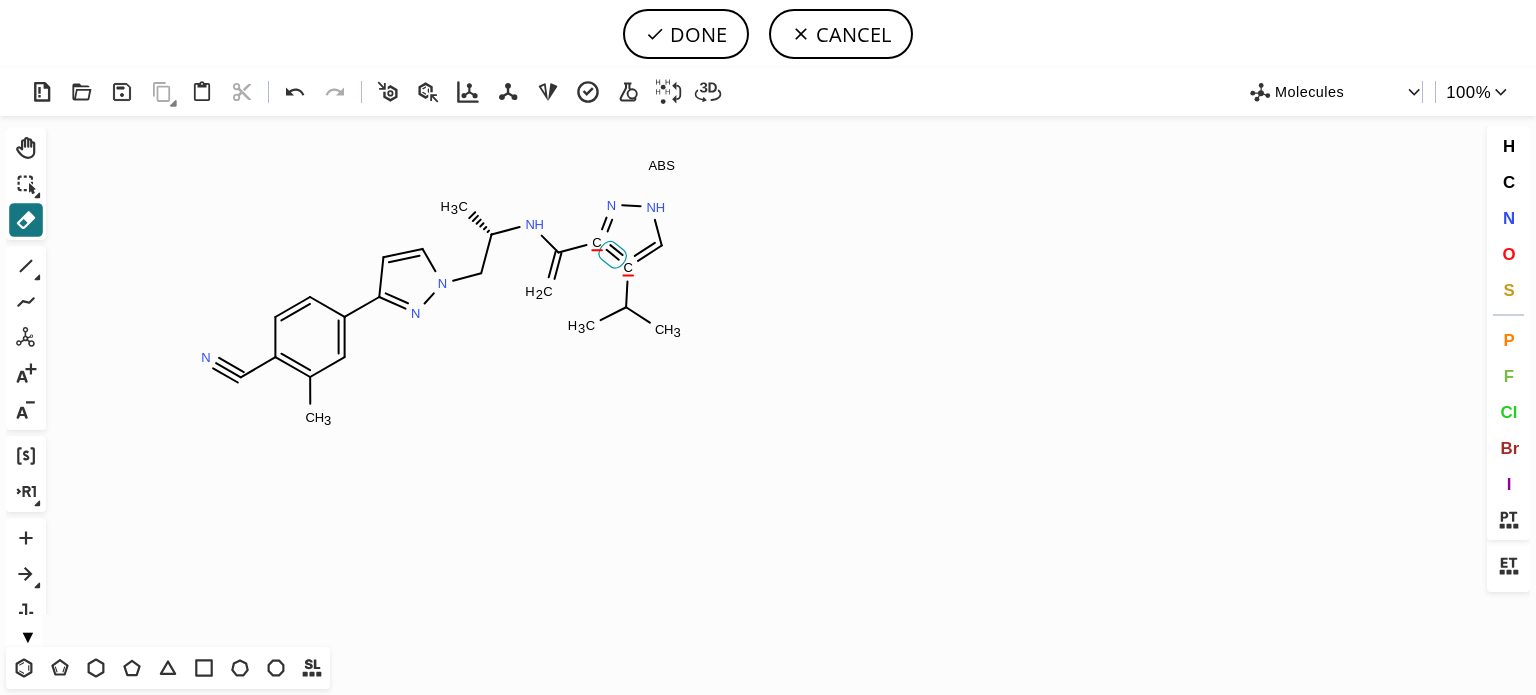 click 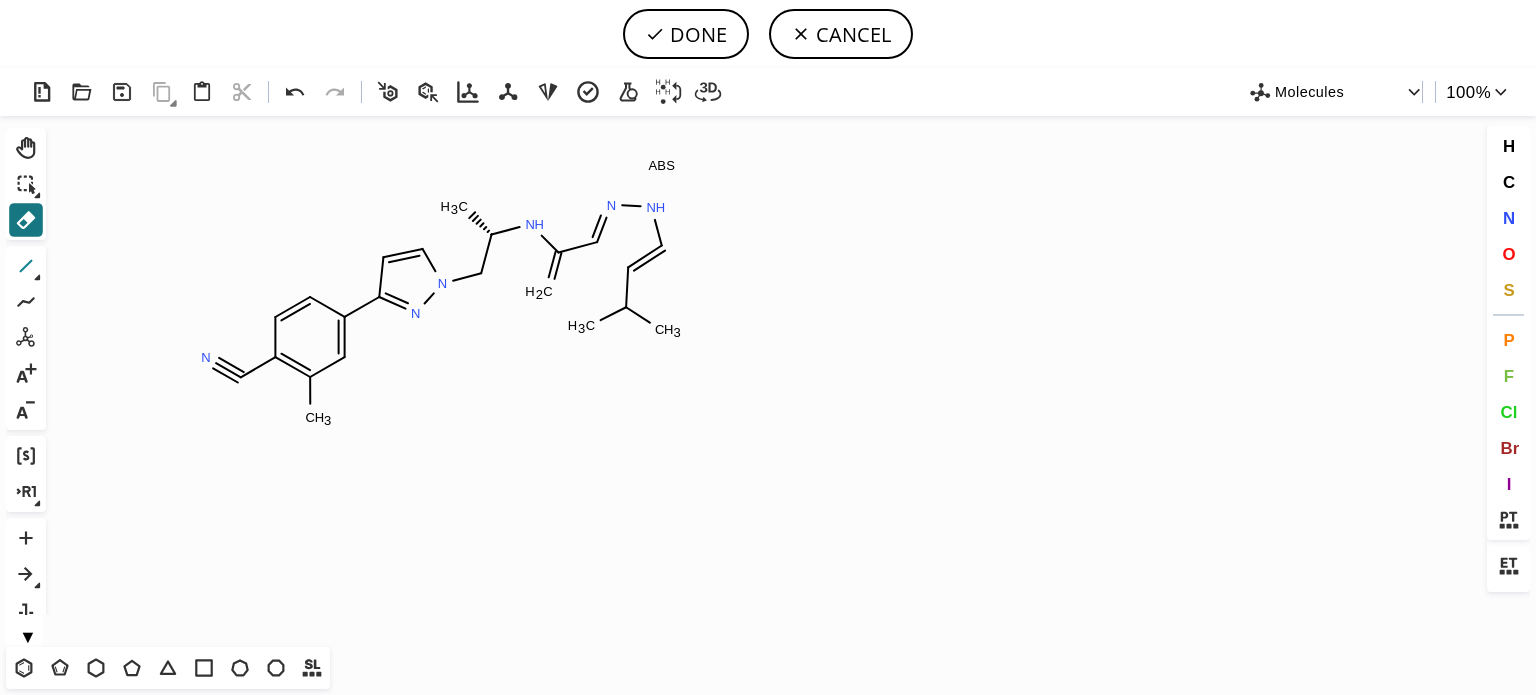 click 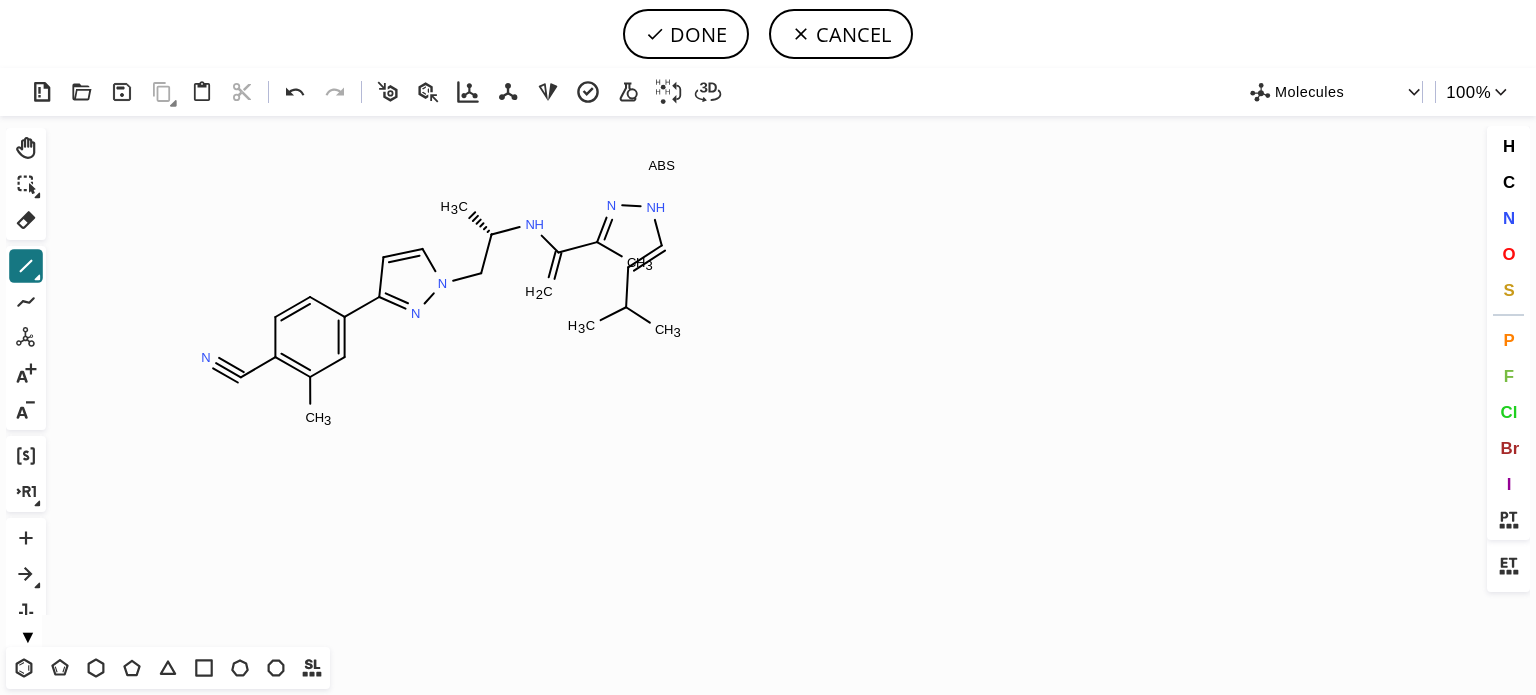 drag, startPoint x: 601, startPoint y: 245, endPoint x: 769, endPoint y: 309, distance: 179.77763 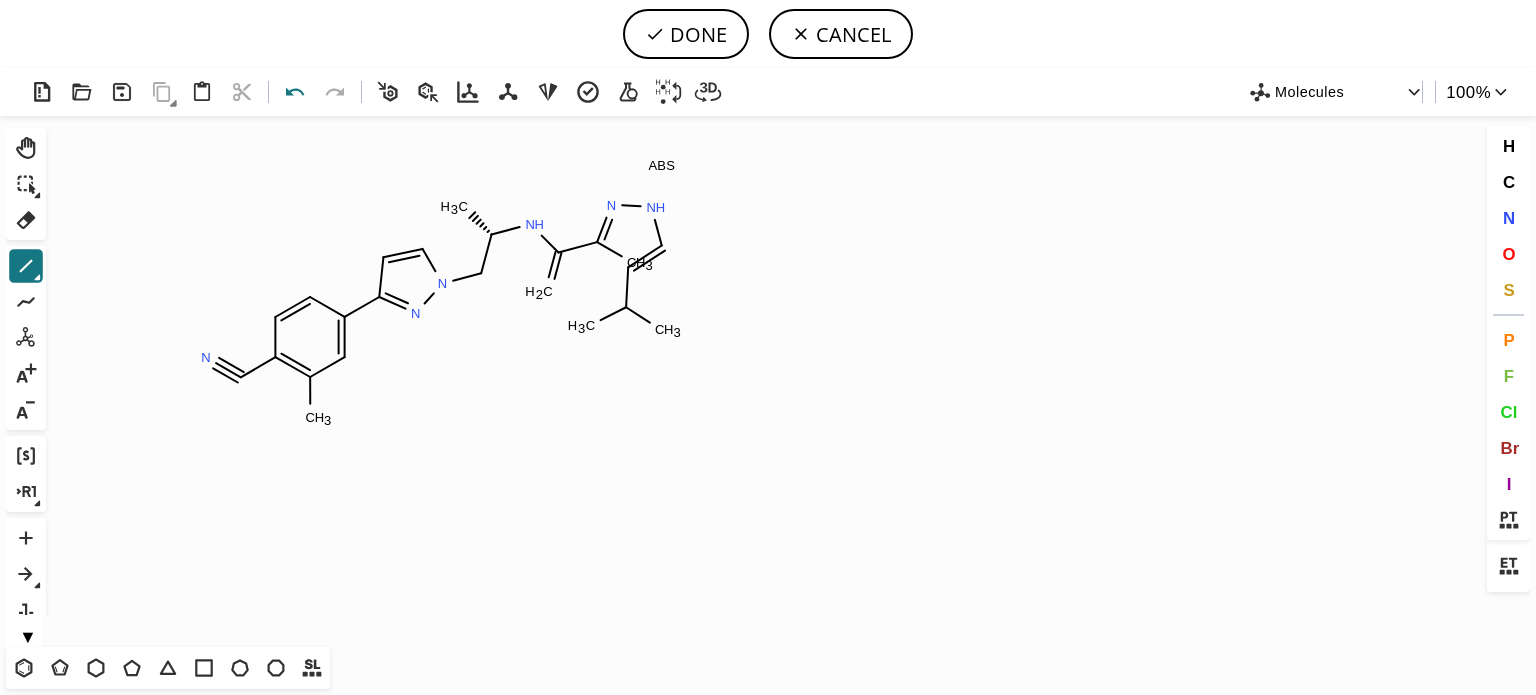 click 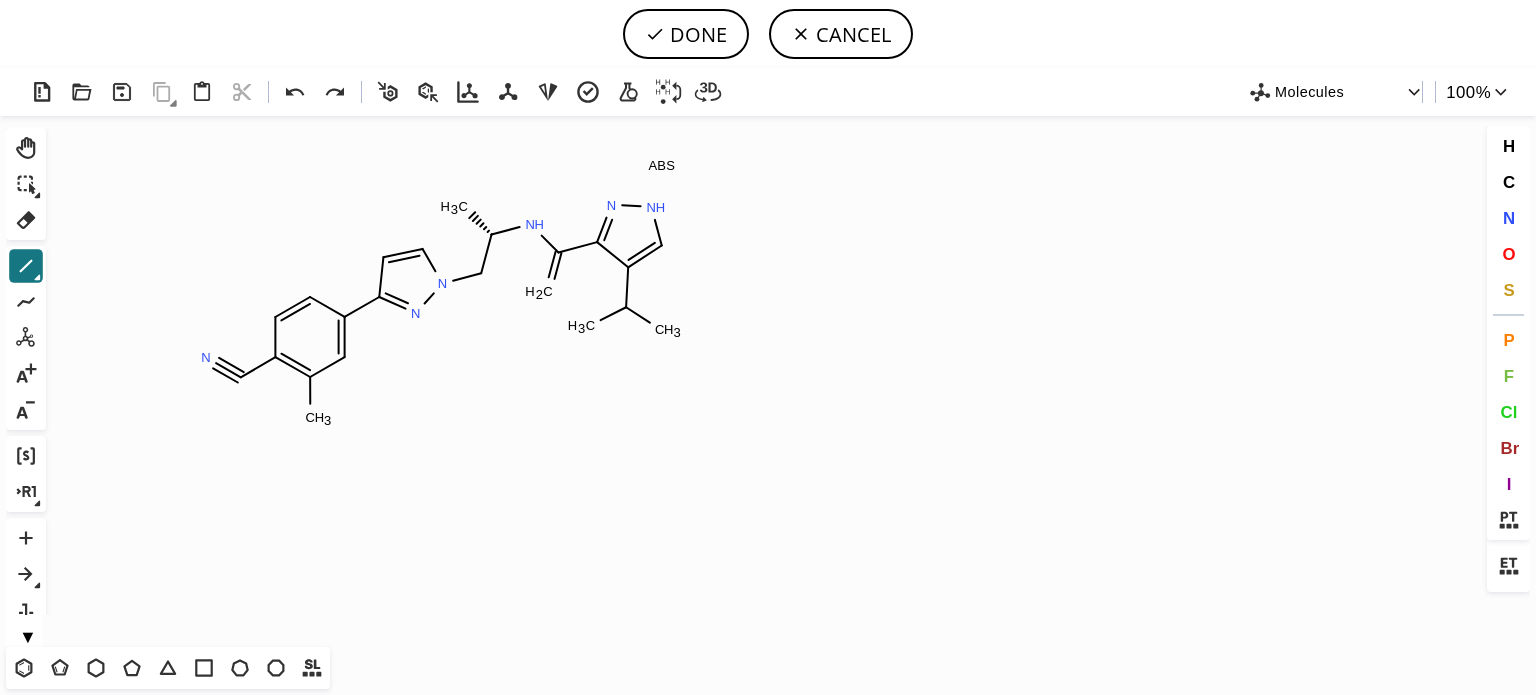 drag, startPoint x: 598, startPoint y: 238, endPoint x: 703, endPoint y: 264, distance: 108.17116 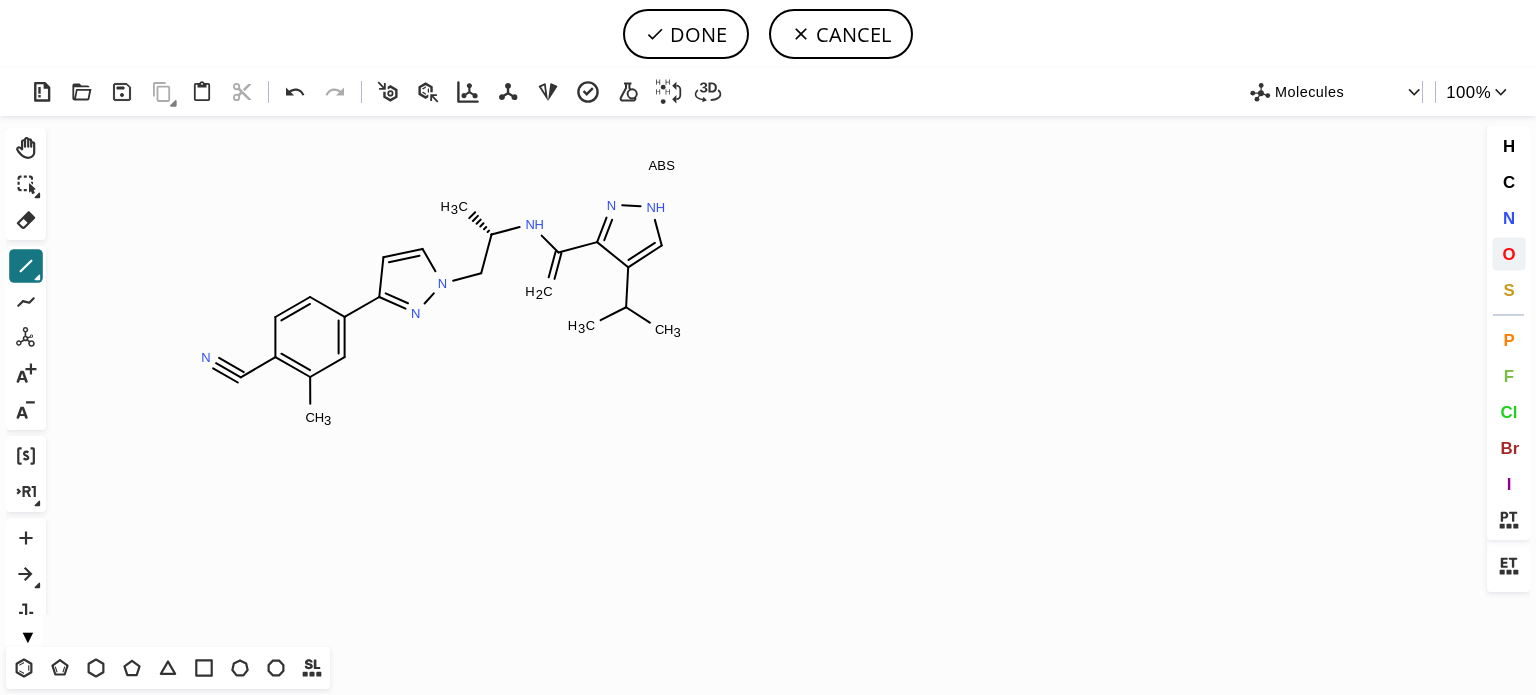 click on "O" at bounding box center (1508, 253) 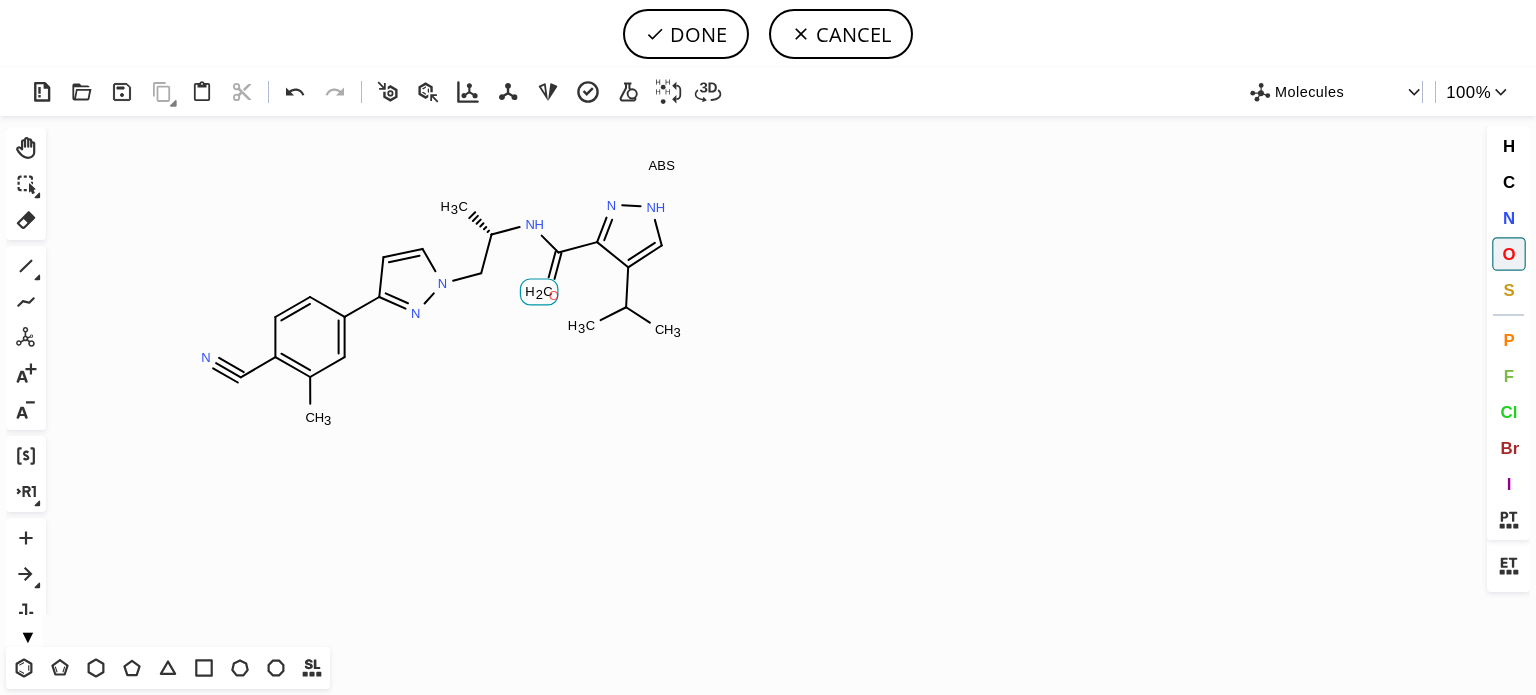 drag, startPoint x: 554, startPoint y: 295, endPoint x: 572, endPoint y: 298, distance: 18.248287 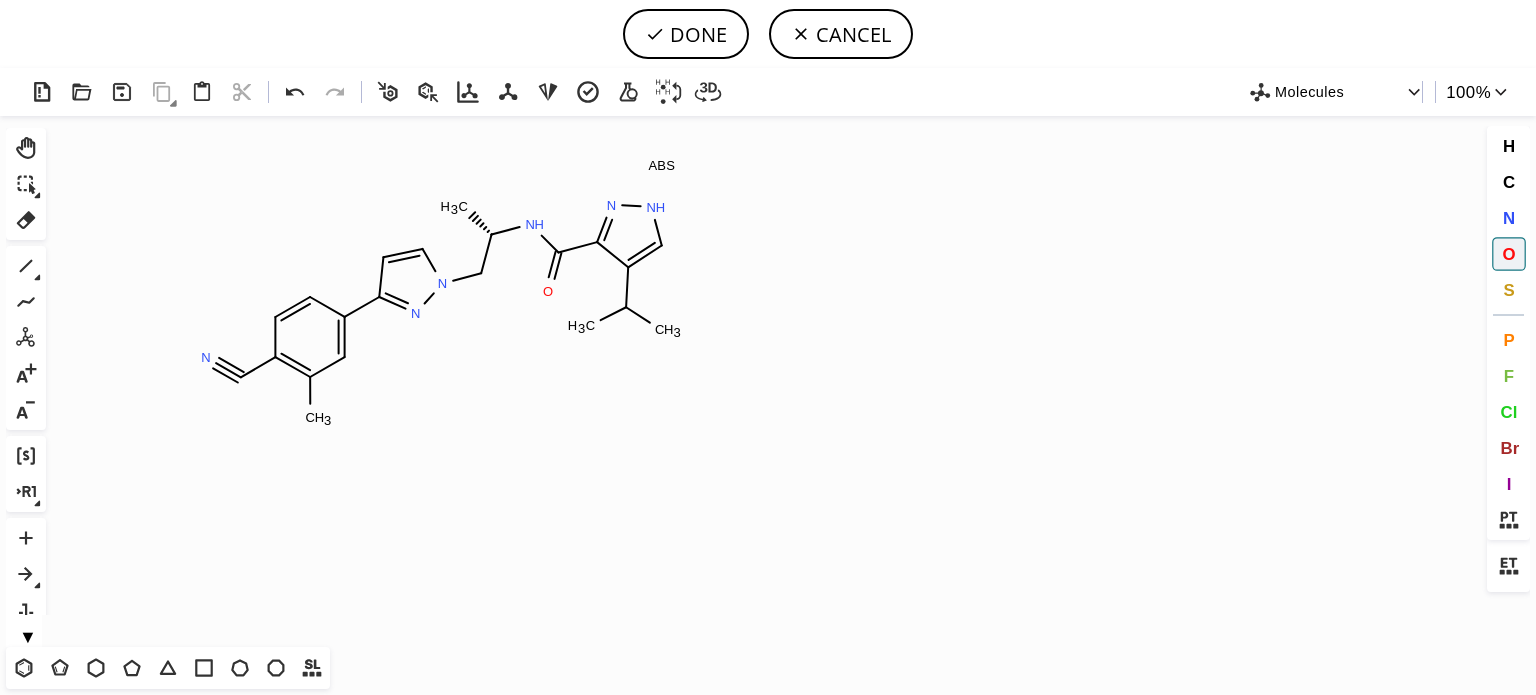 click on "O" at bounding box center (1509, 254) 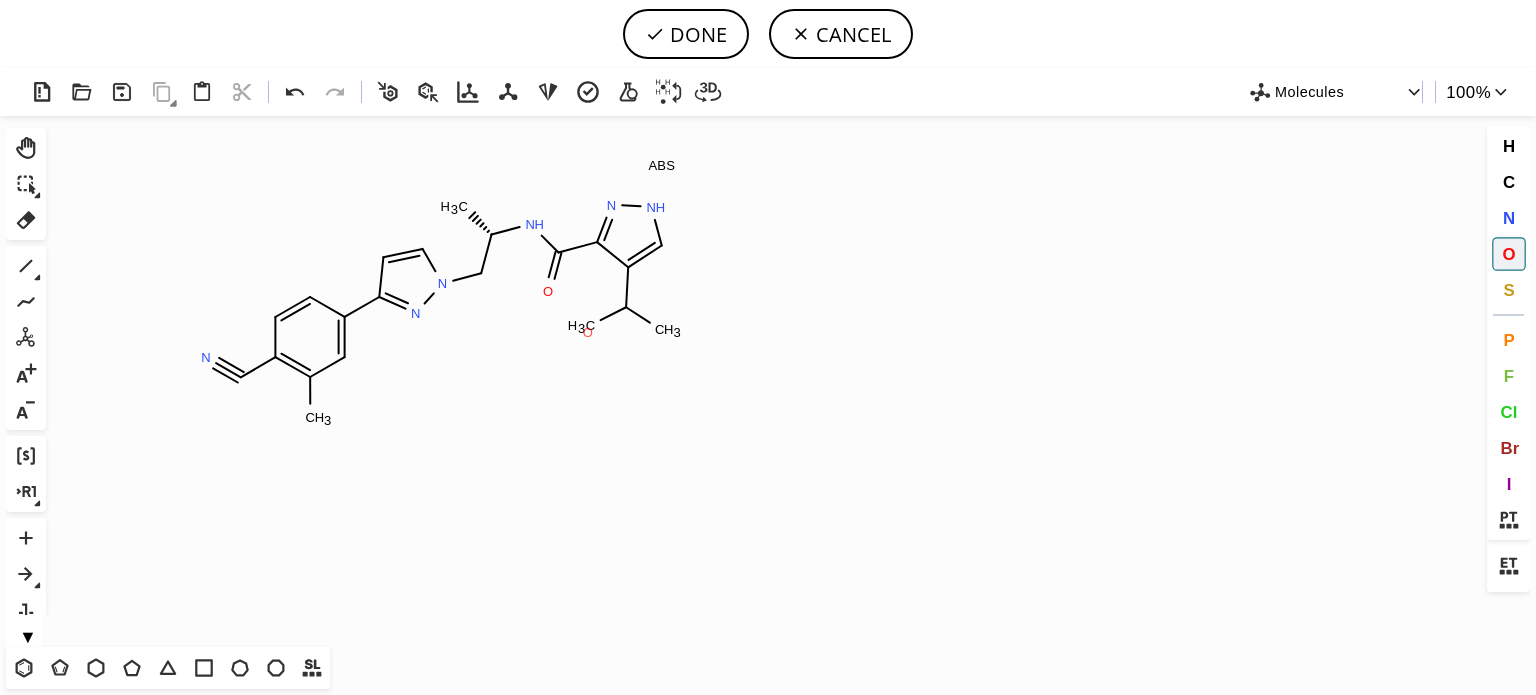 click on "O" 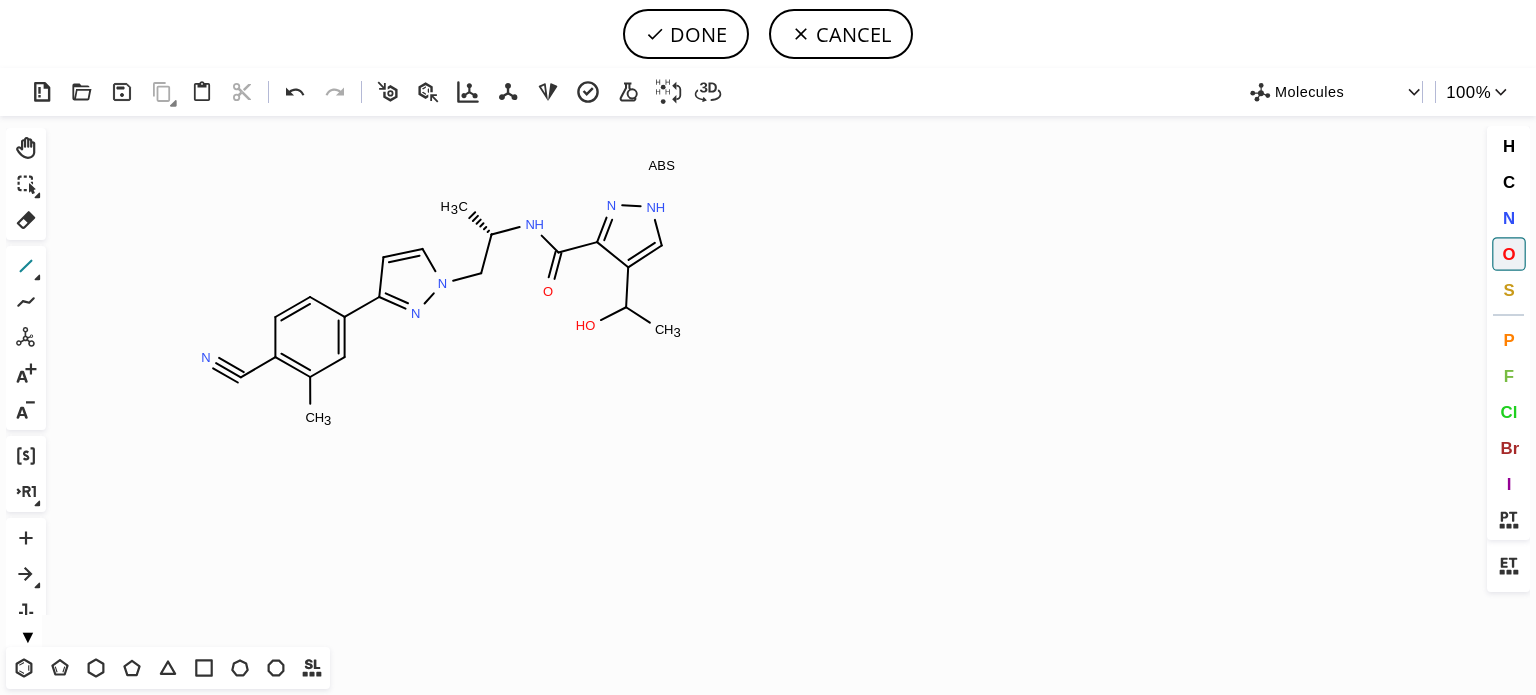 click 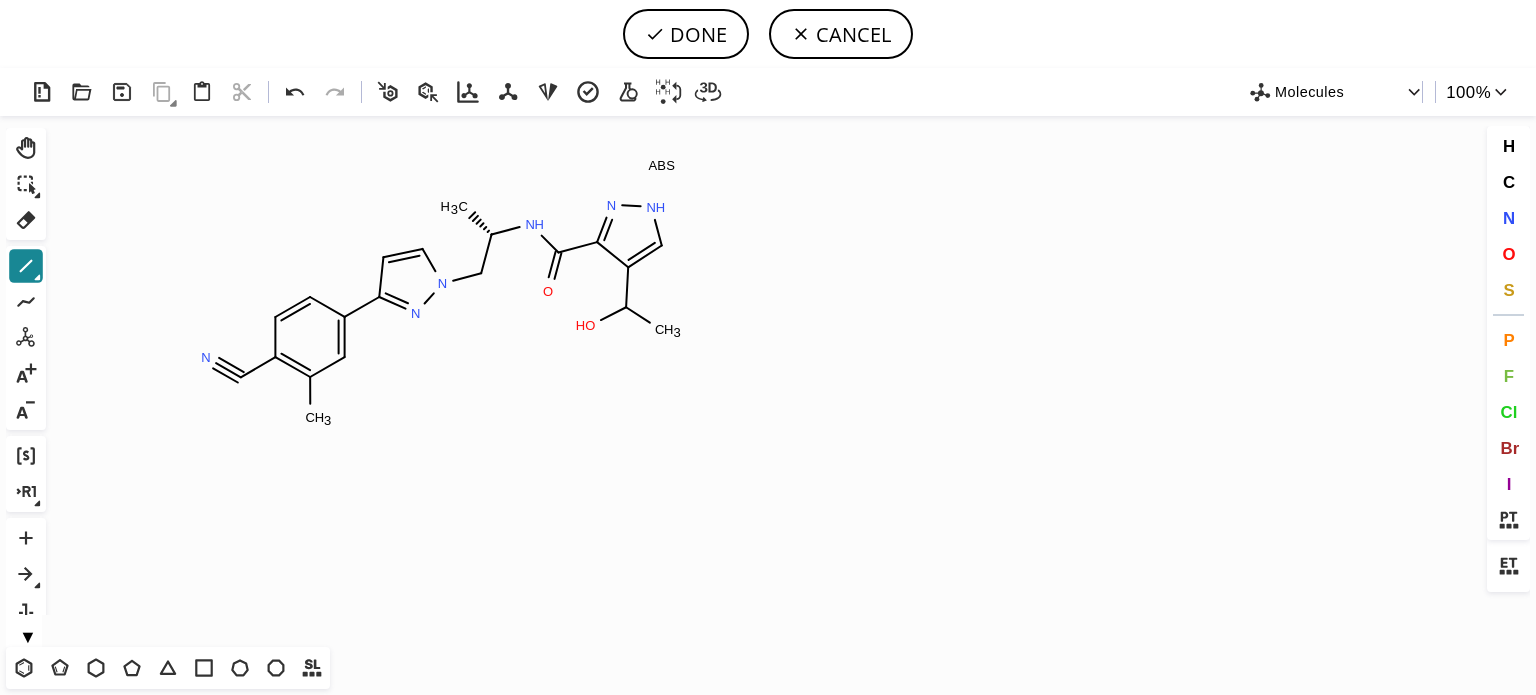 click 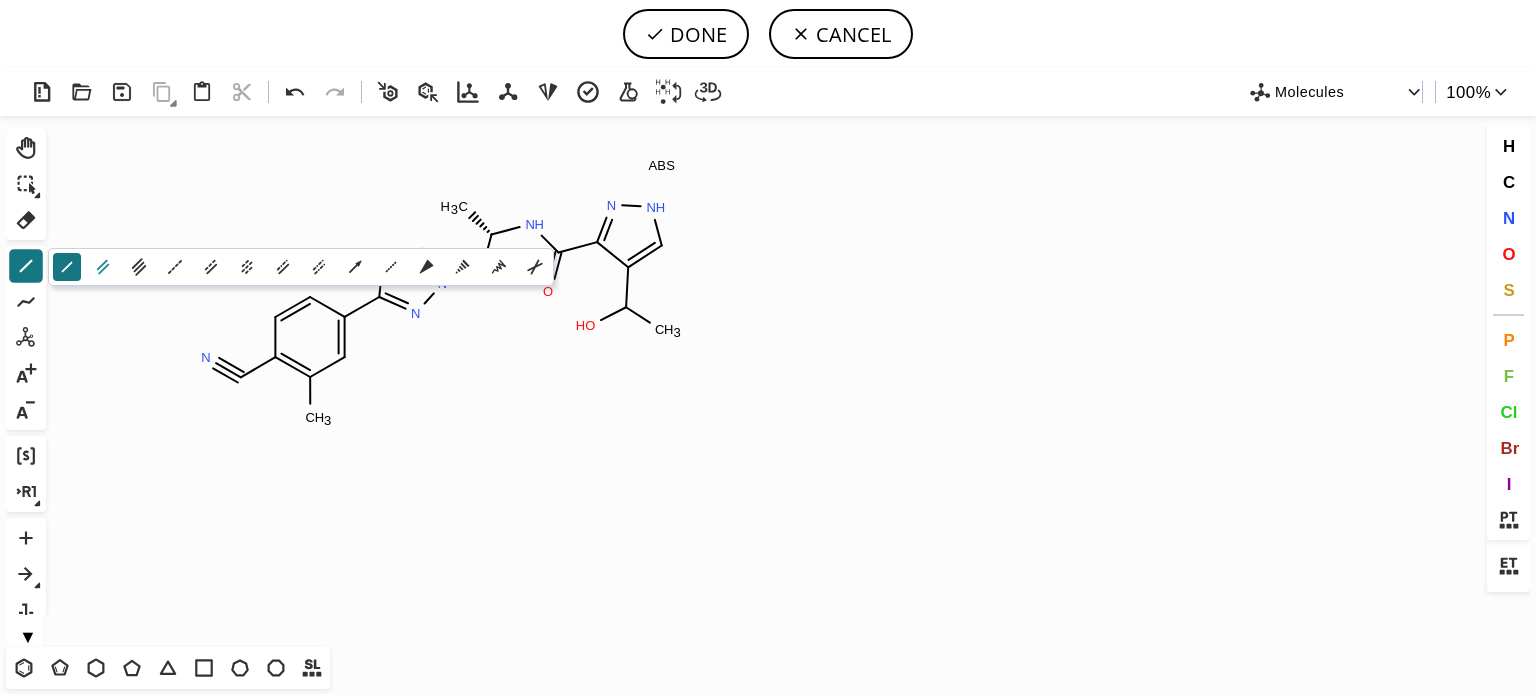 click 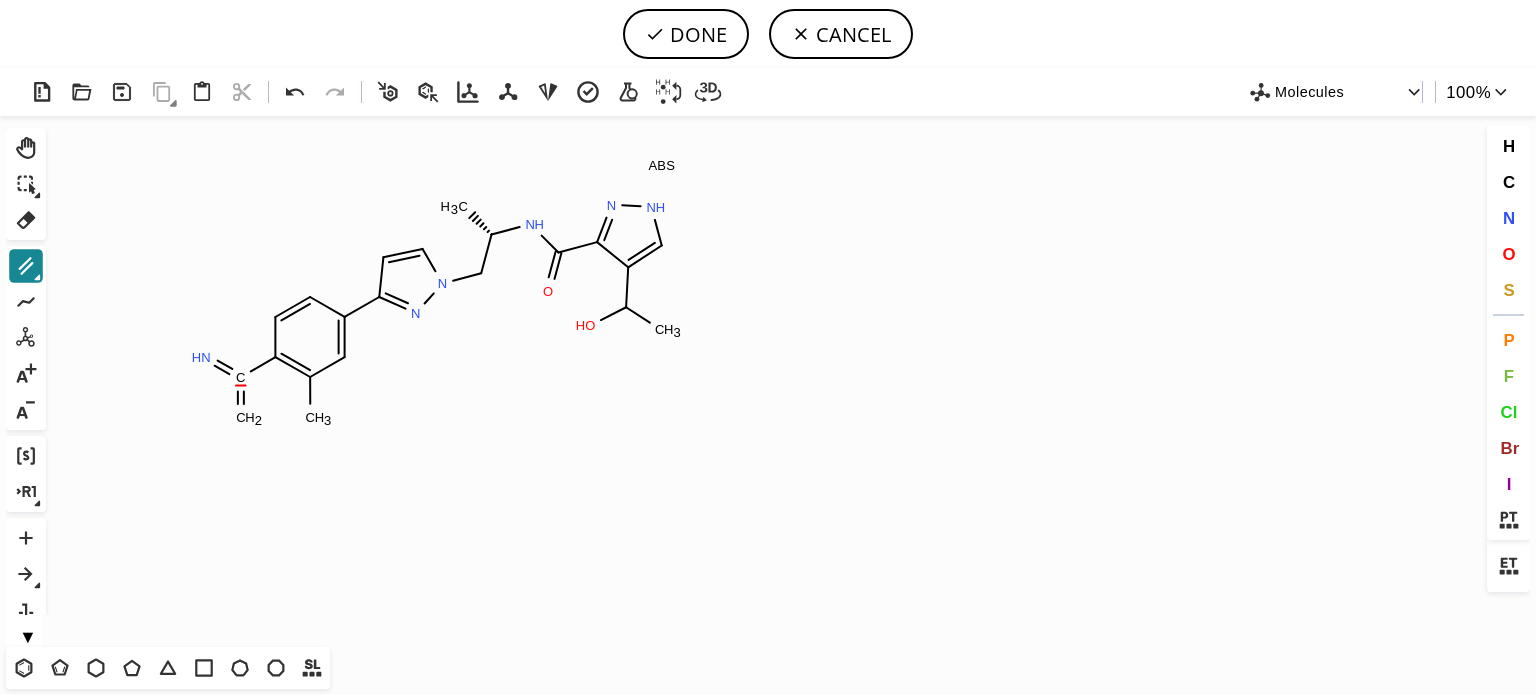 click 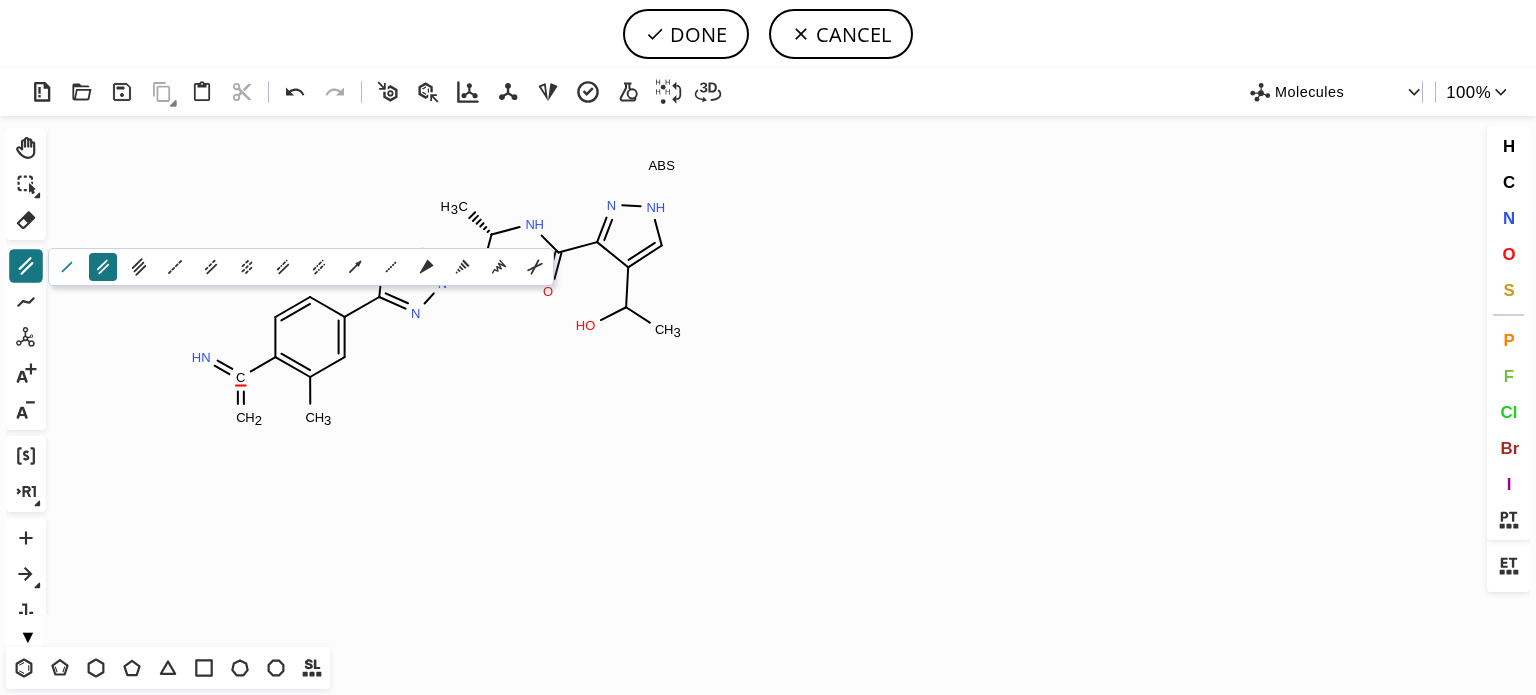 click 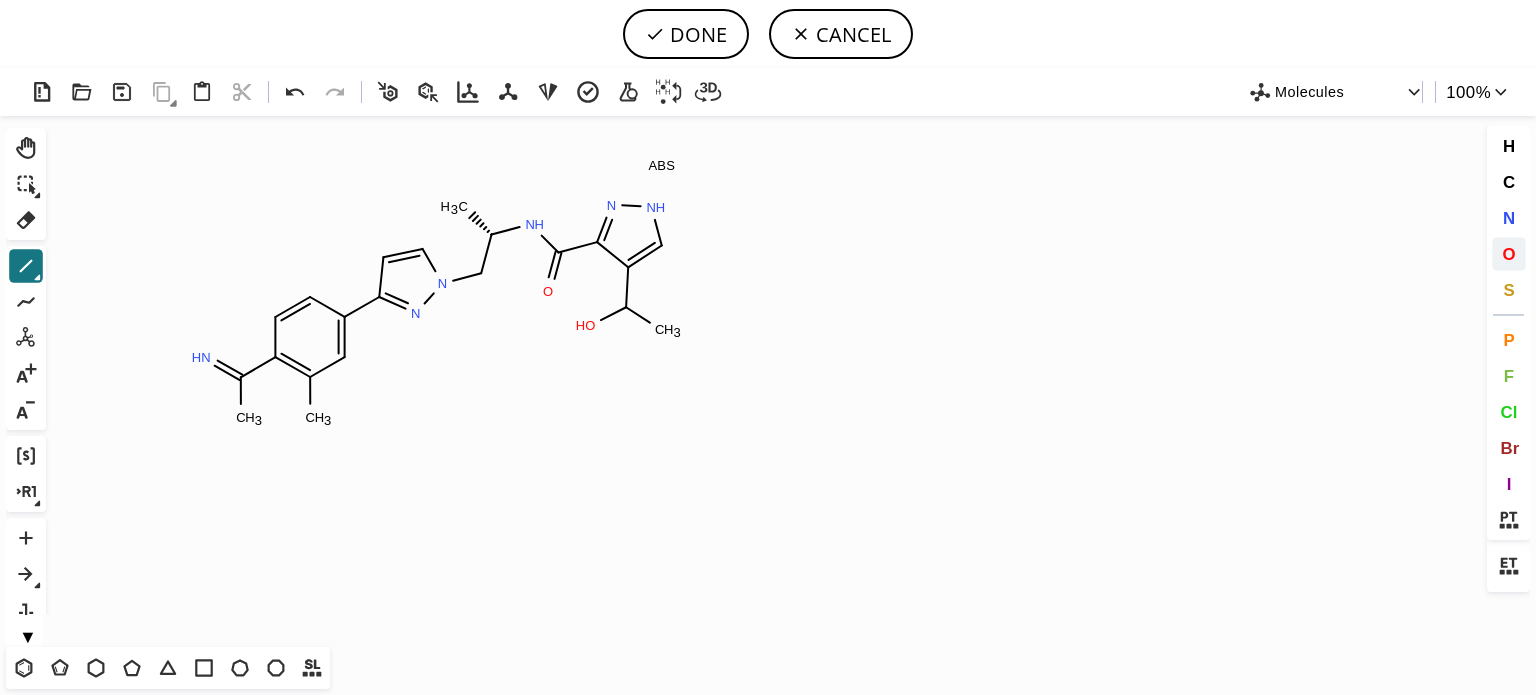 click on "O" at bounding box center (1508, 253) 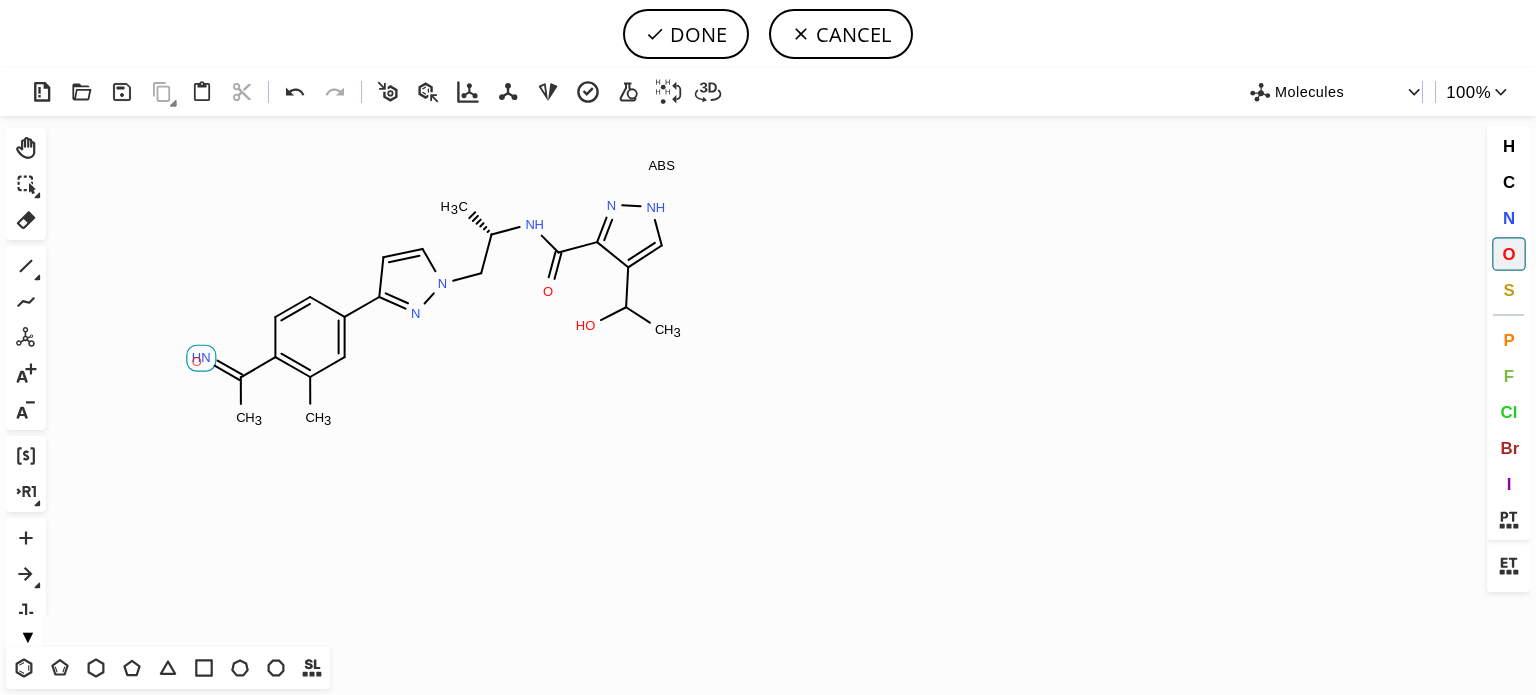 click on "O" 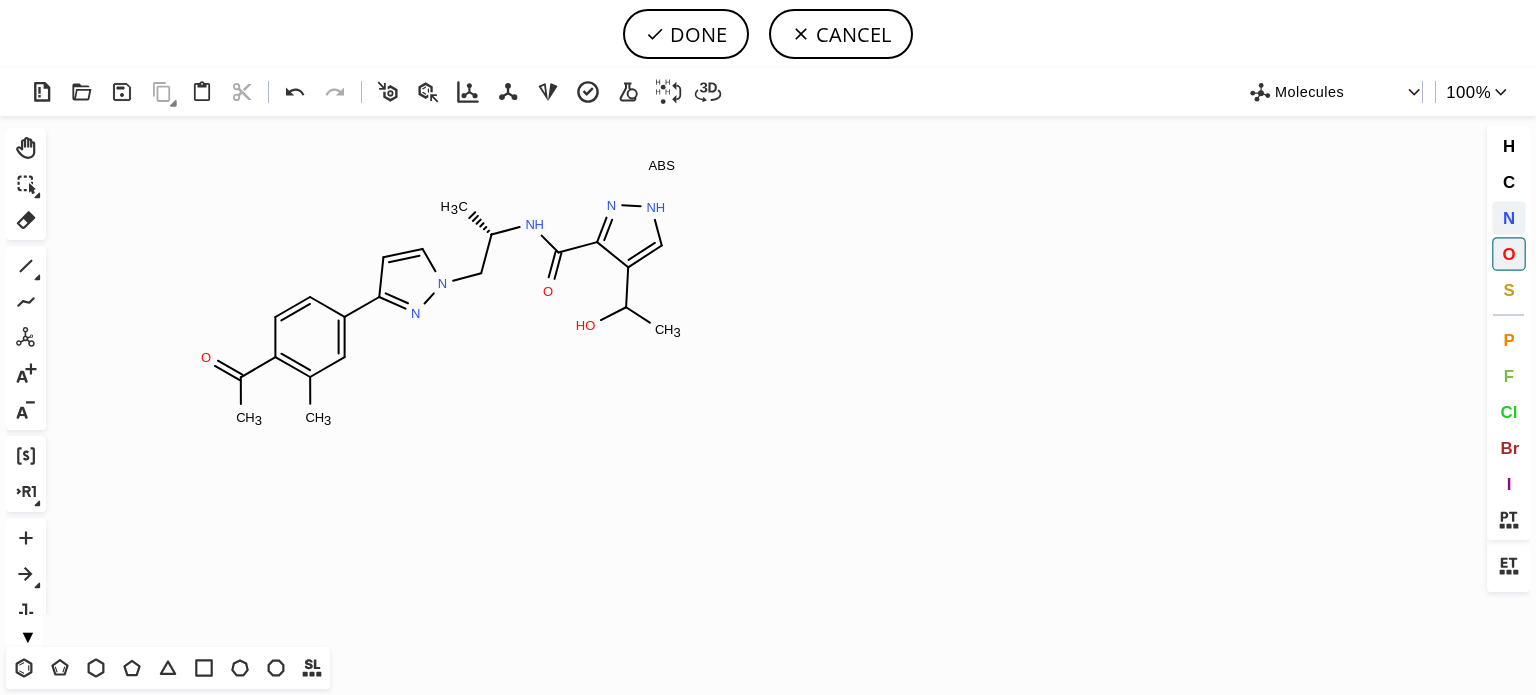 click on "N" at bounding box center [1508, 217] 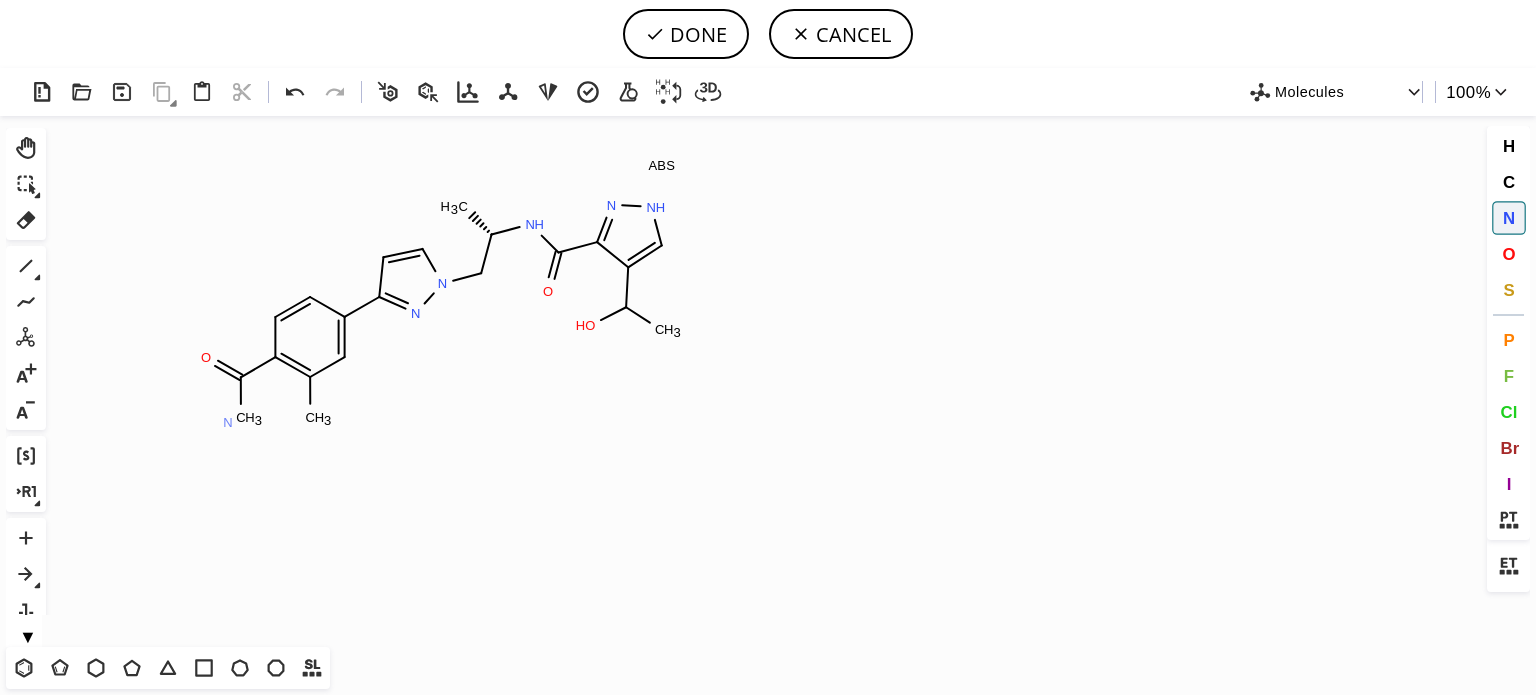click on "N" 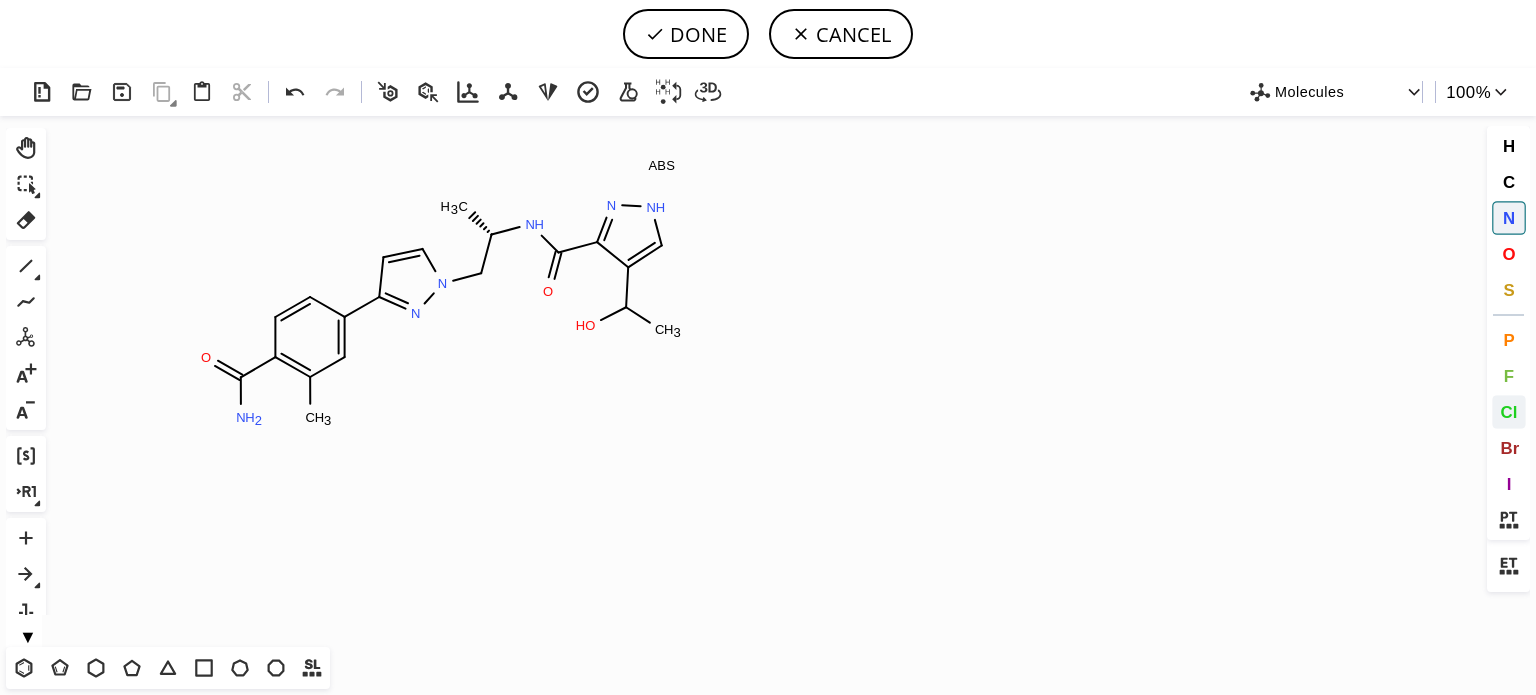 click on "Cl" at bounding box center (1509, 412) 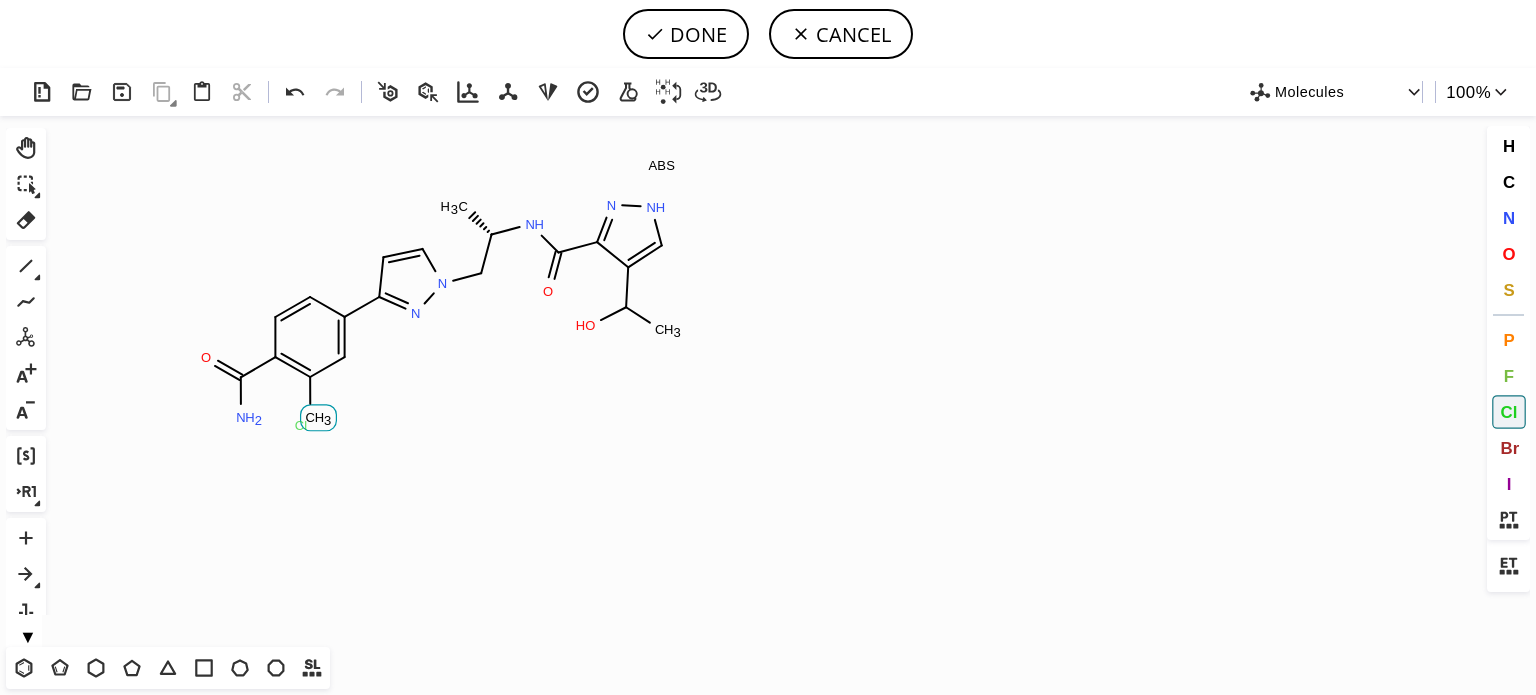 click on "Cl" 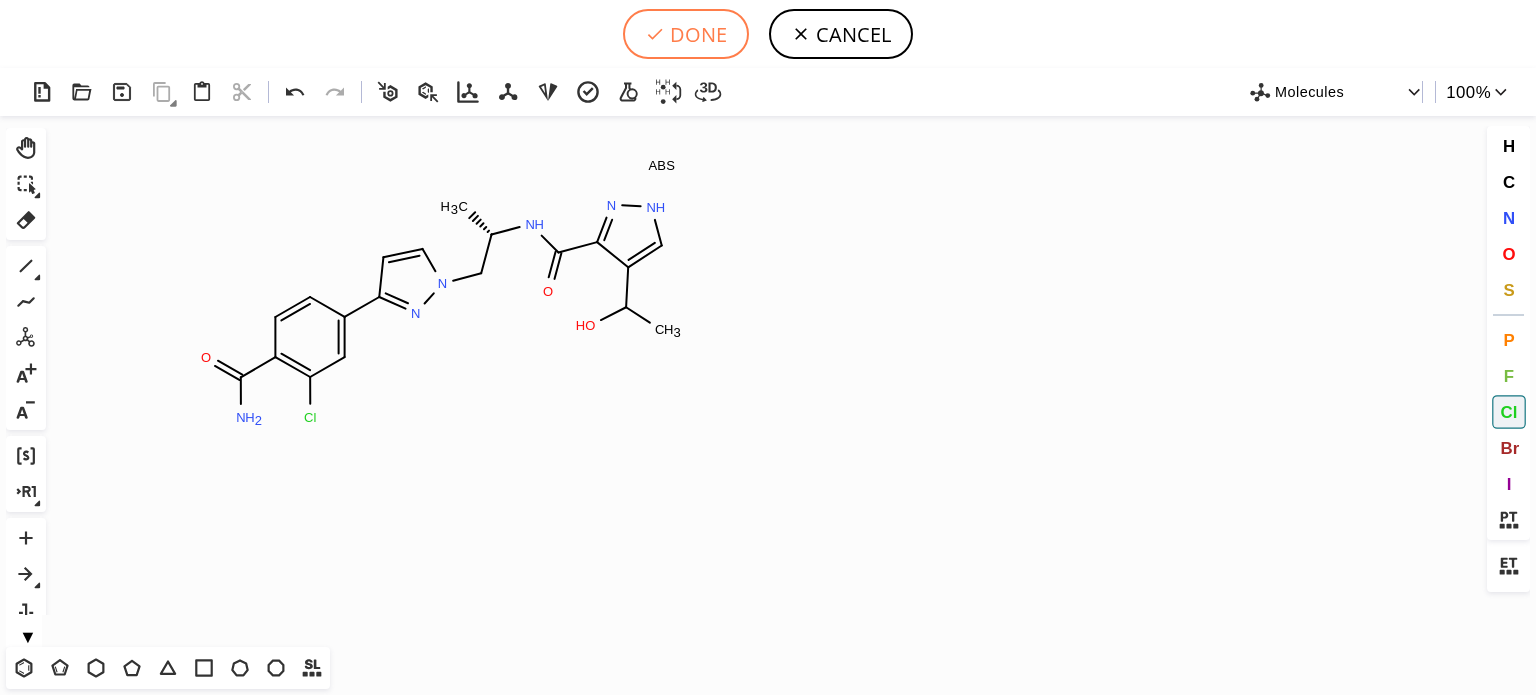 click on "DONE" at bounding box center [686, 34] 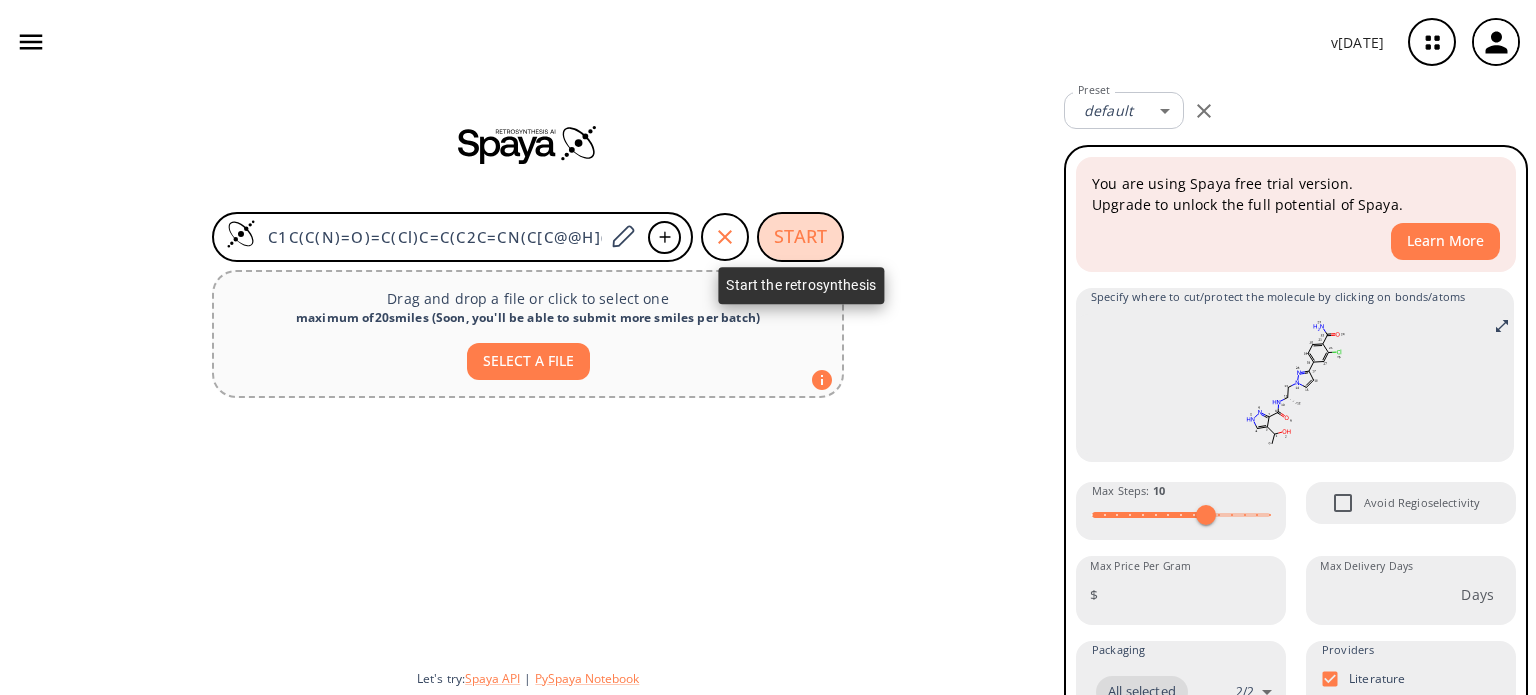click on "START" at bounding box center [800, 237] 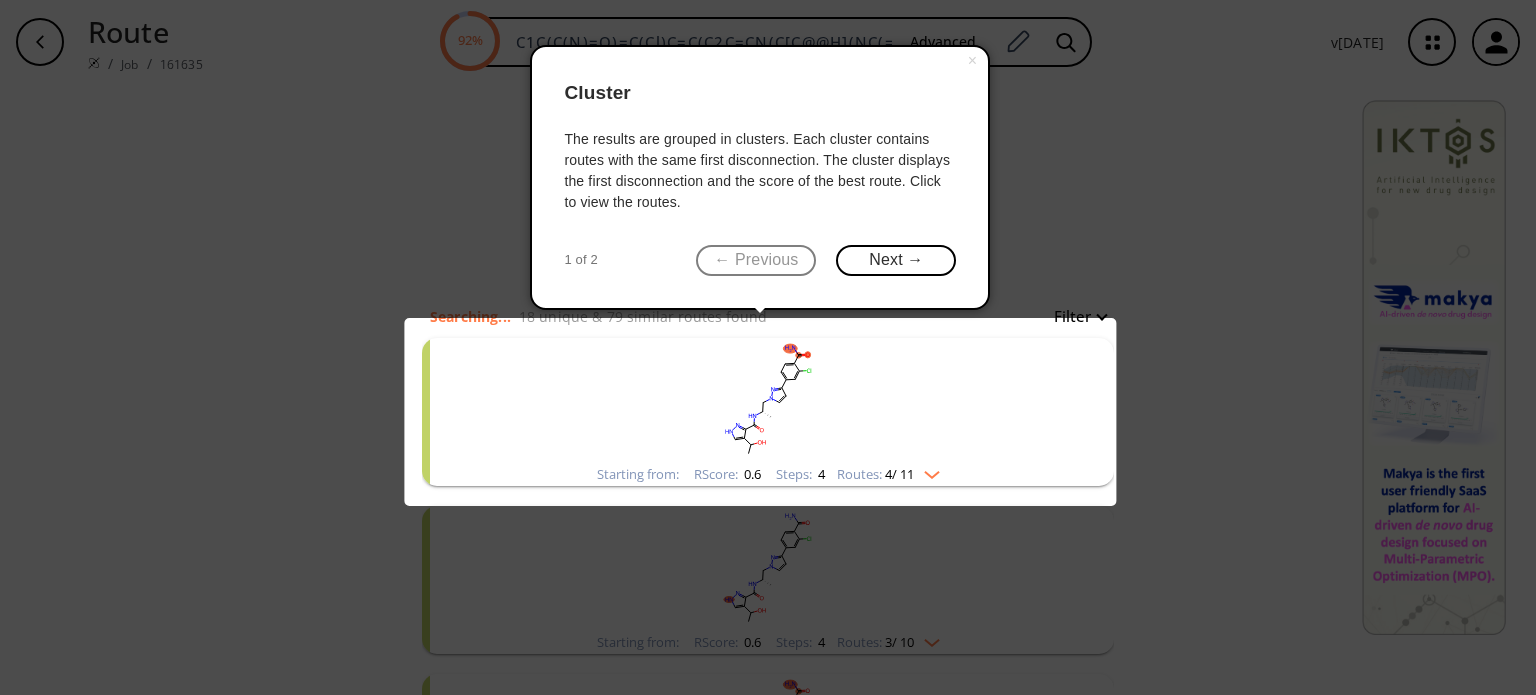 click 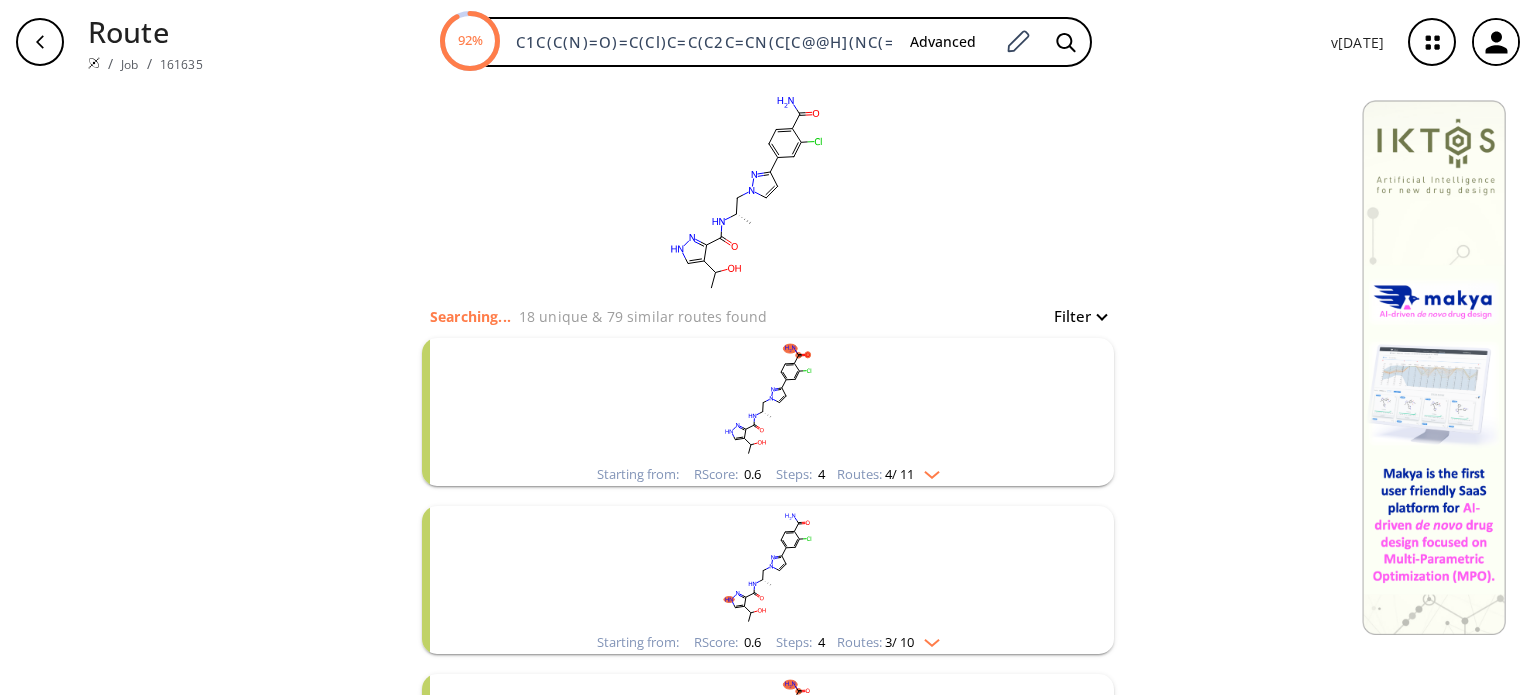 click 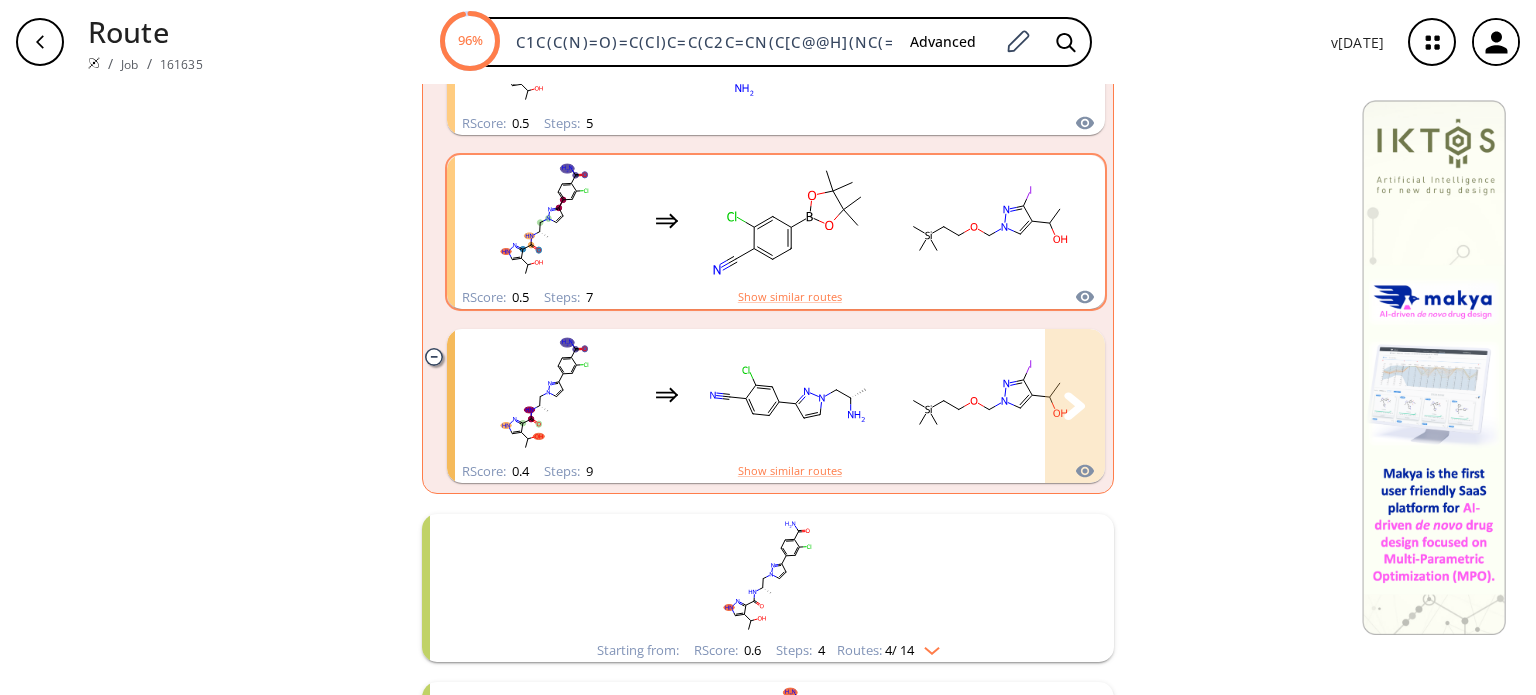 scroll, scrollTop: 900, scrollLeft: 0, axis: vertical 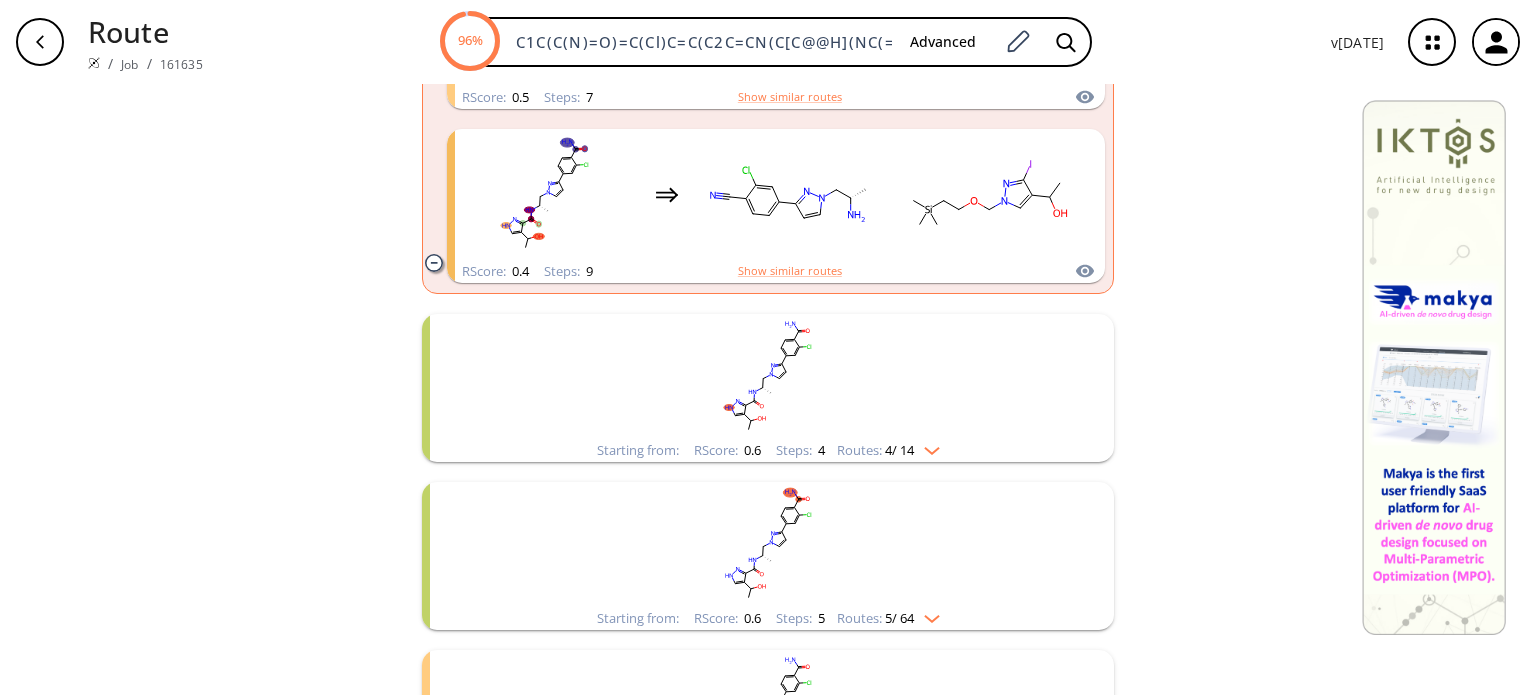 click on "Routes:   4  / 14" at bounding box center [888, 450] 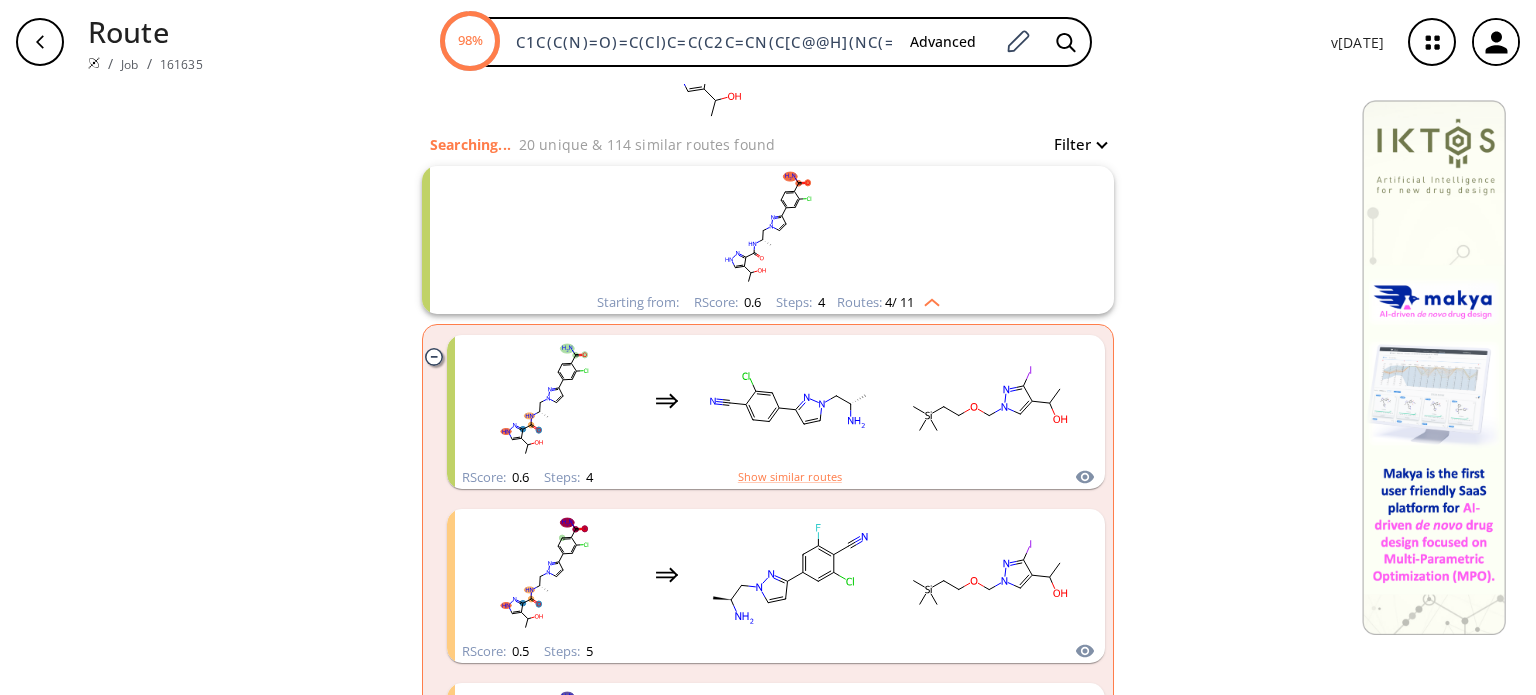 scroll, scrollTop: 200, scrollLeft: 0, axis: vertical 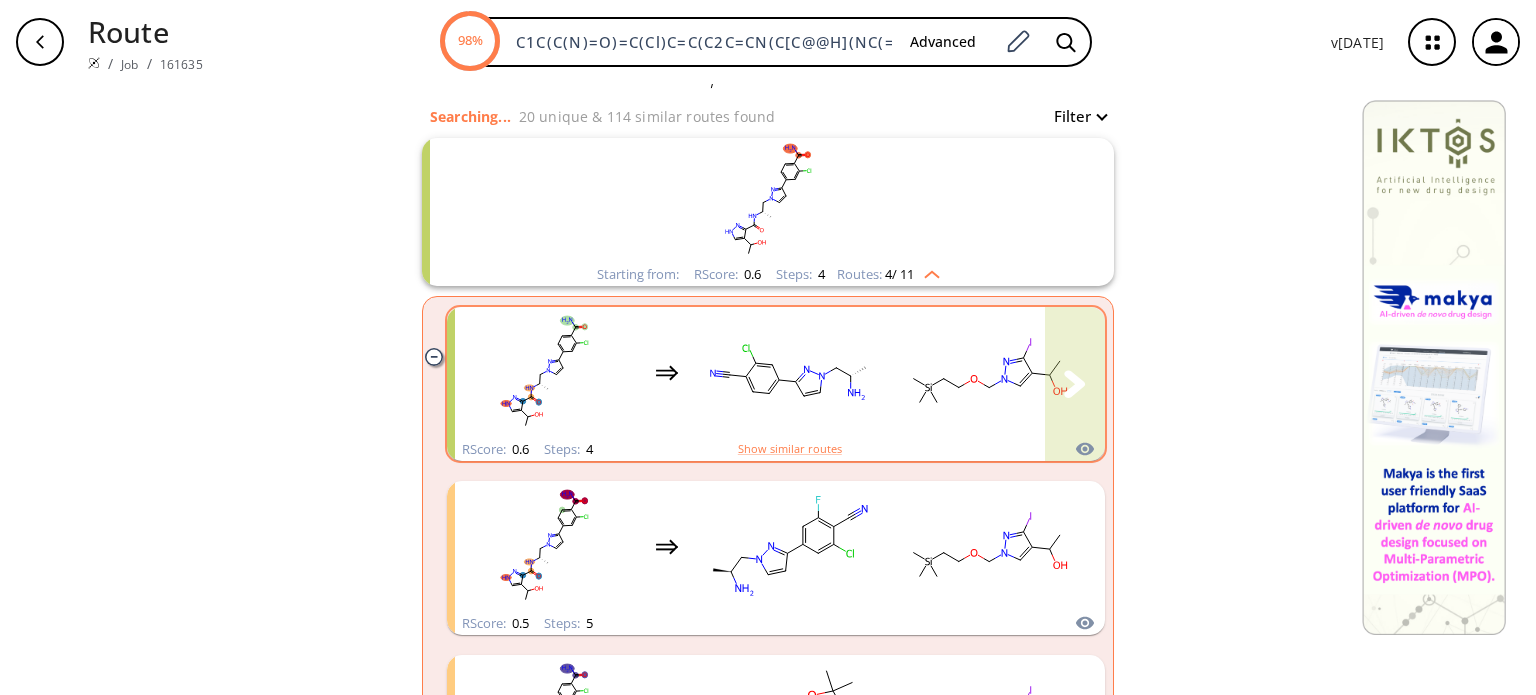 click 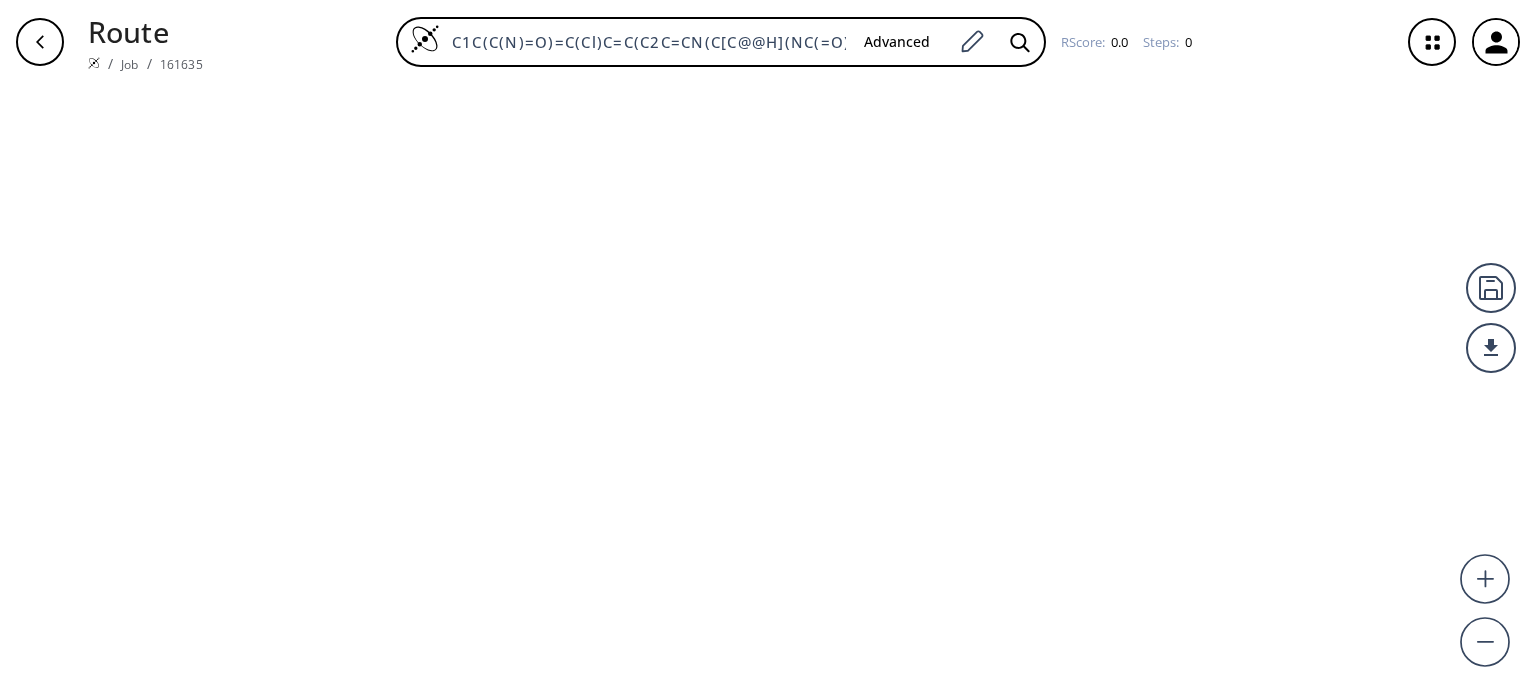 scroll, scrollTop: 0, scrollLeft: 0, axis: both 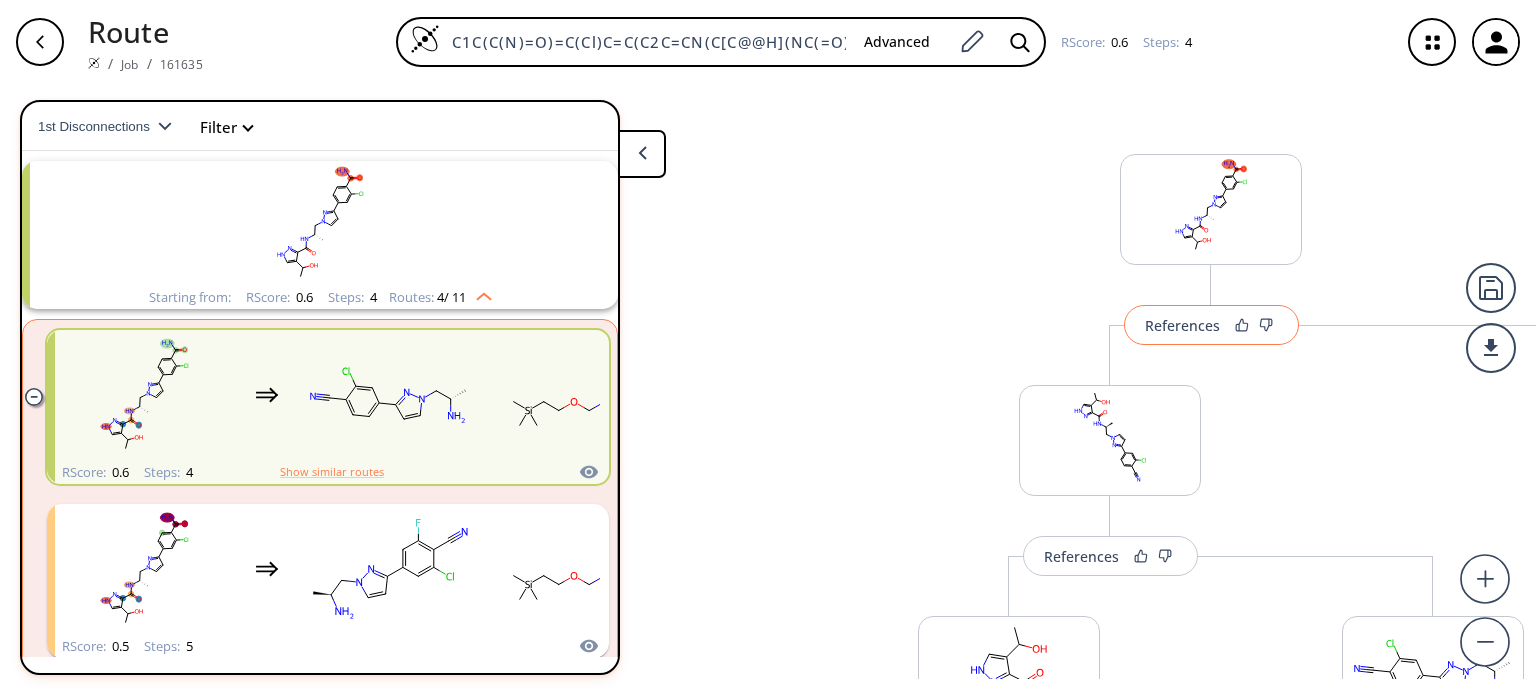 click on "References" at bounding box center (1182, 325) 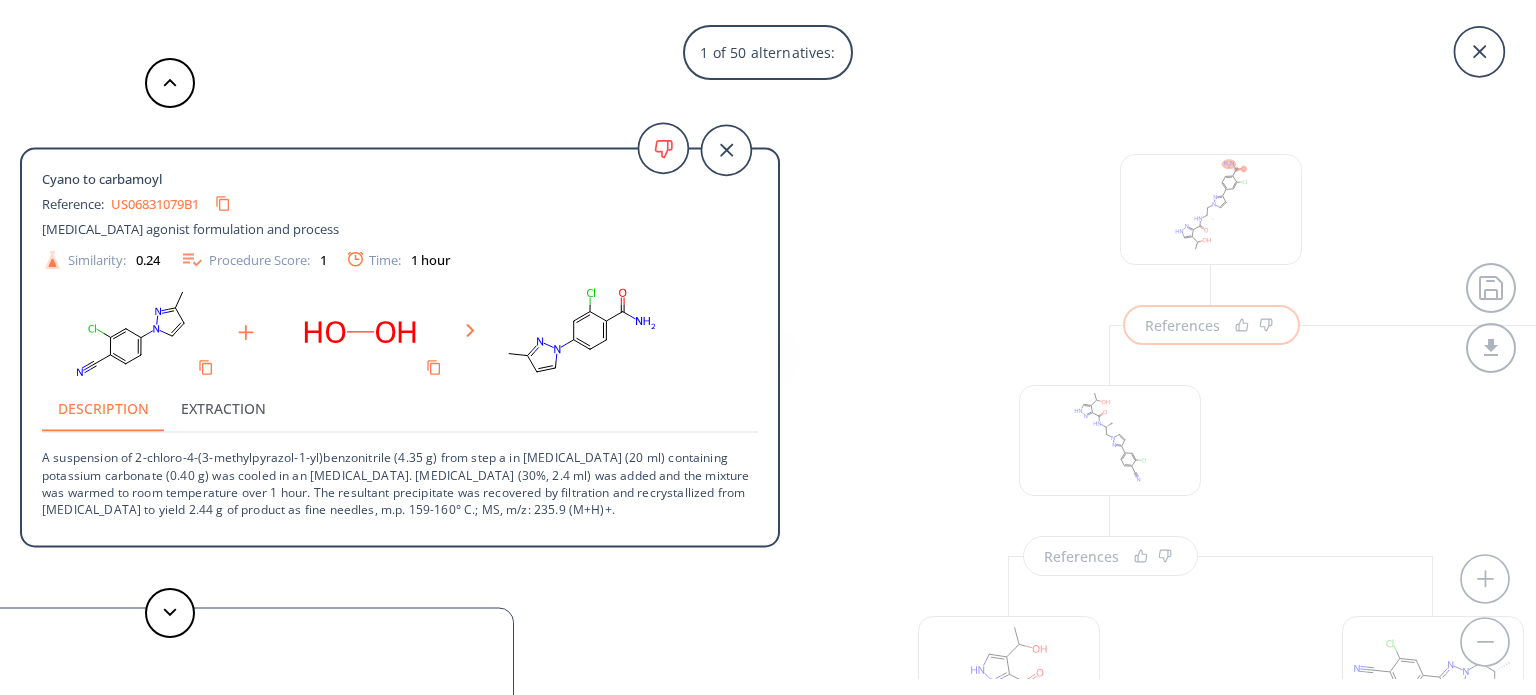click on "US06831079B1" at bounding box center [155, 203] 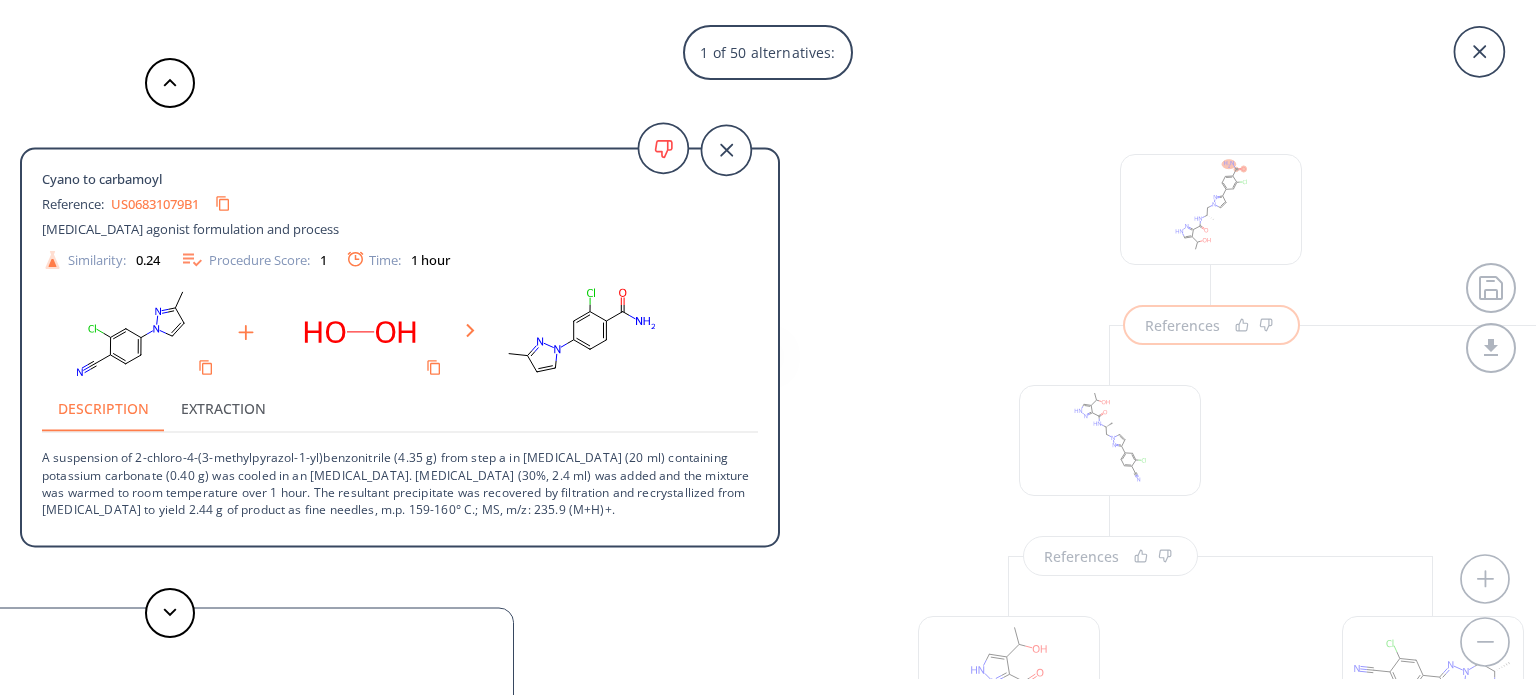 click on "US06831079B1" at bounding box center (155, 203) 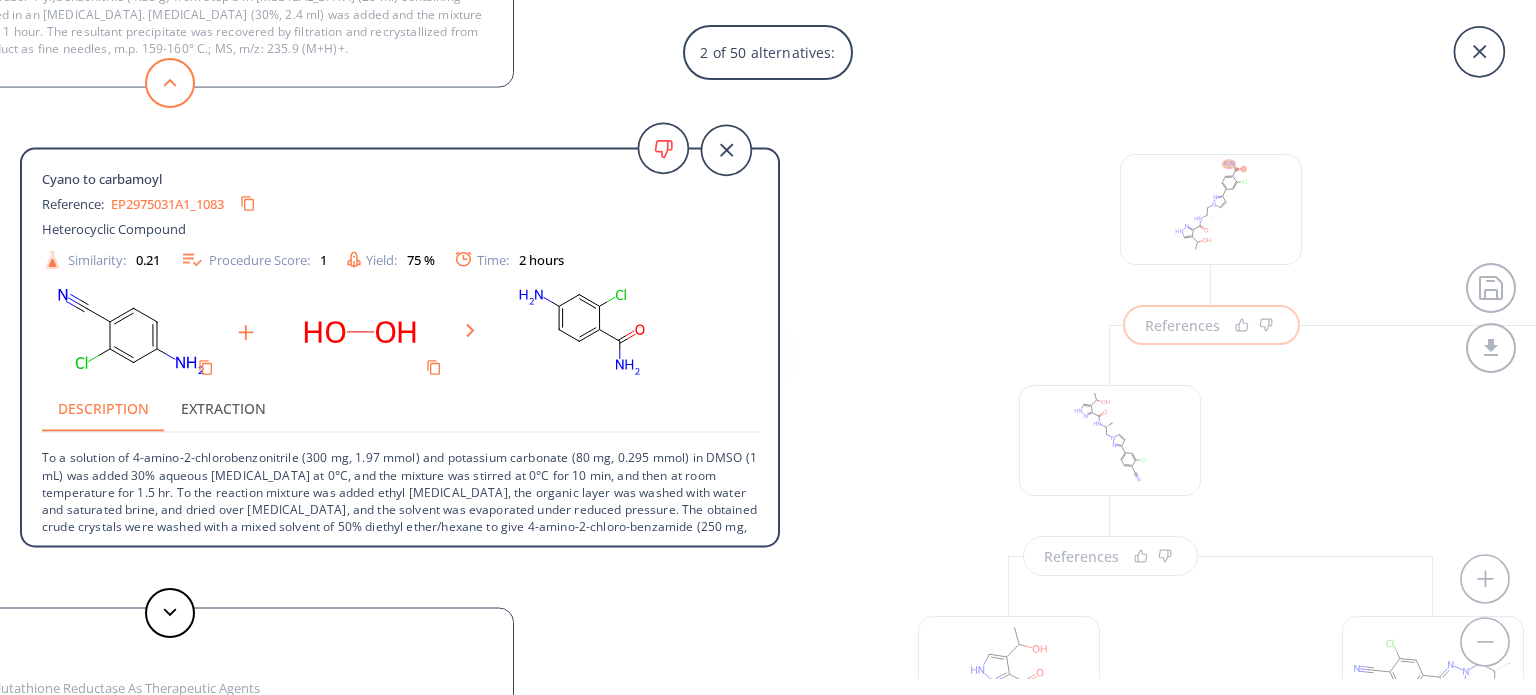 click 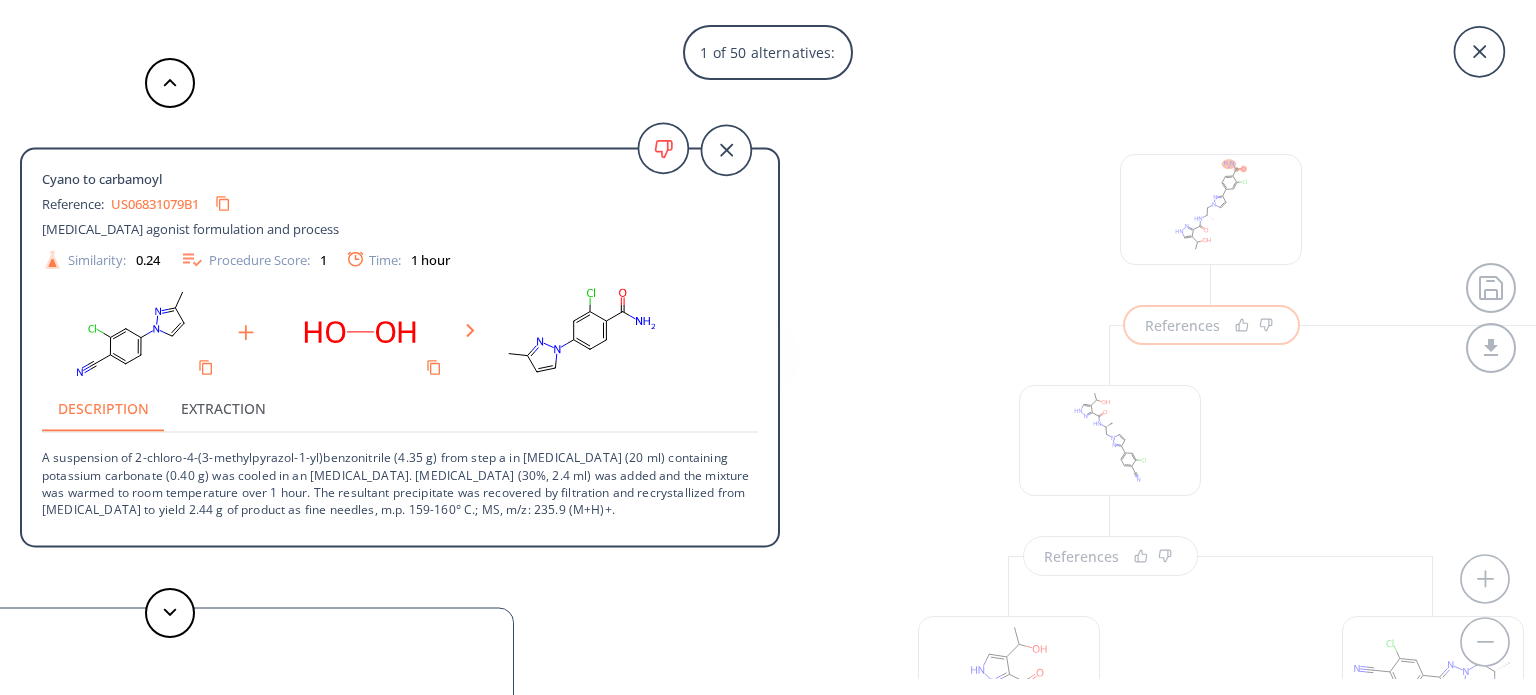 type 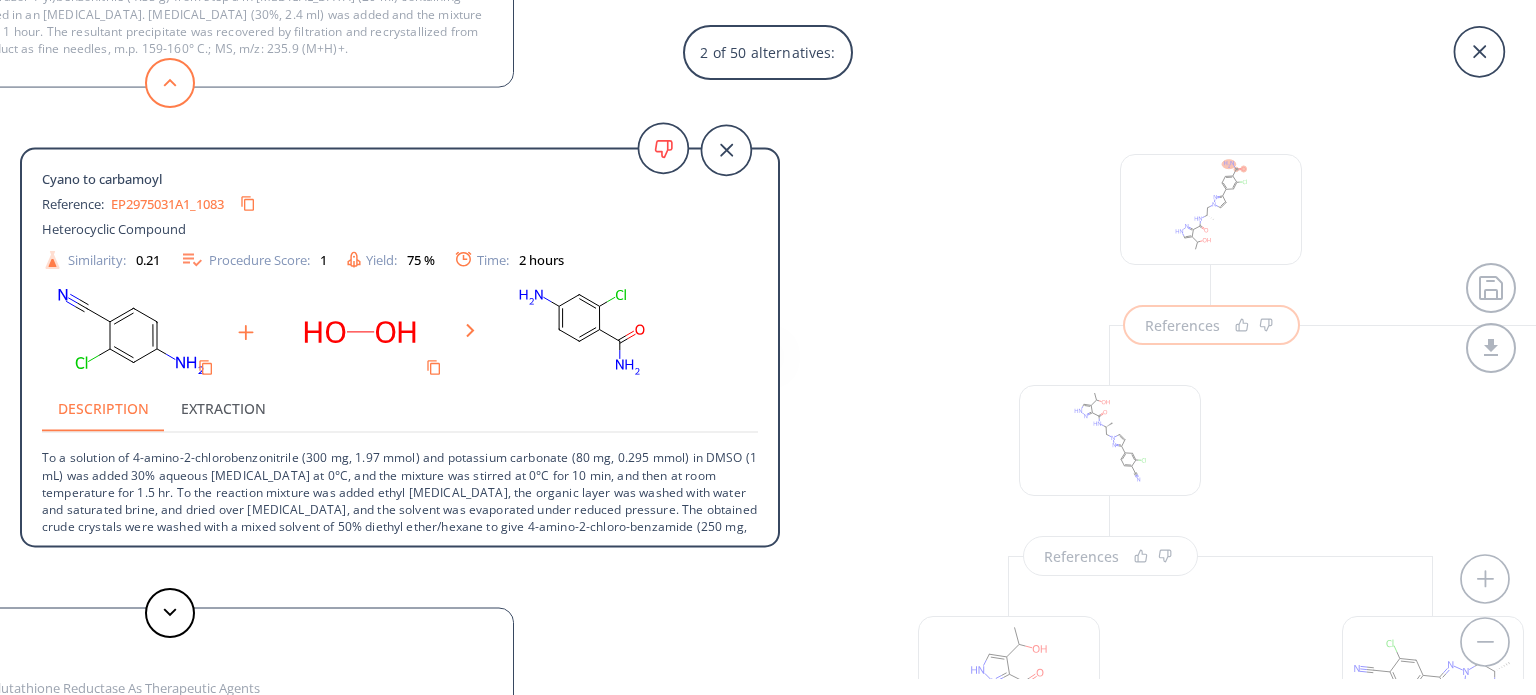 click at bounding box center [170, 83] 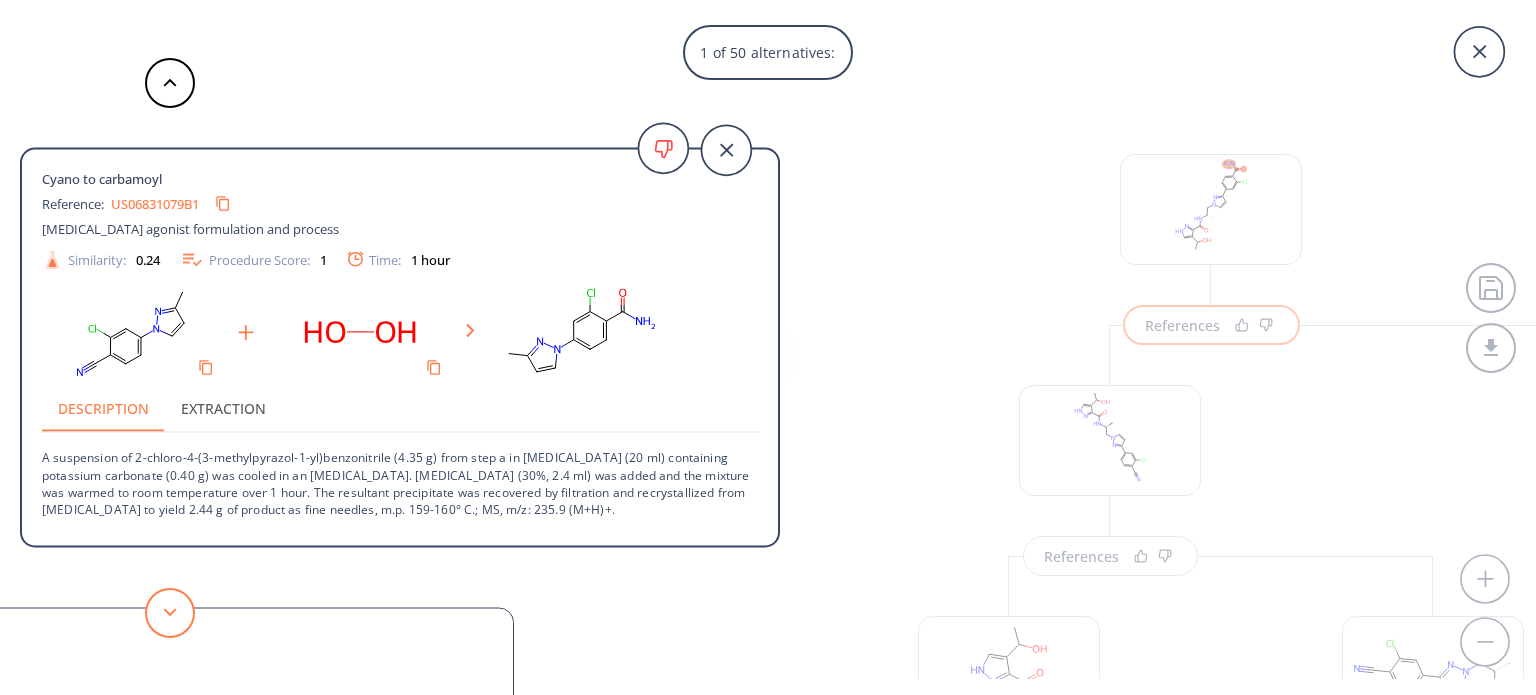 click at bounding box center (170, 613) 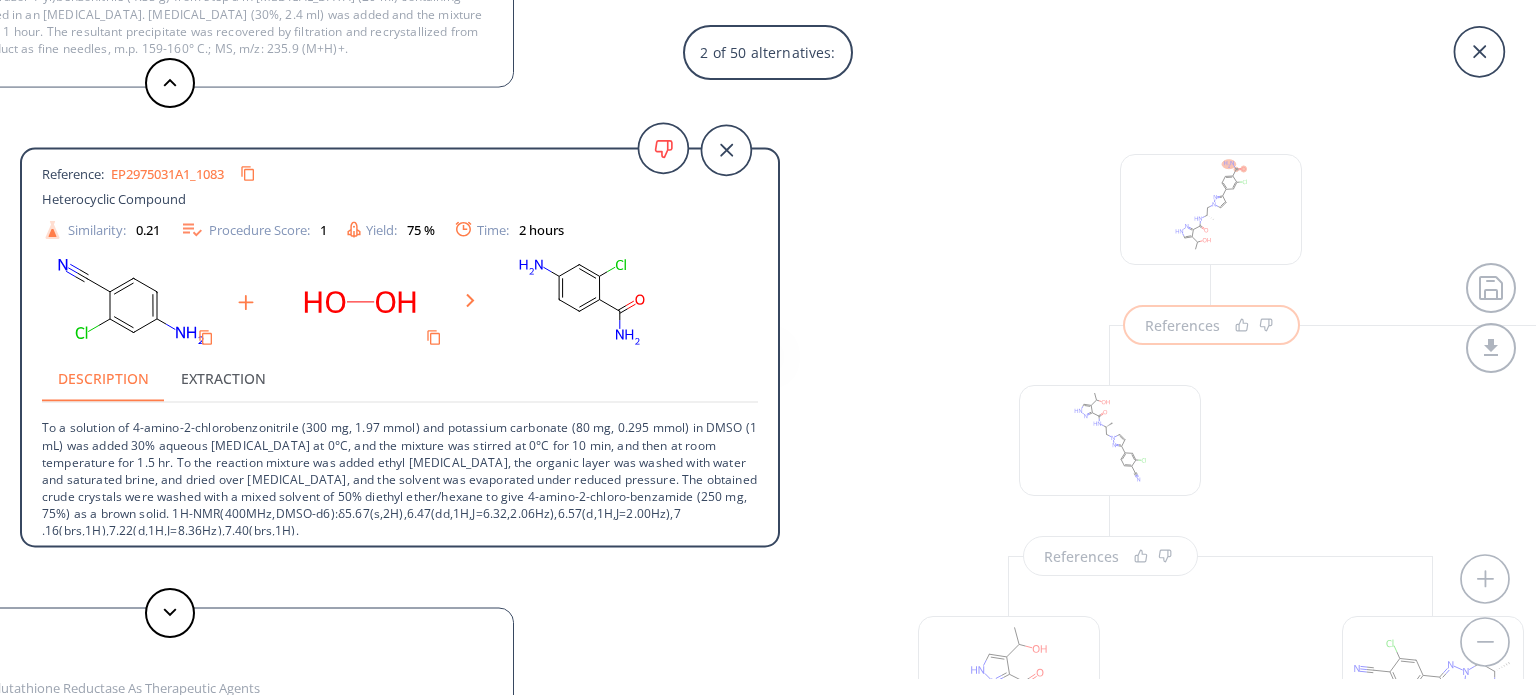 scroll, scrollTop: 36, scrollLeft: 0, axis: vertical 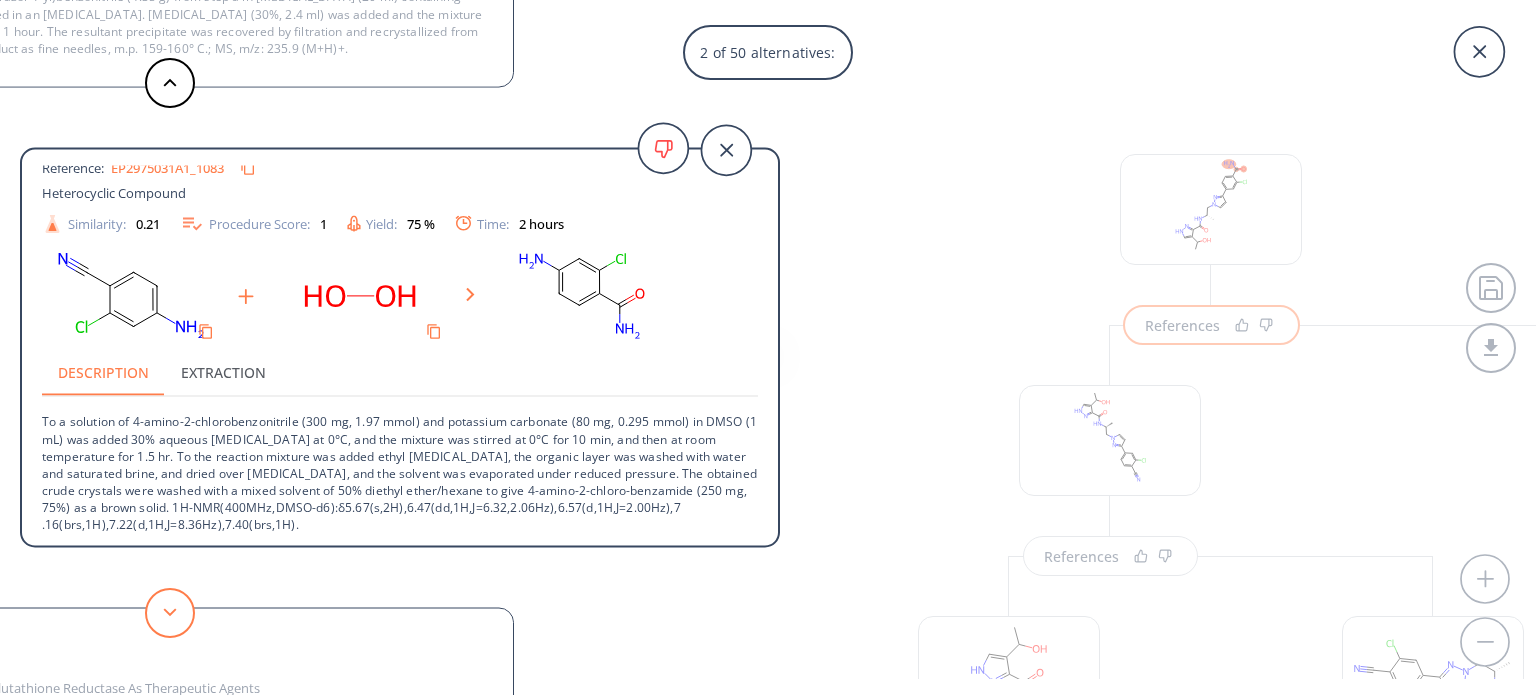 click at bounding box center (170, 613) 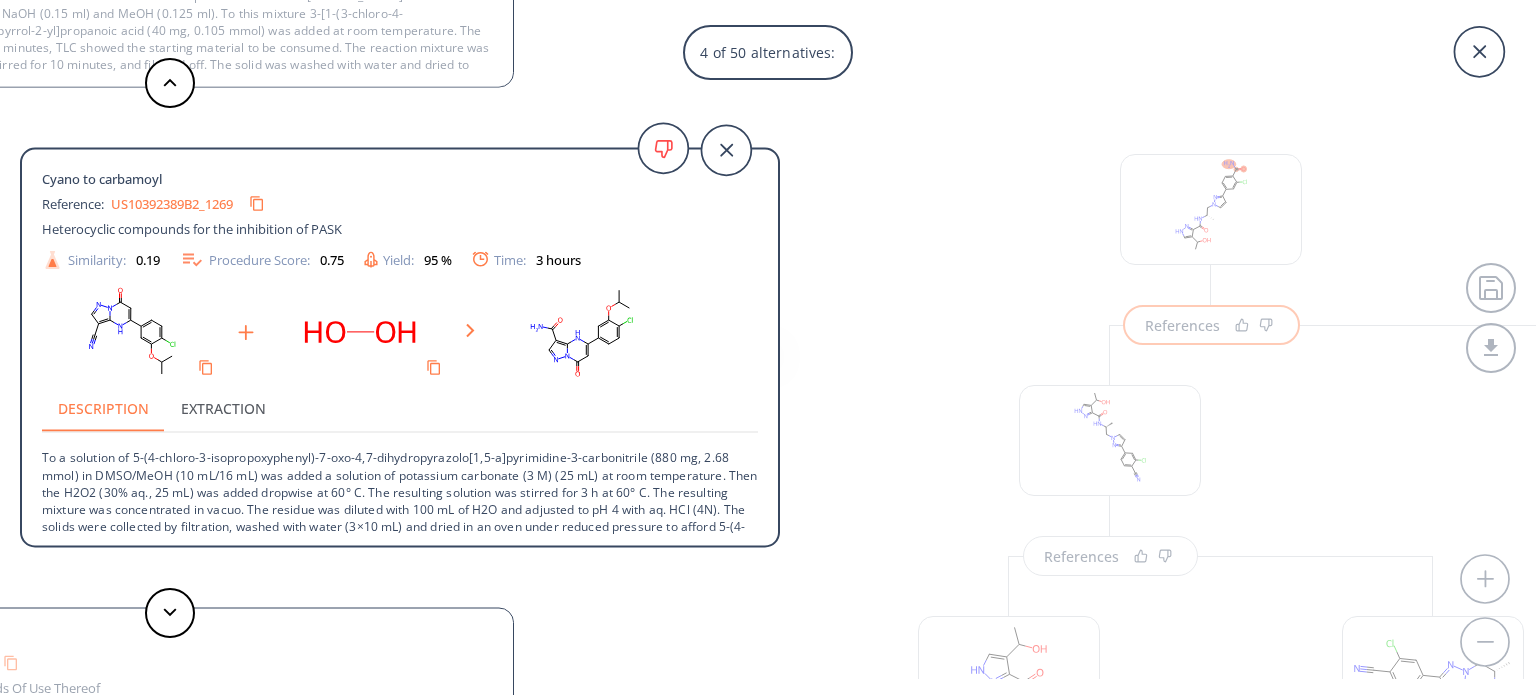scroll, scrollTop: 36, scrollLeft: 0, axis: vertical 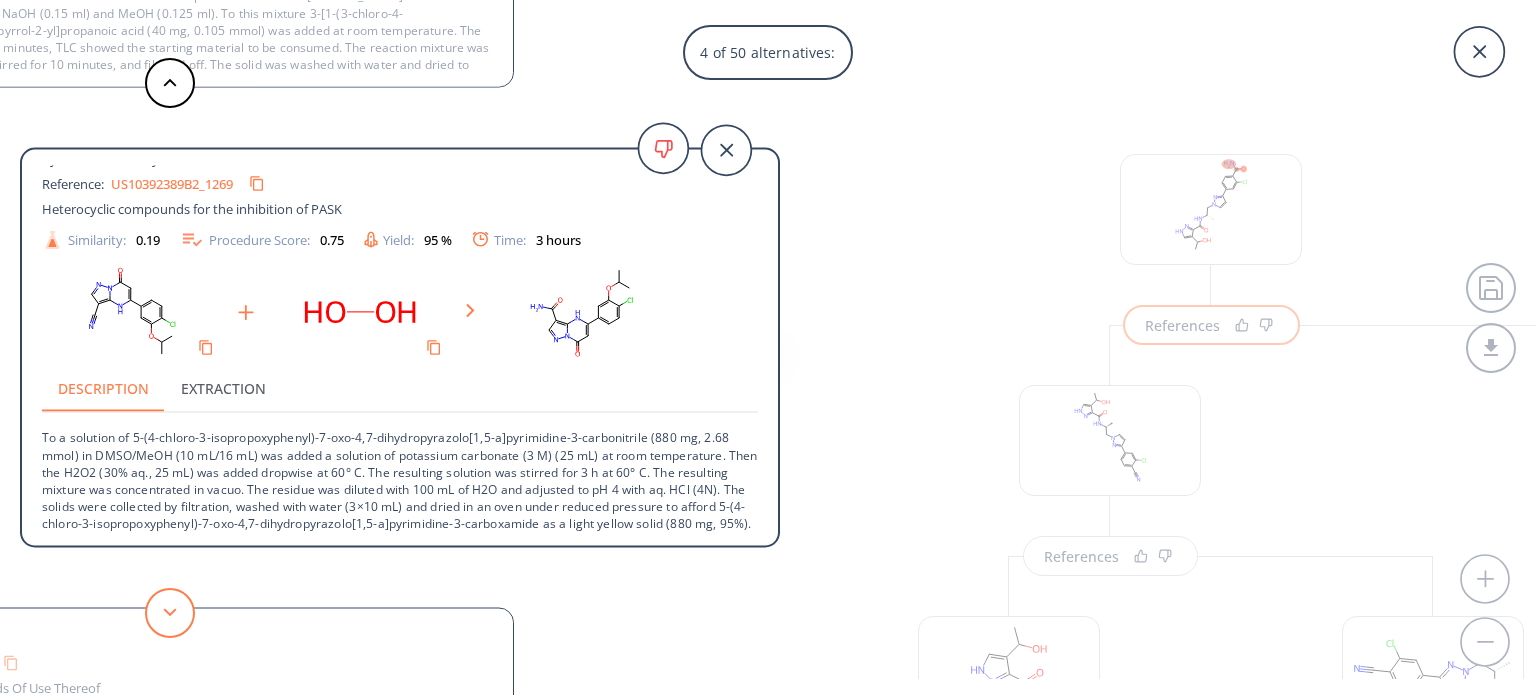 click 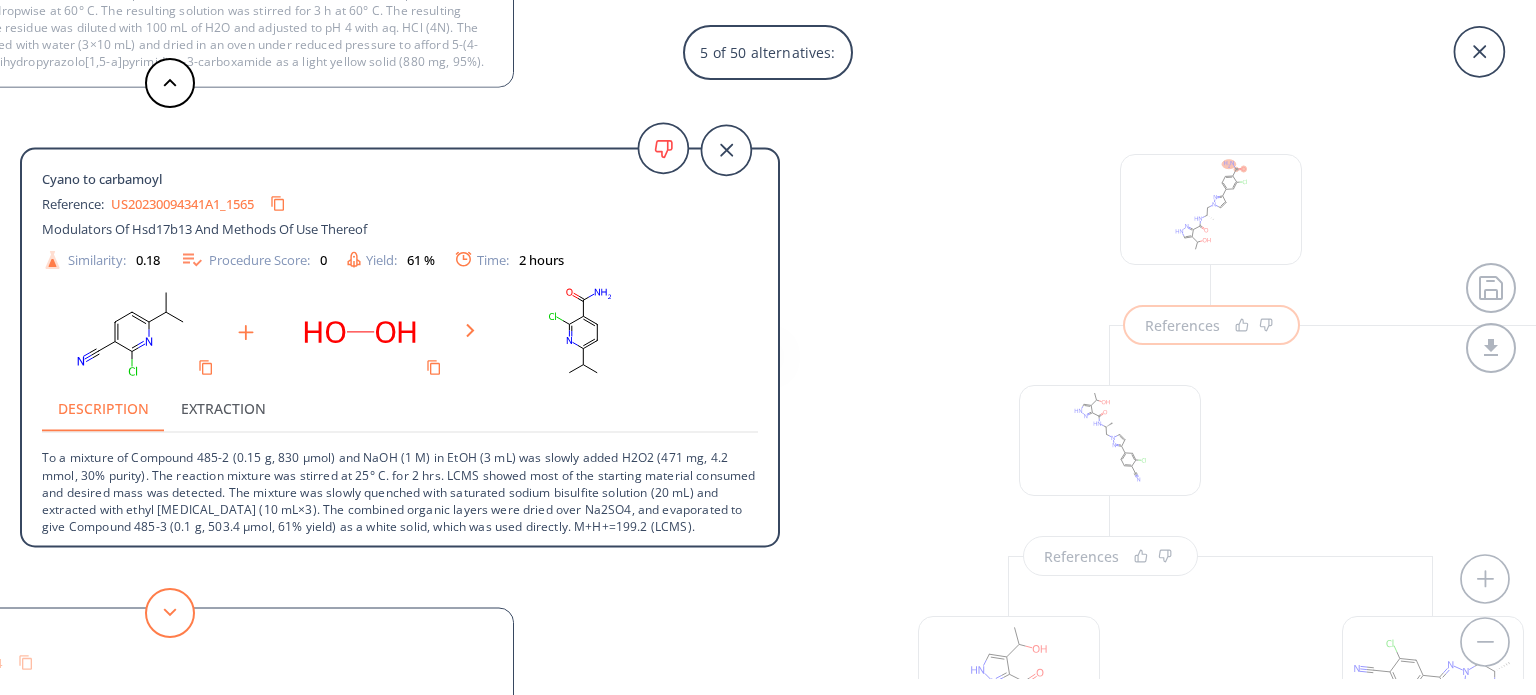 click 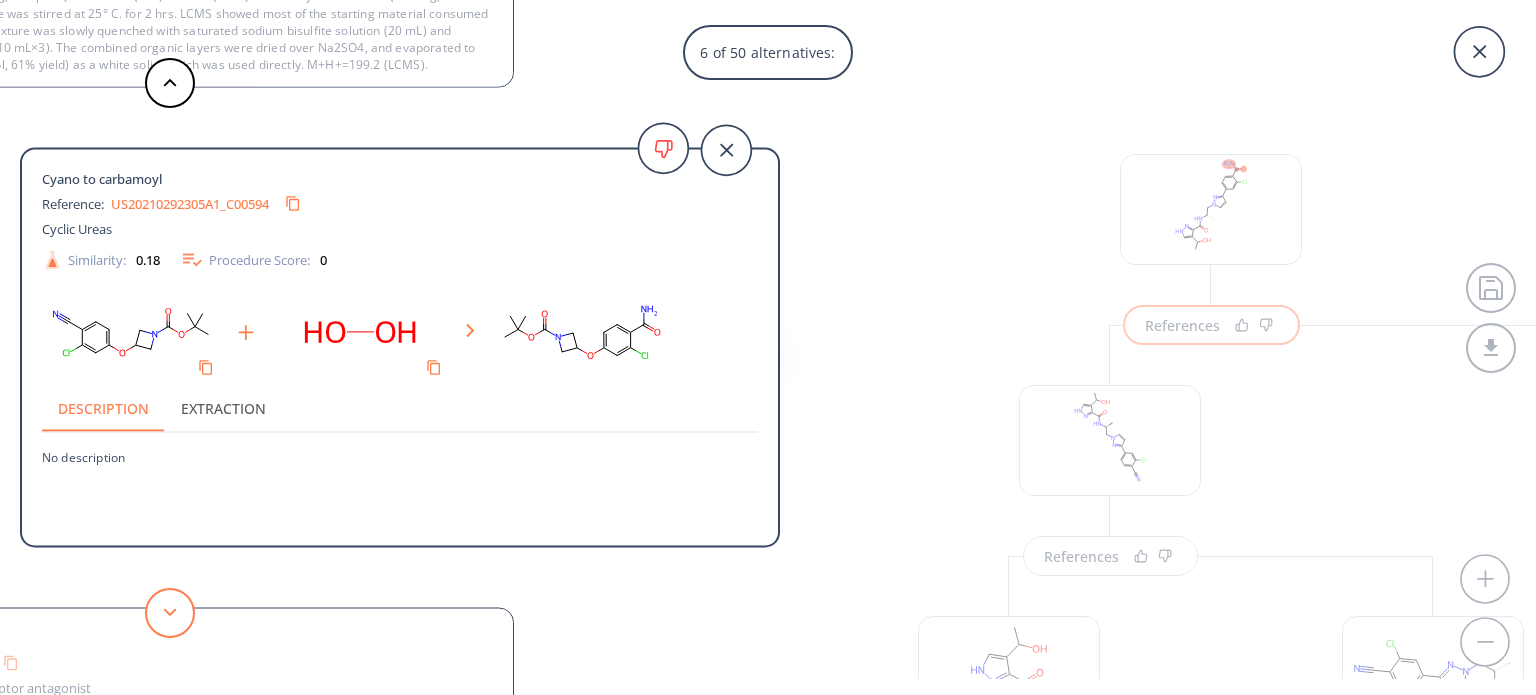 click 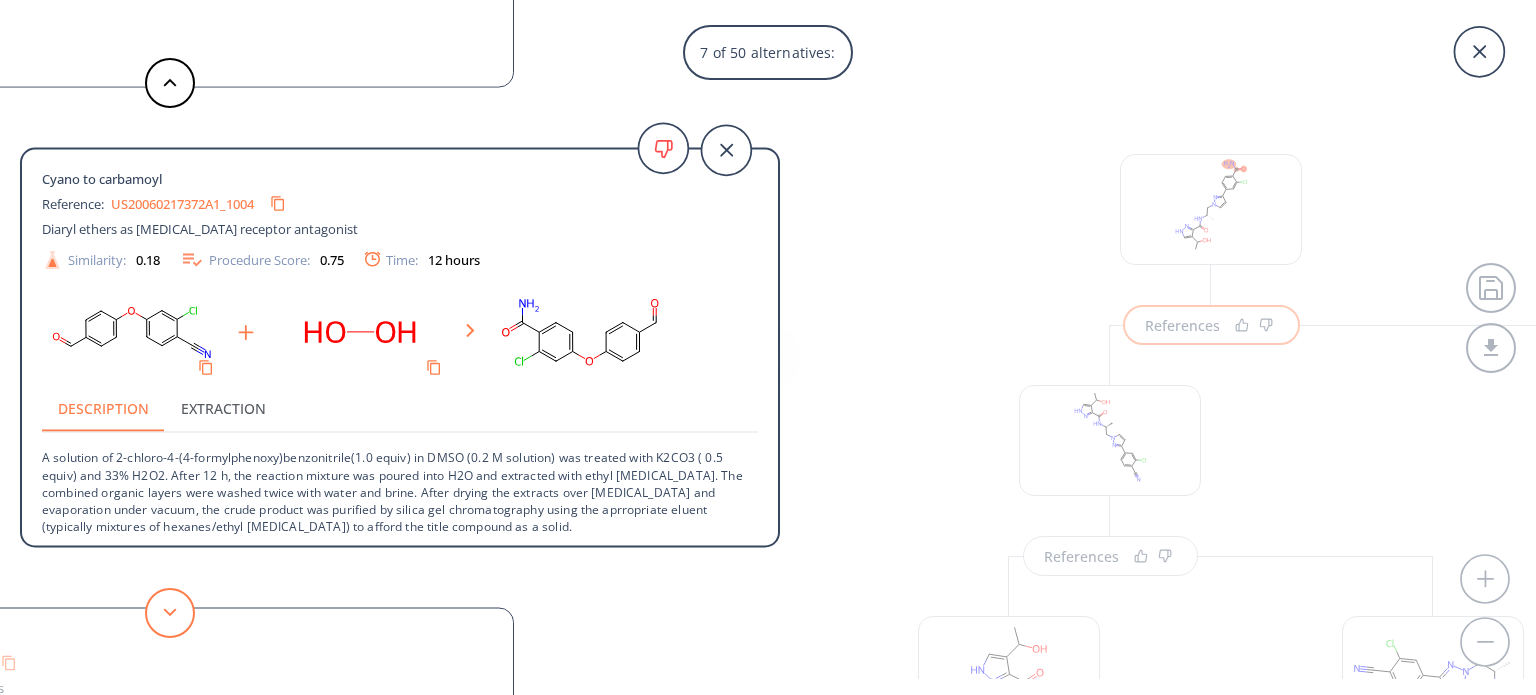 click 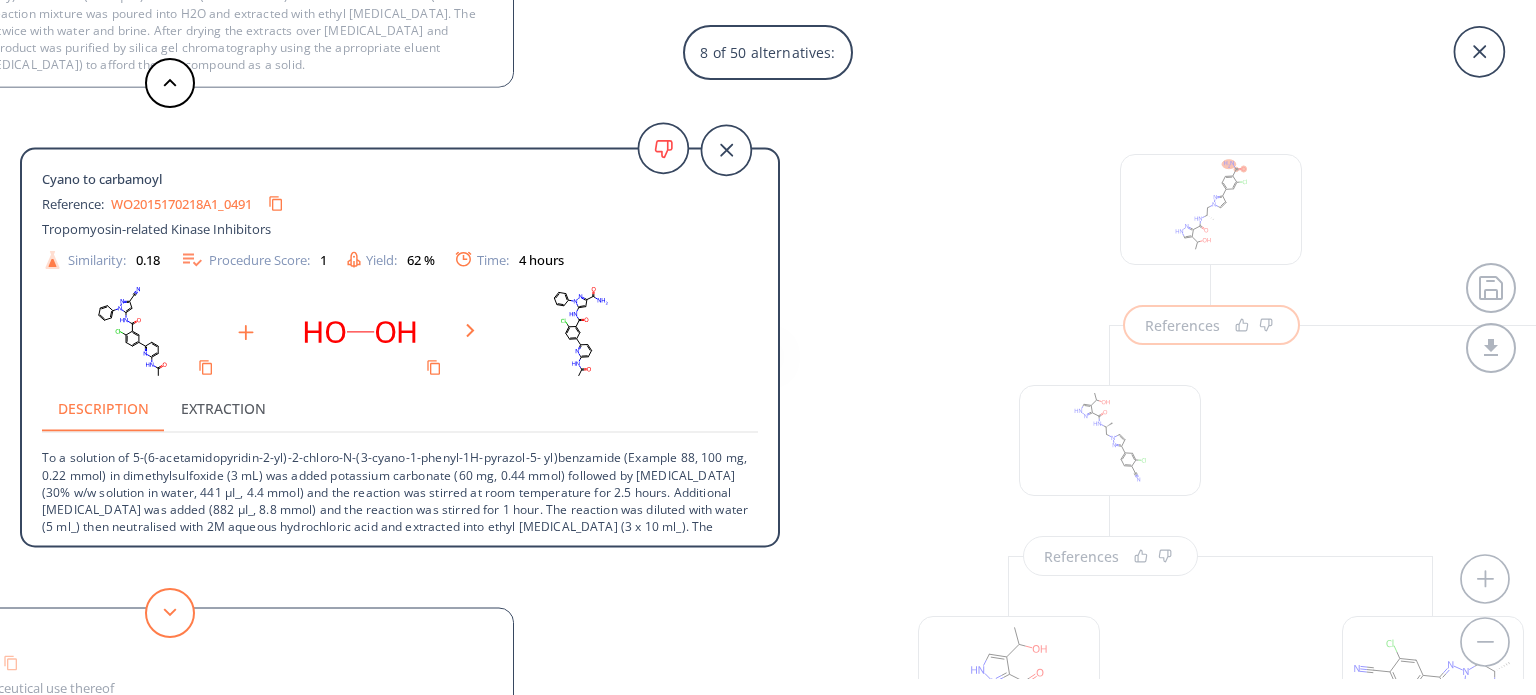 click 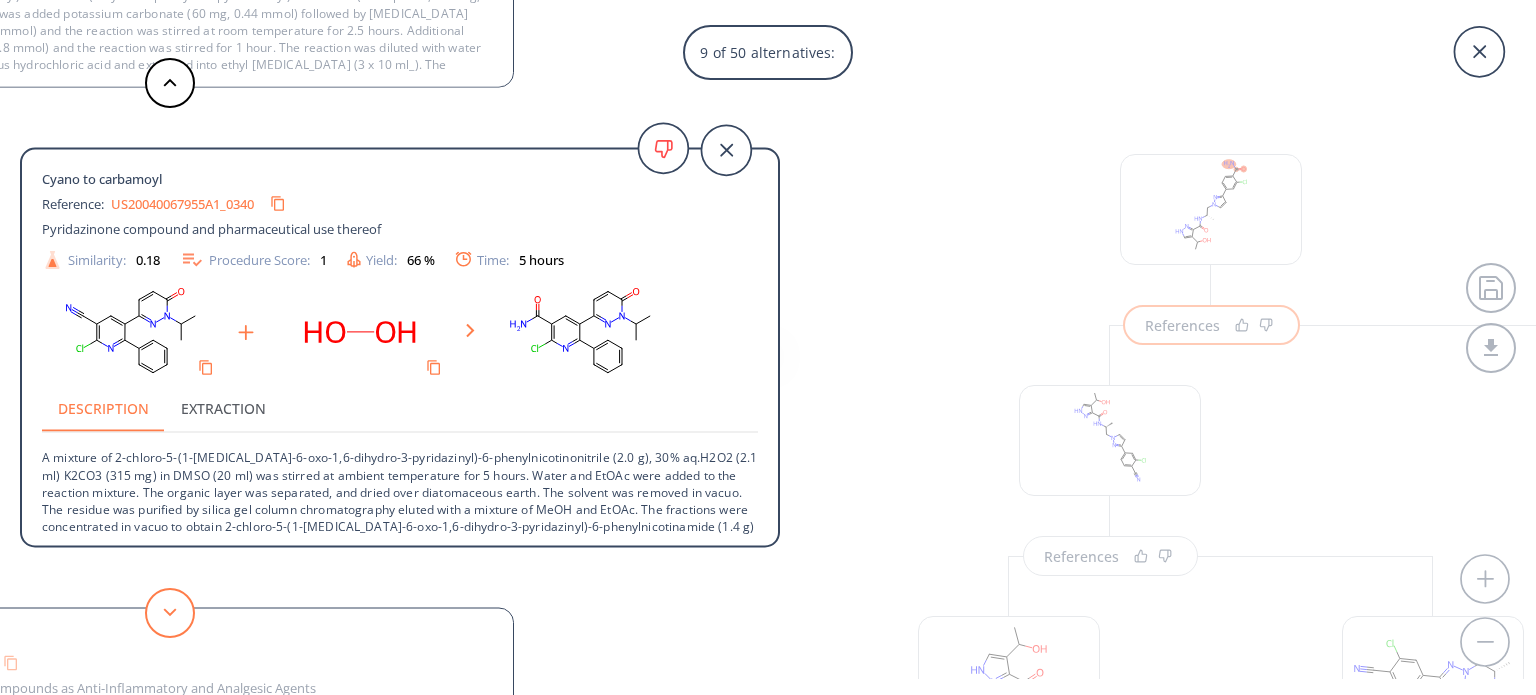click 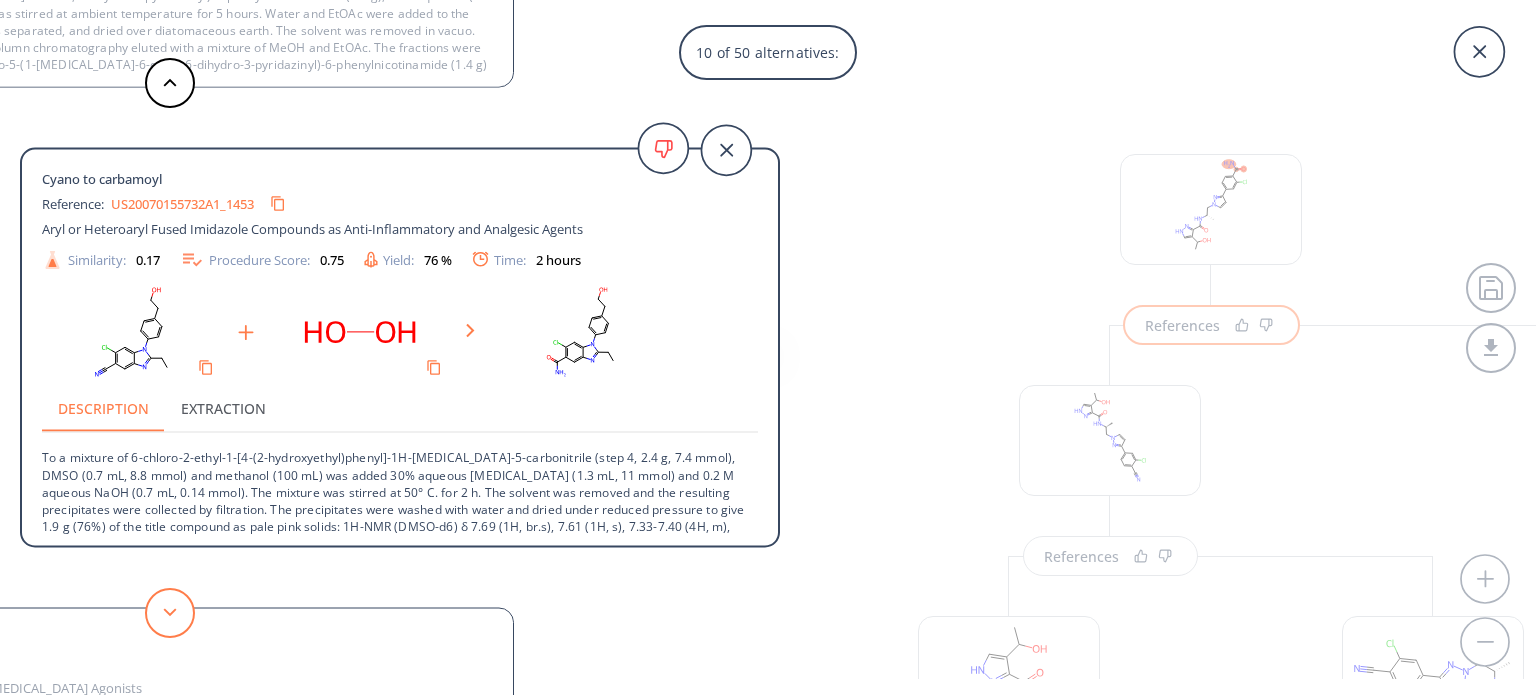 click 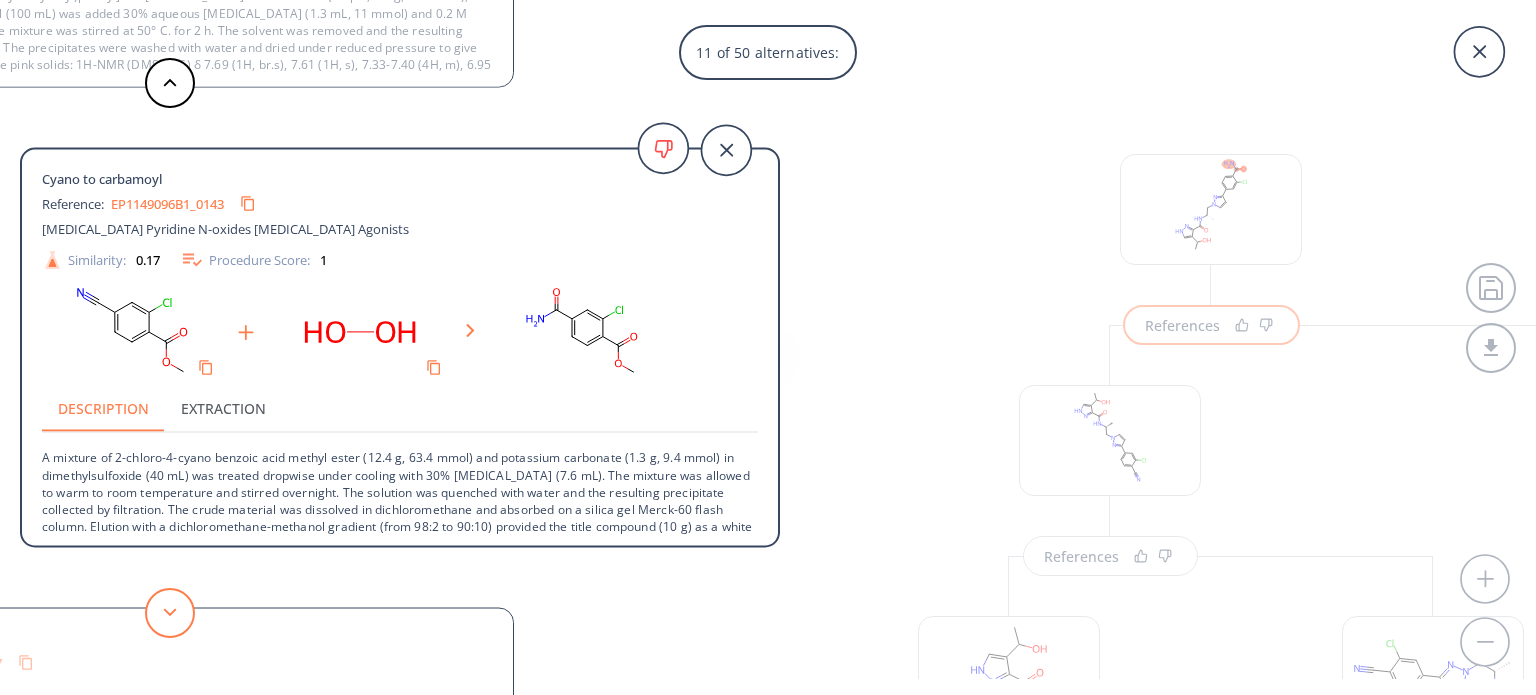 click 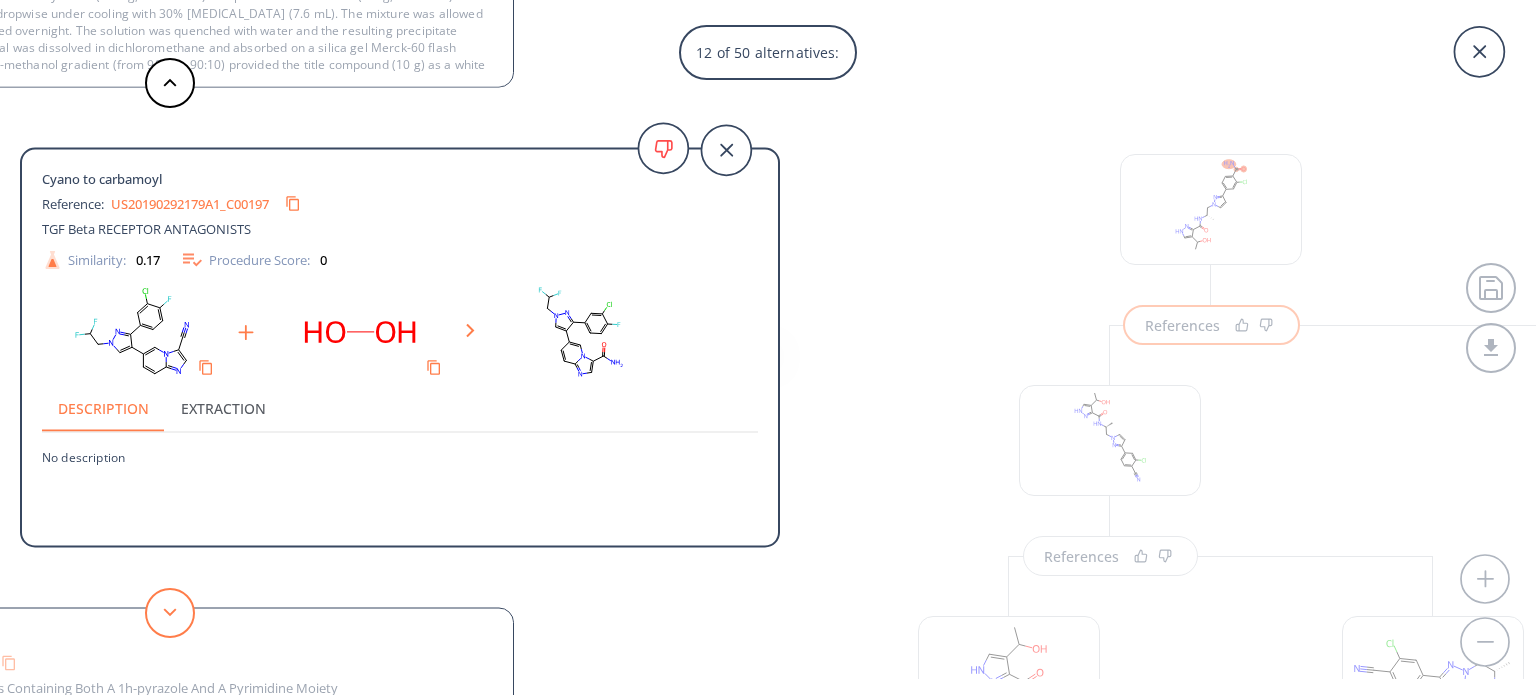 click 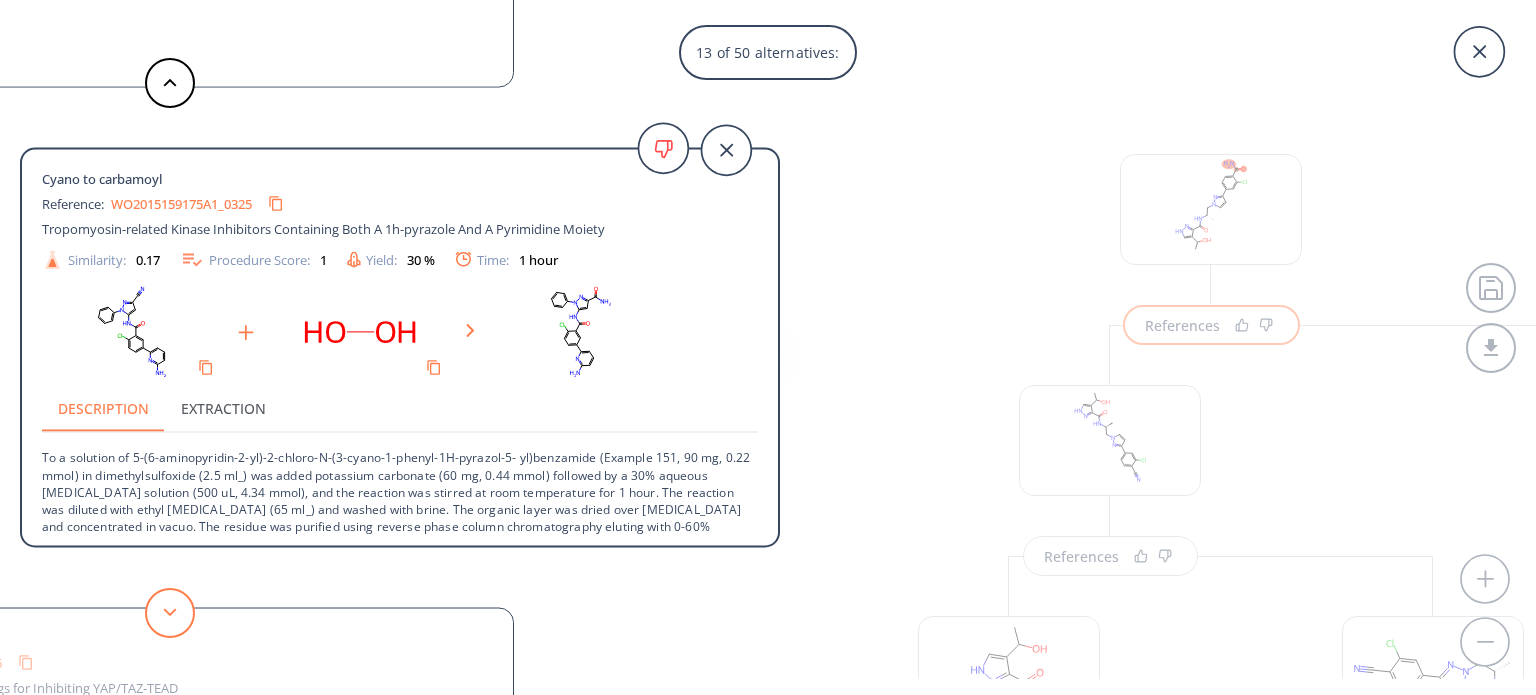 click 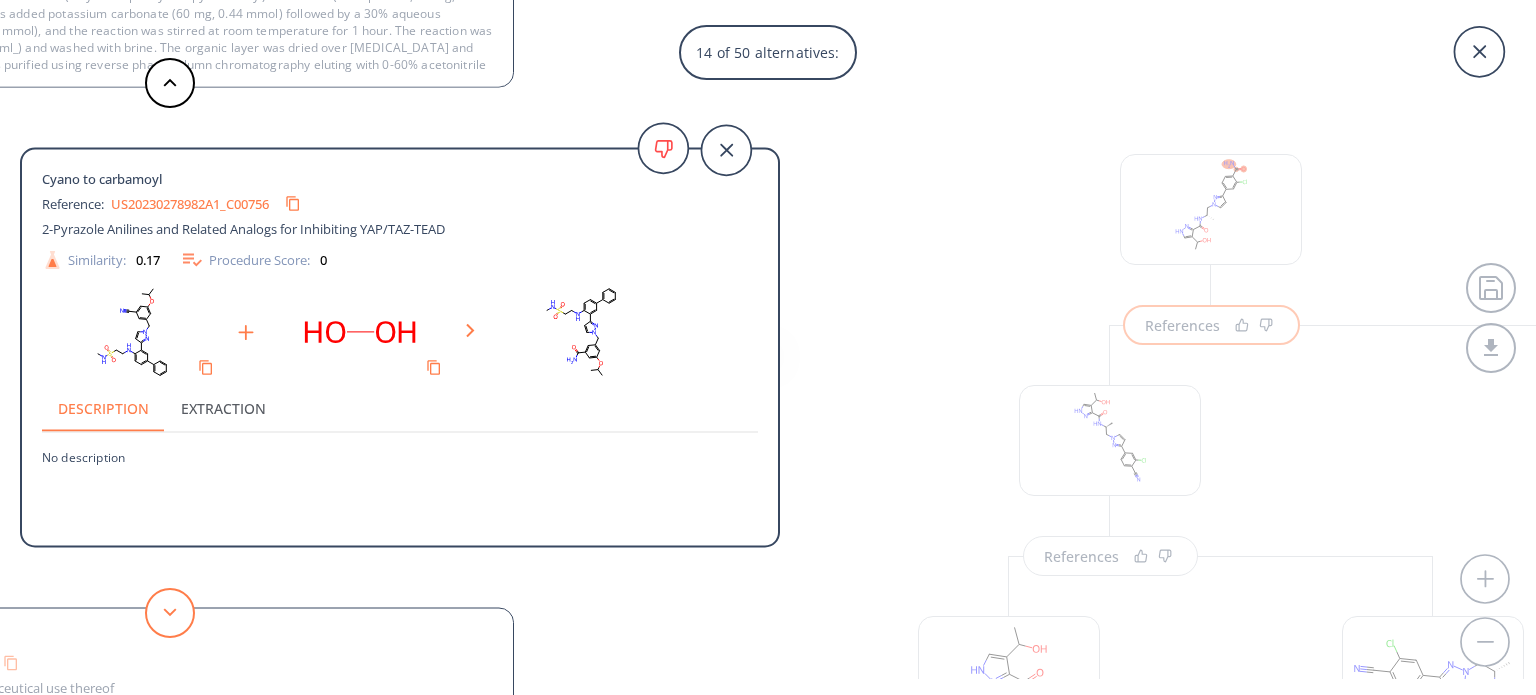 click 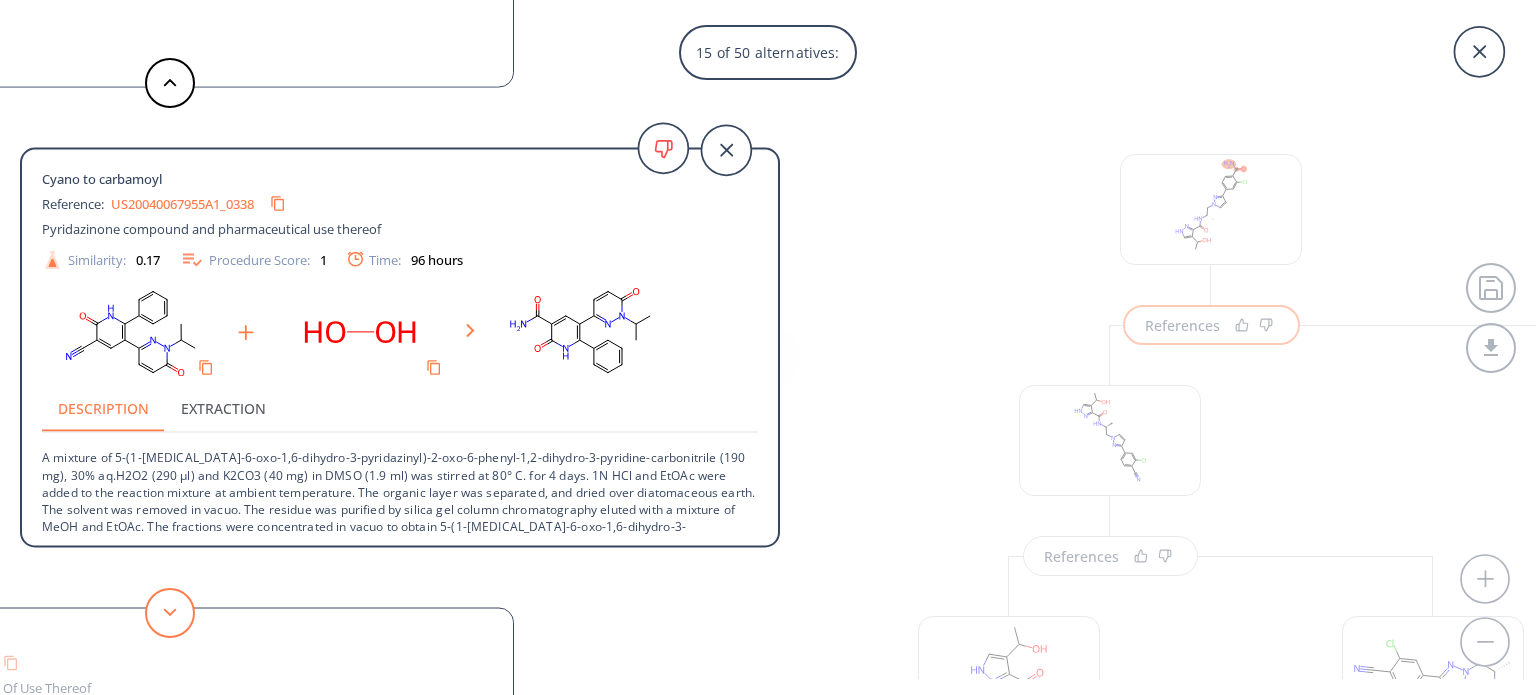 click 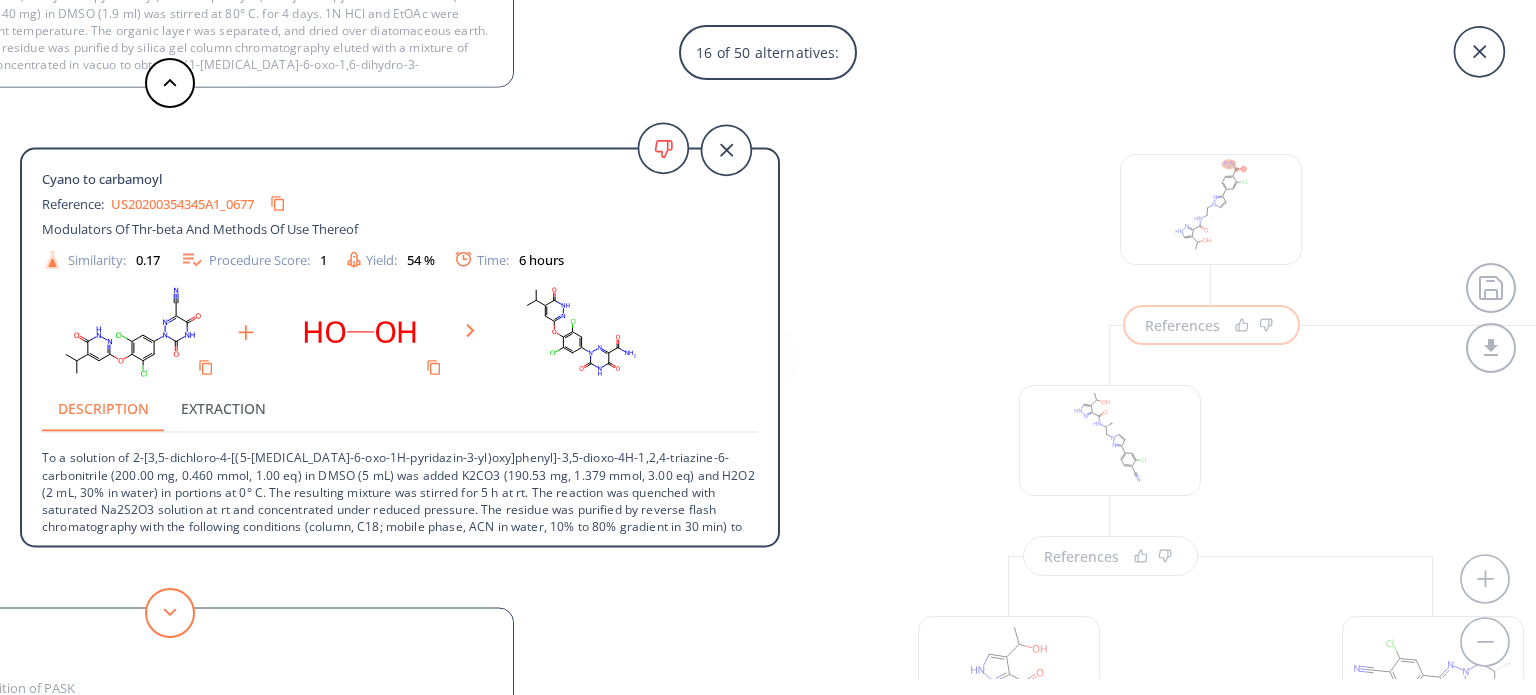 click 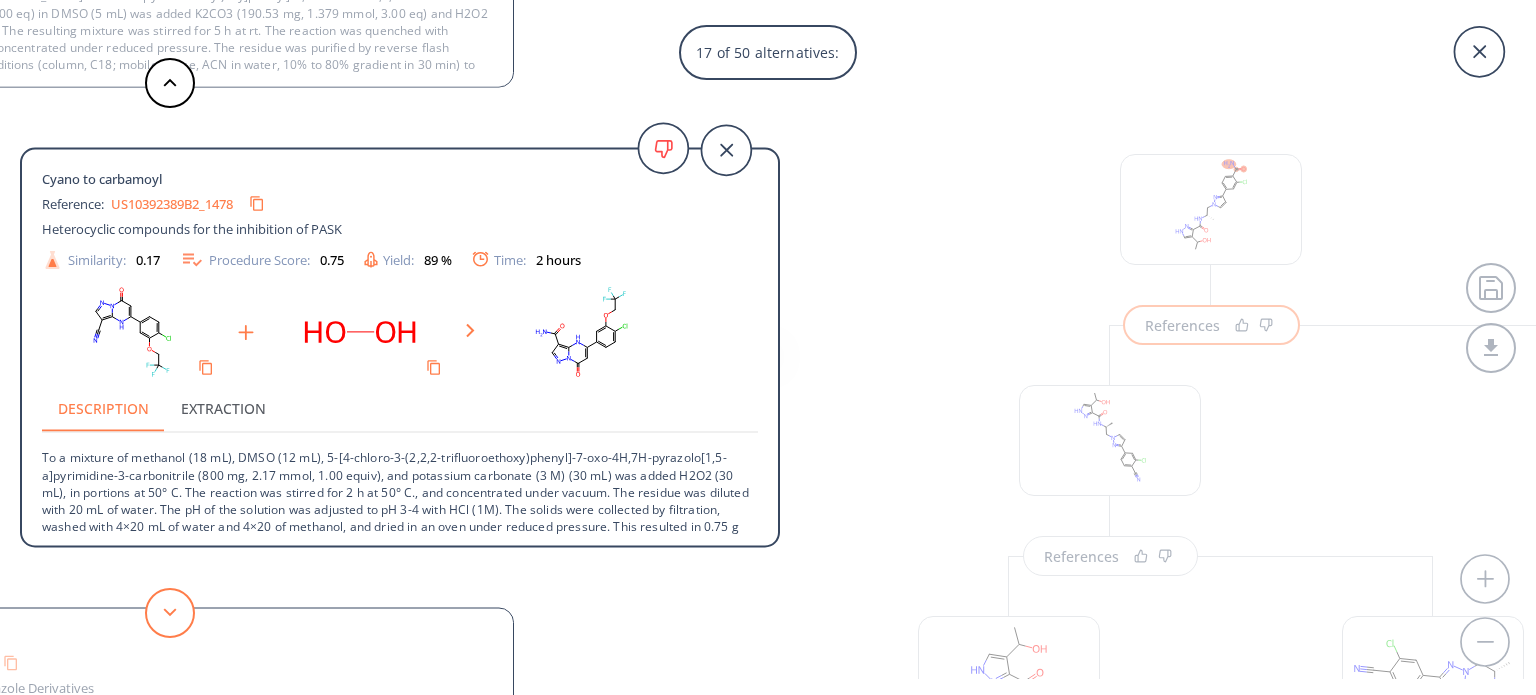 click 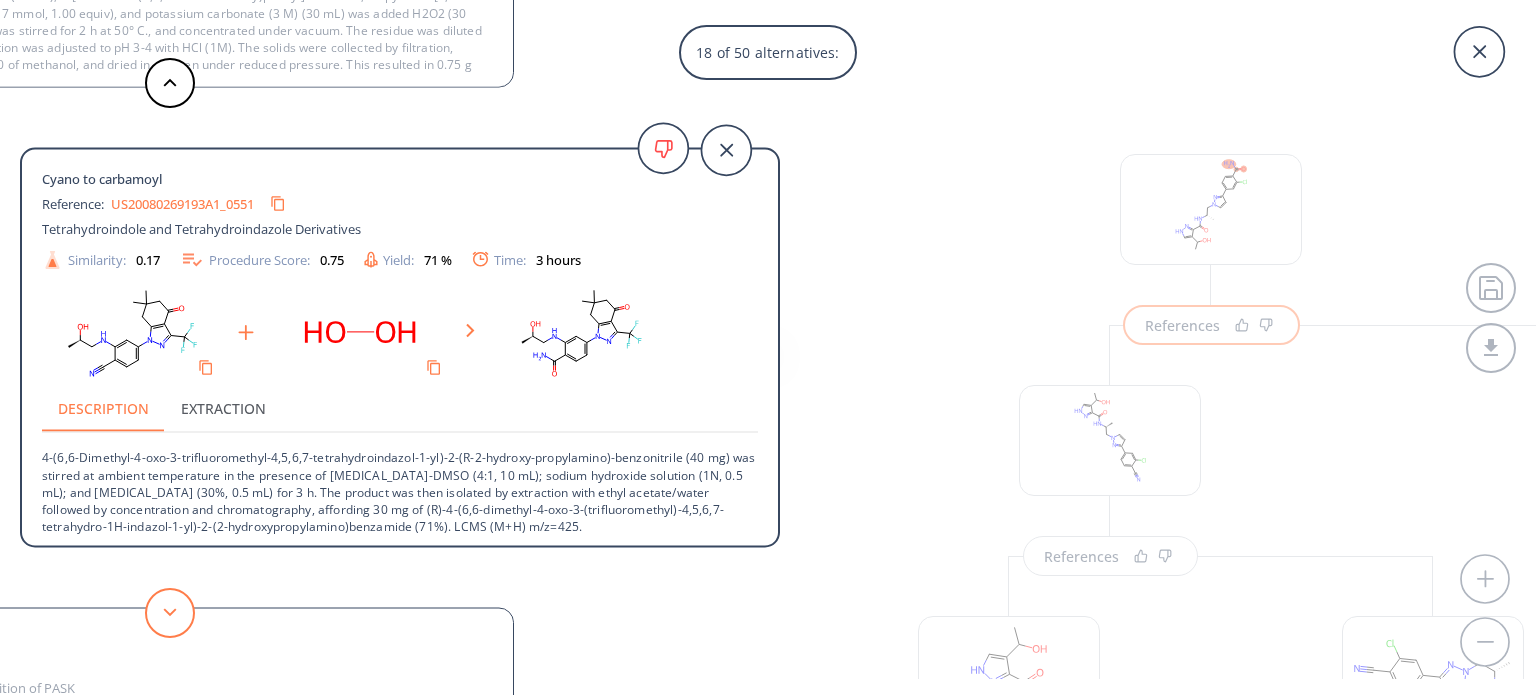 click 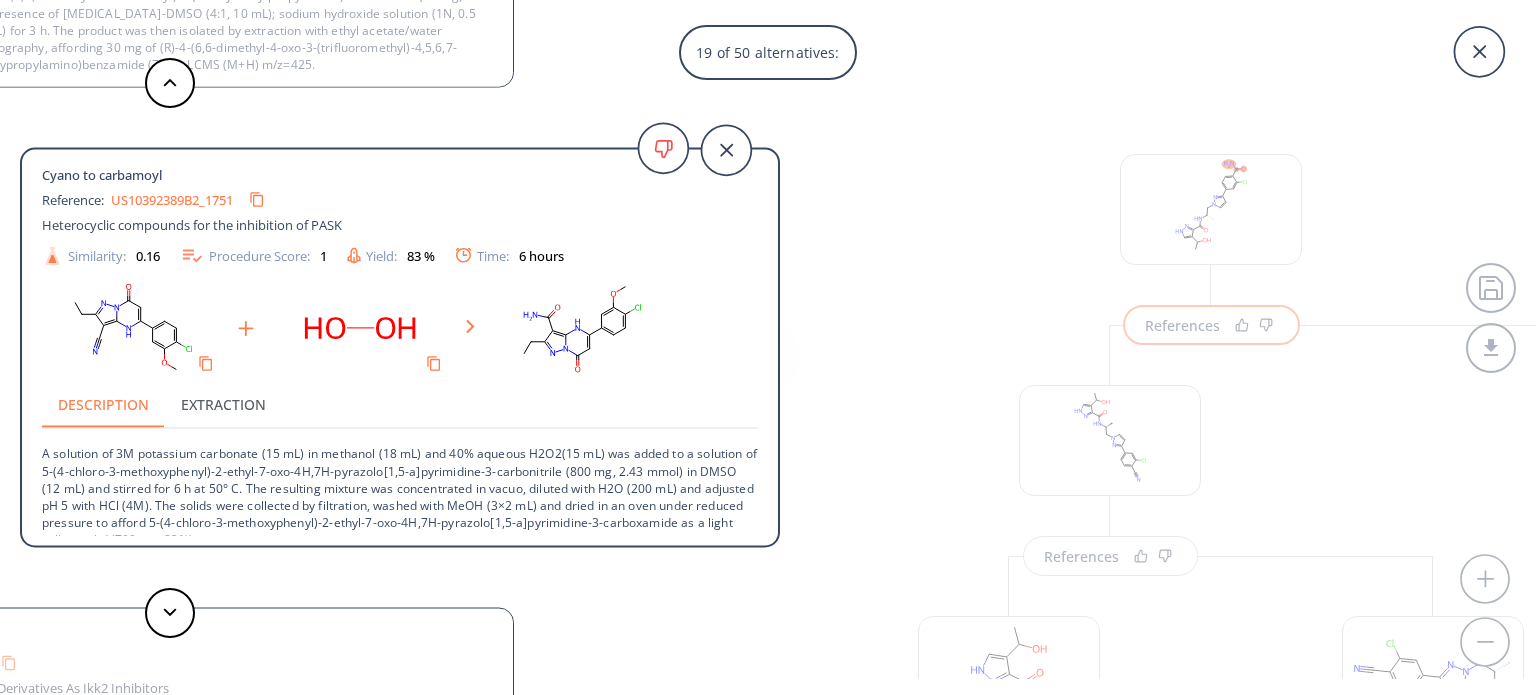 scroll, scrollTop: 20, scrollLeft: 0, axis: vertical 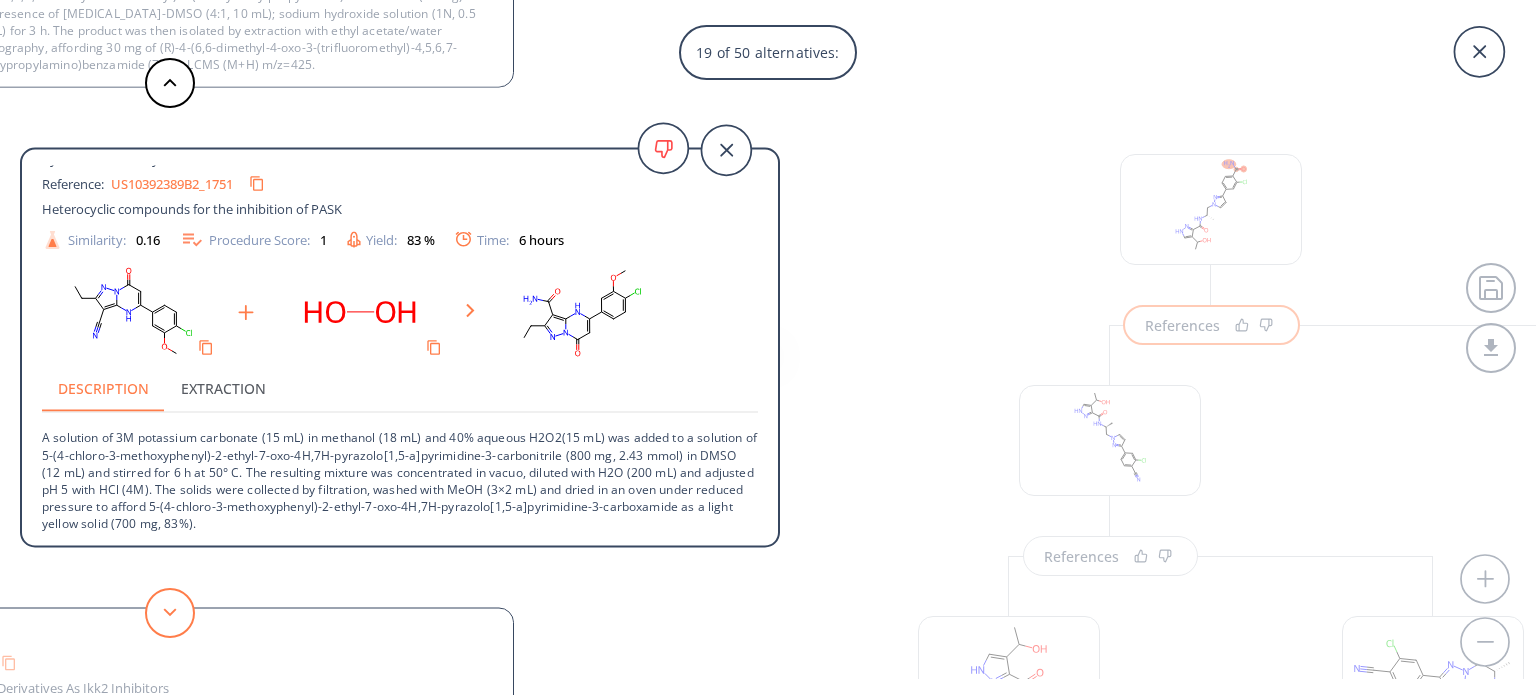 click at bounding box center (170, 613) 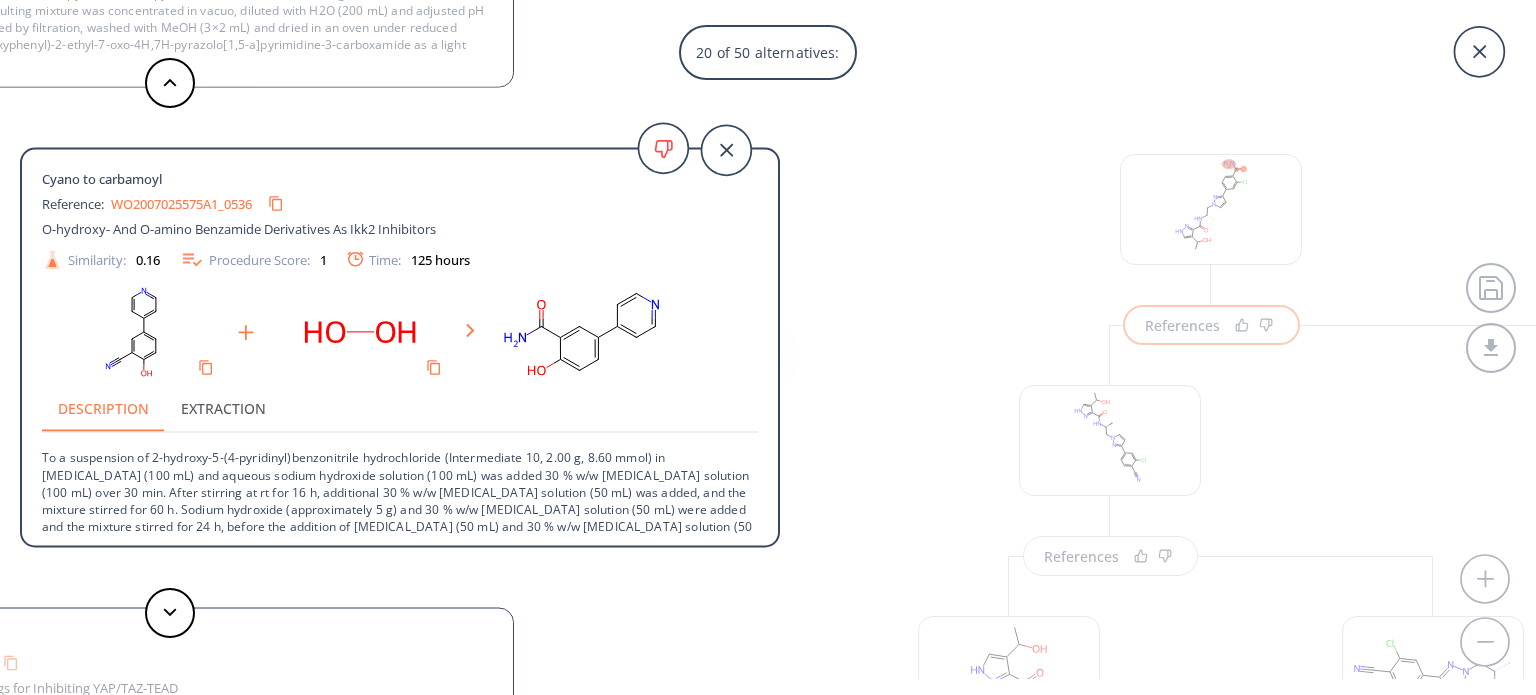 scroll, scrollTop: 71, scrollLeft: 0, axis: vertical 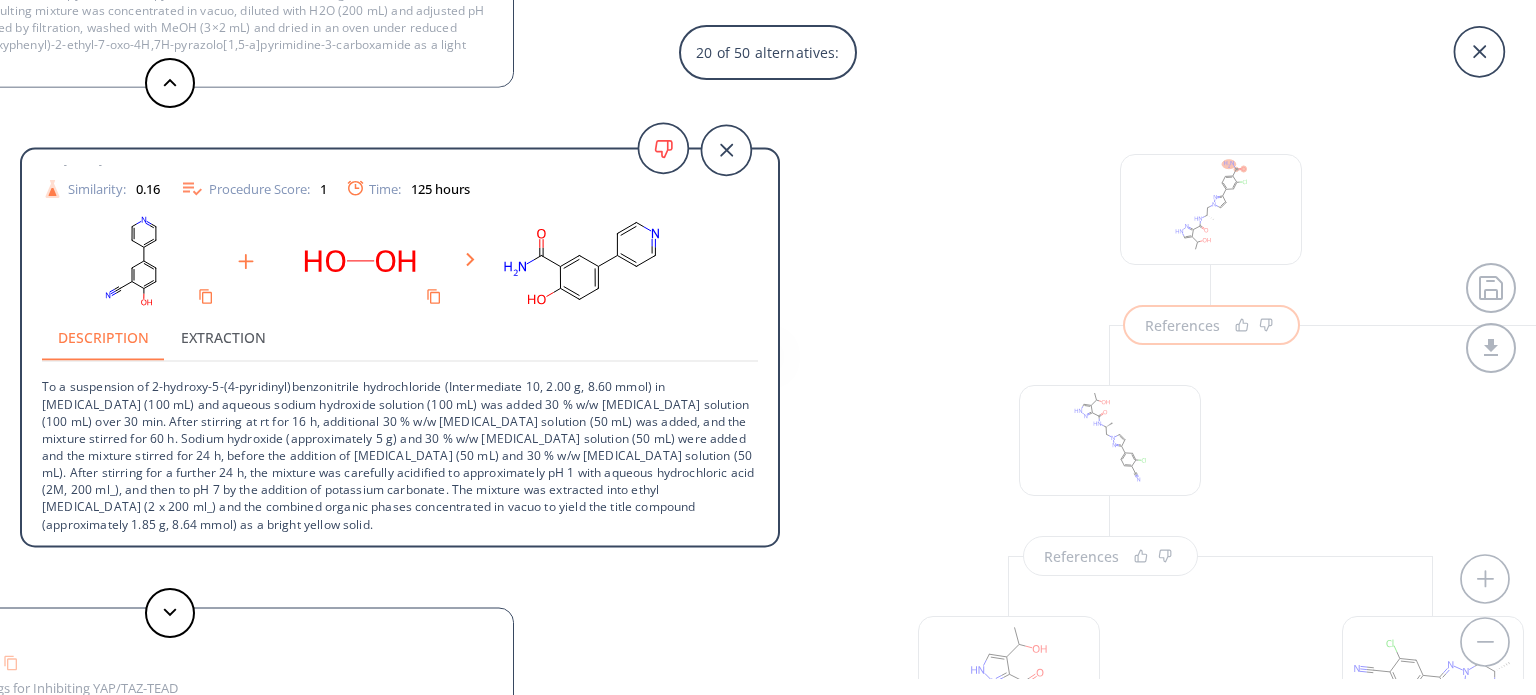 click at bounding box center (170, 613) 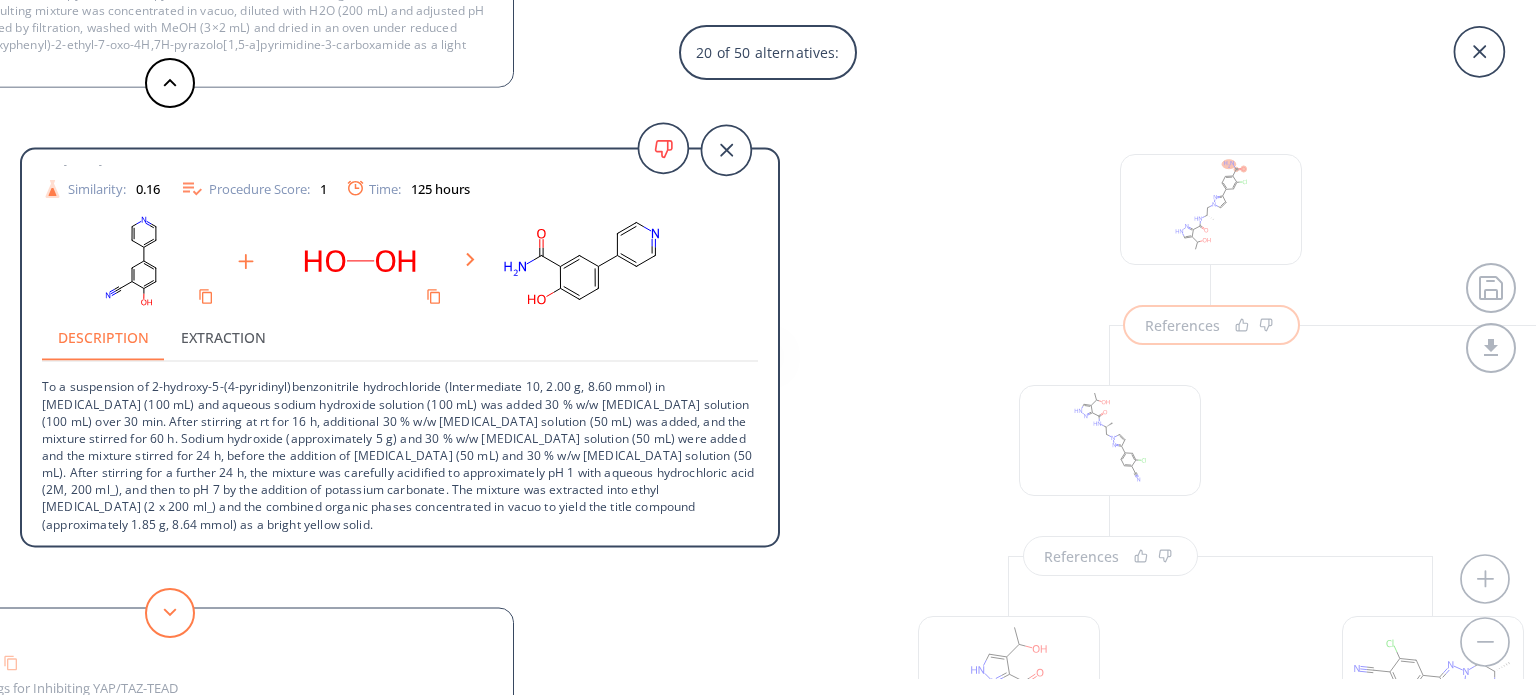 click at bounding box center (170, 613) 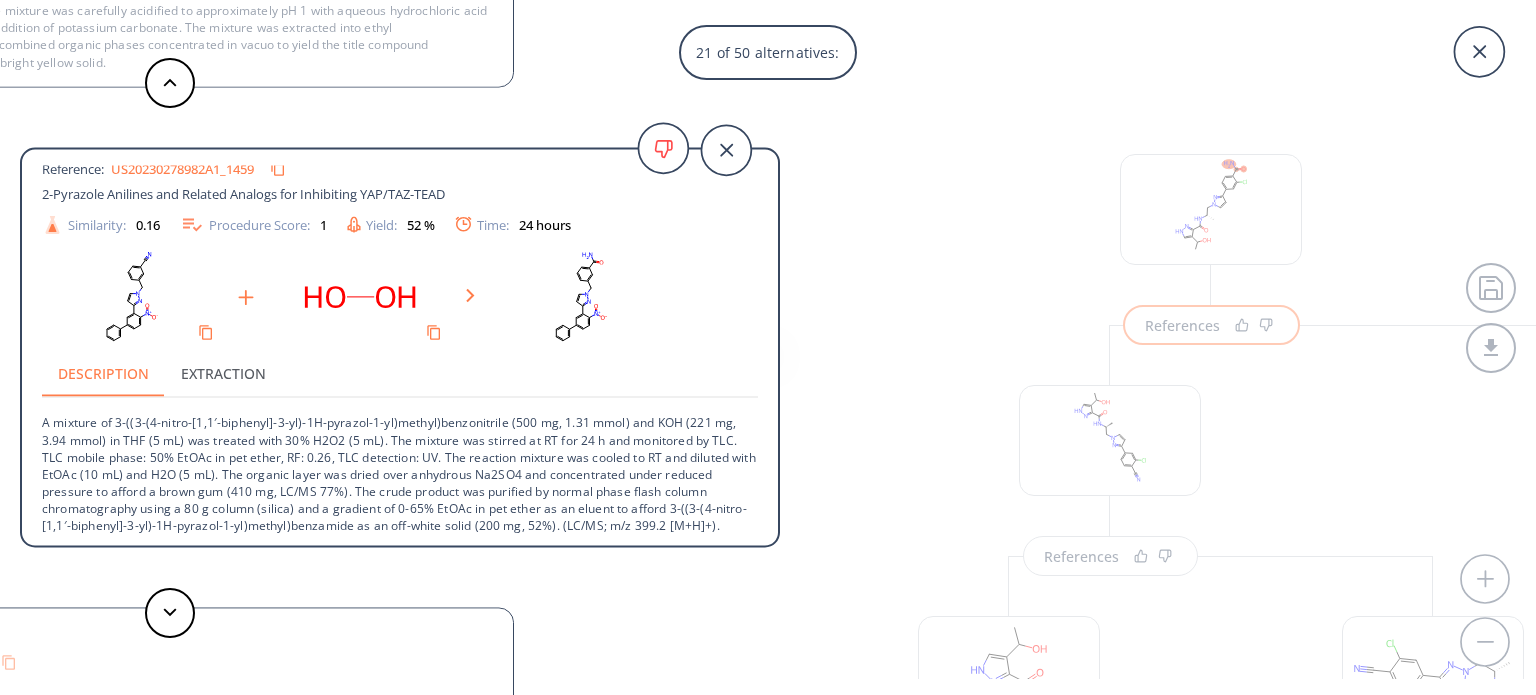 scroll, scrollTop: 36, scrollLeft: 0, axis: vertical 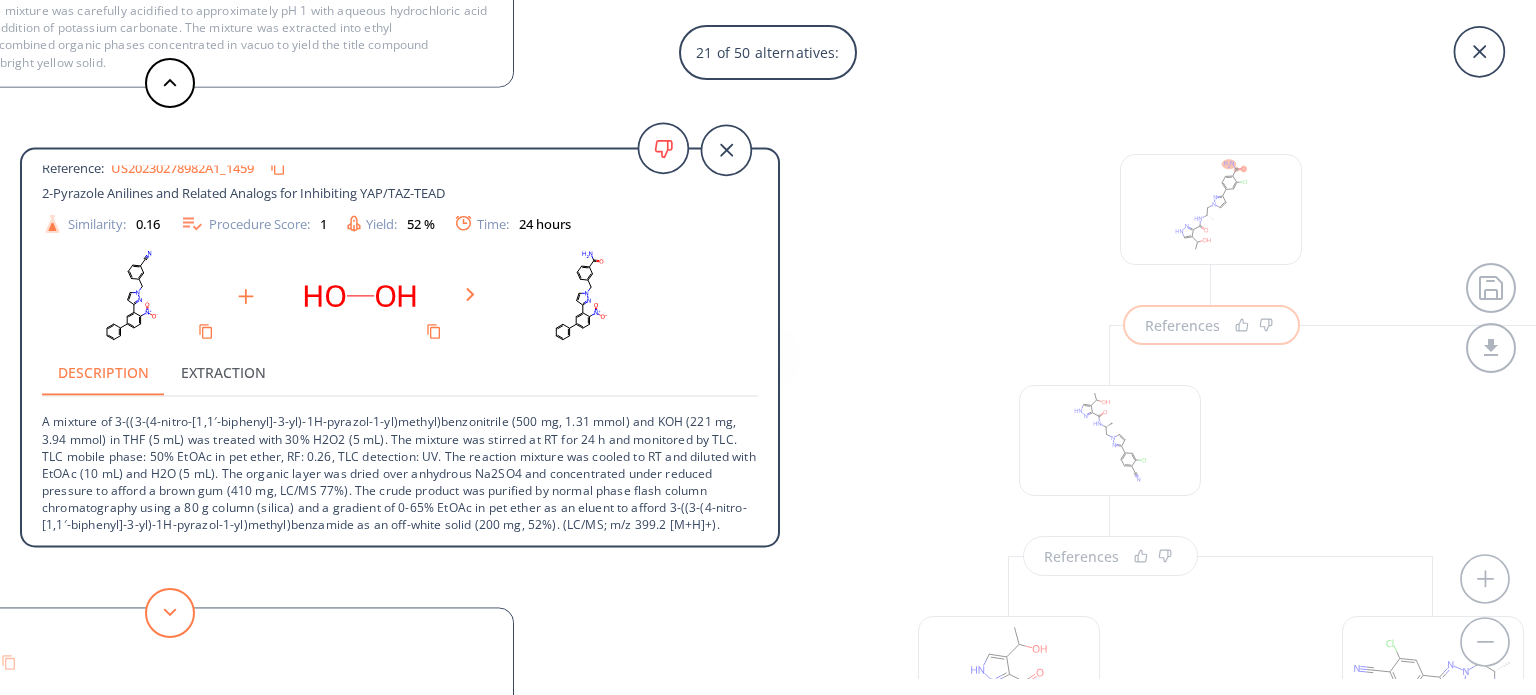 click at bounding box center (170, 613) 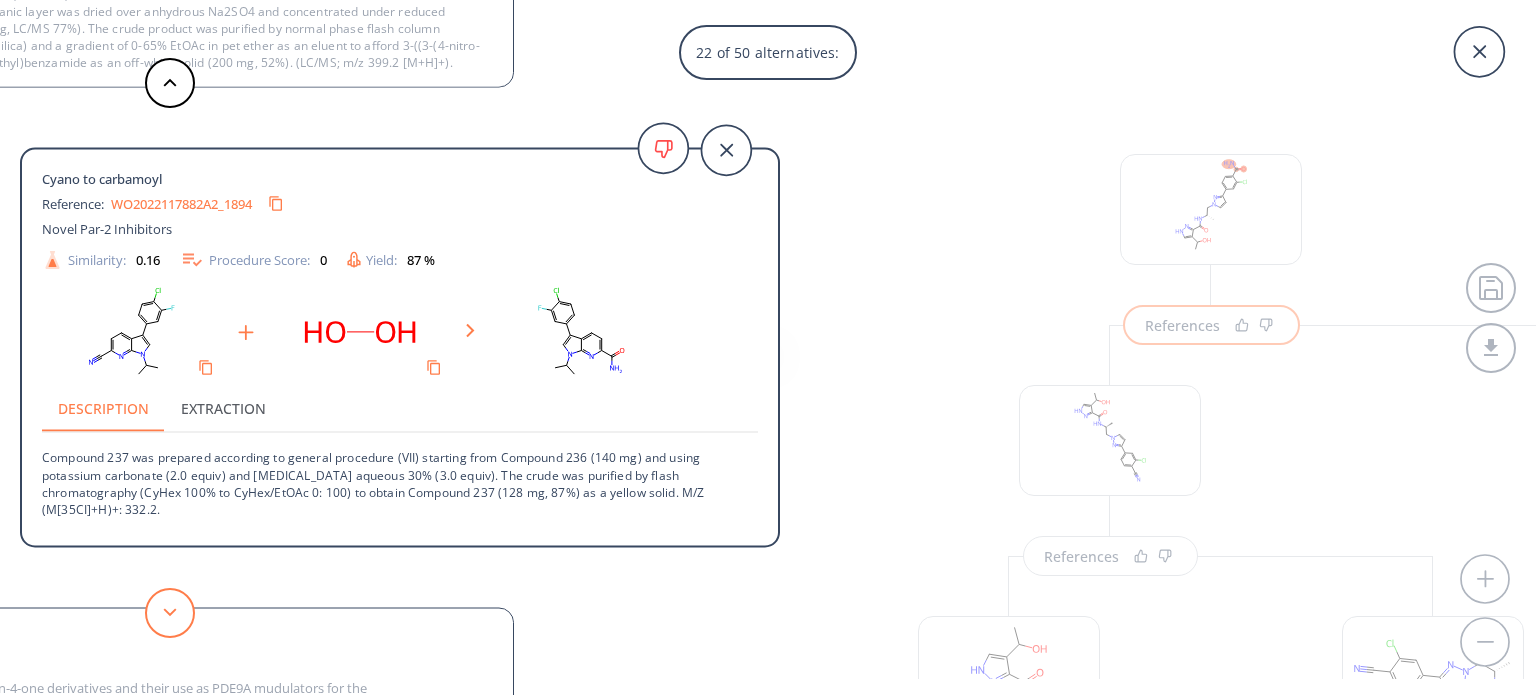 click at bounding box center [170, 613] 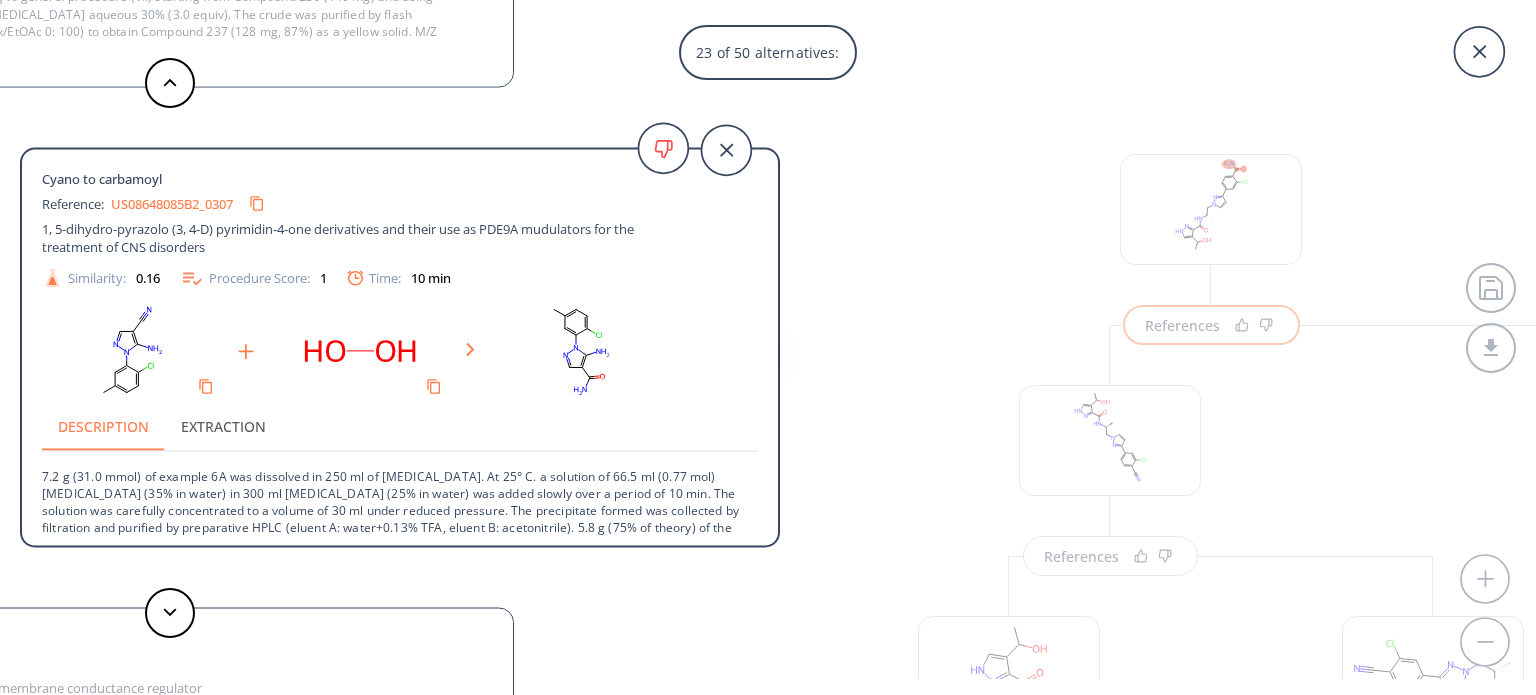 scroll, scrollTop: 37, scrollLeft: 0, axis: vertical 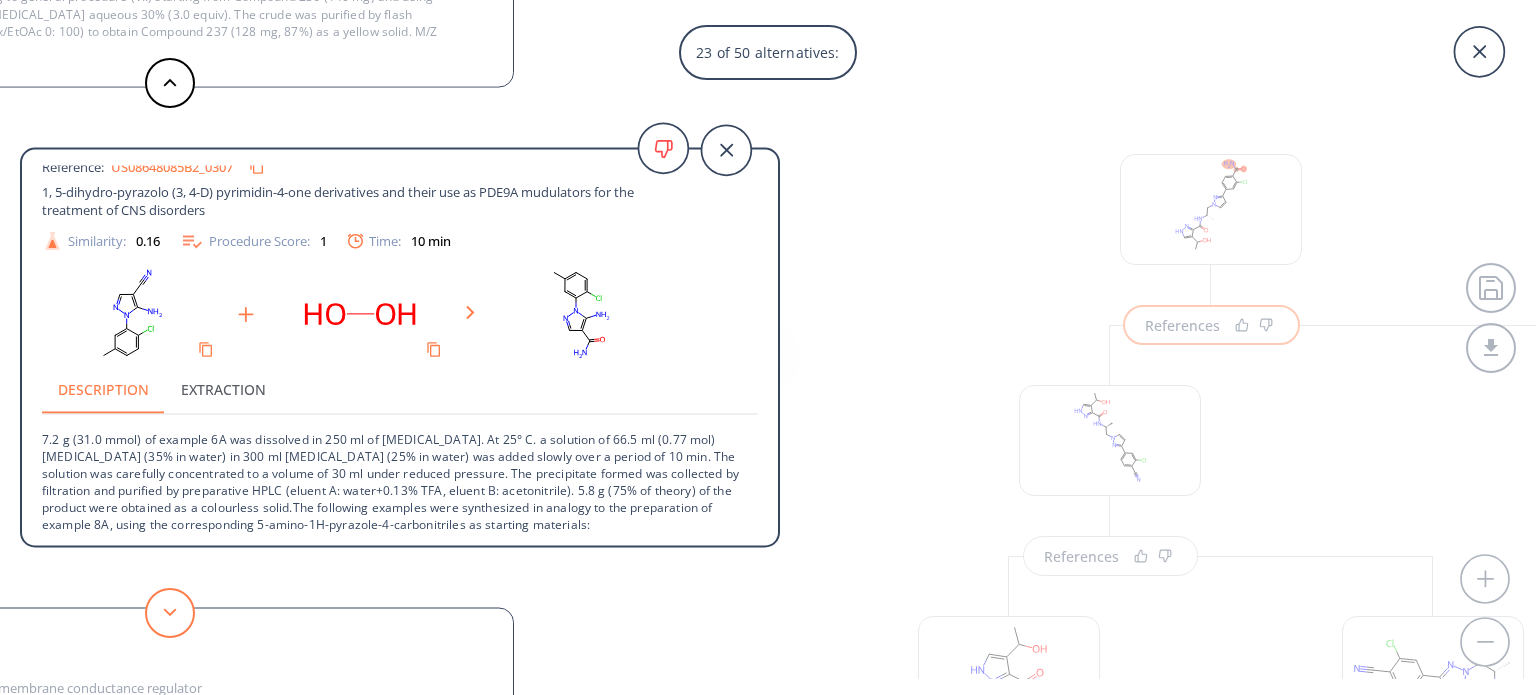 click at bounding box center (170, 613) 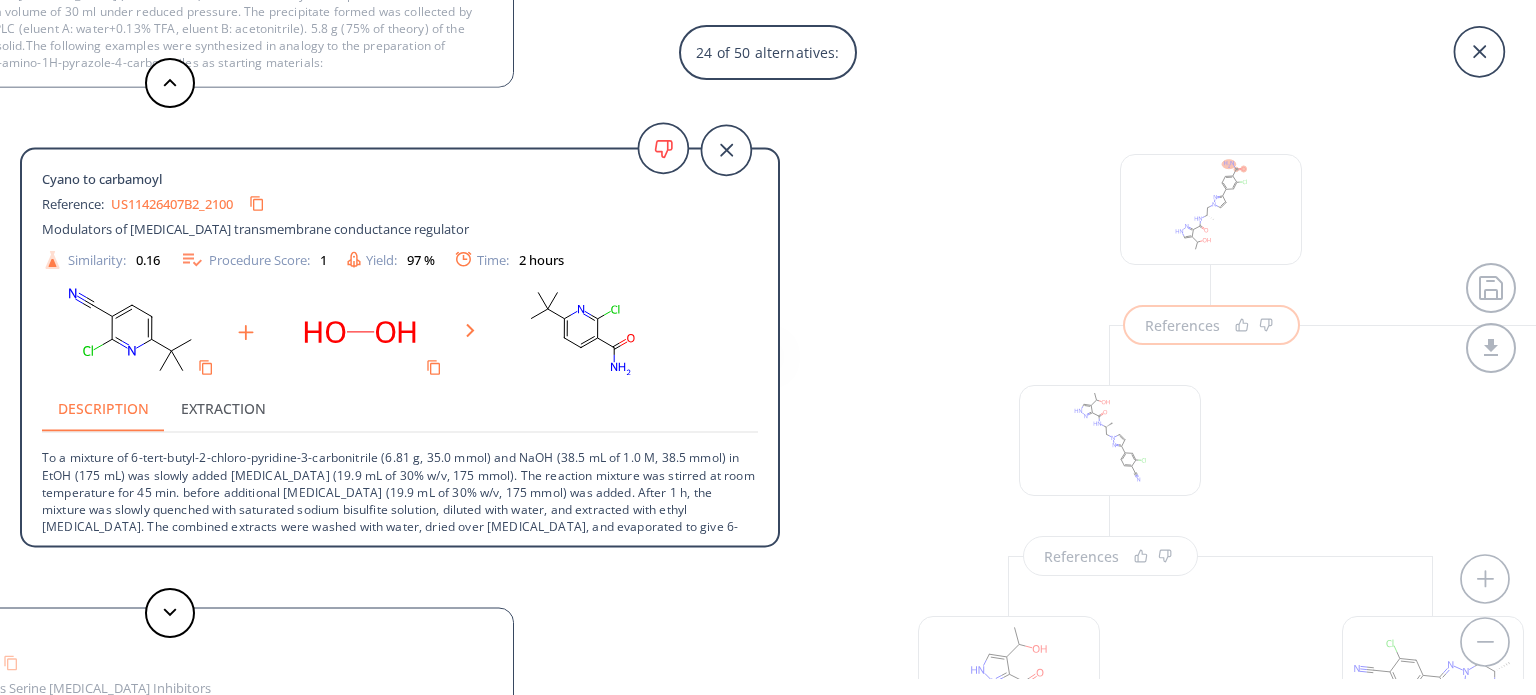 scroll, scrollTop: 36, scrollLeft: 0, axis: vertical 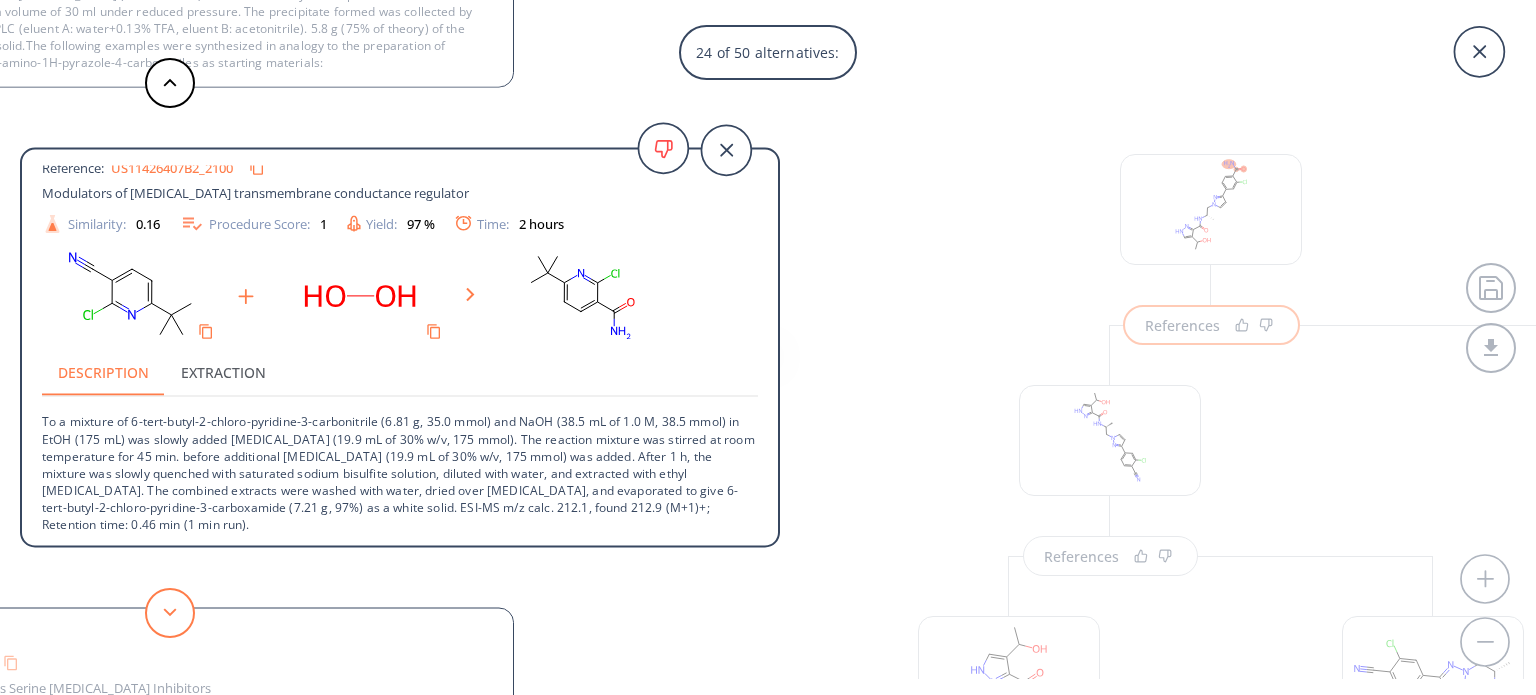 click at bounding box center [170, 613] 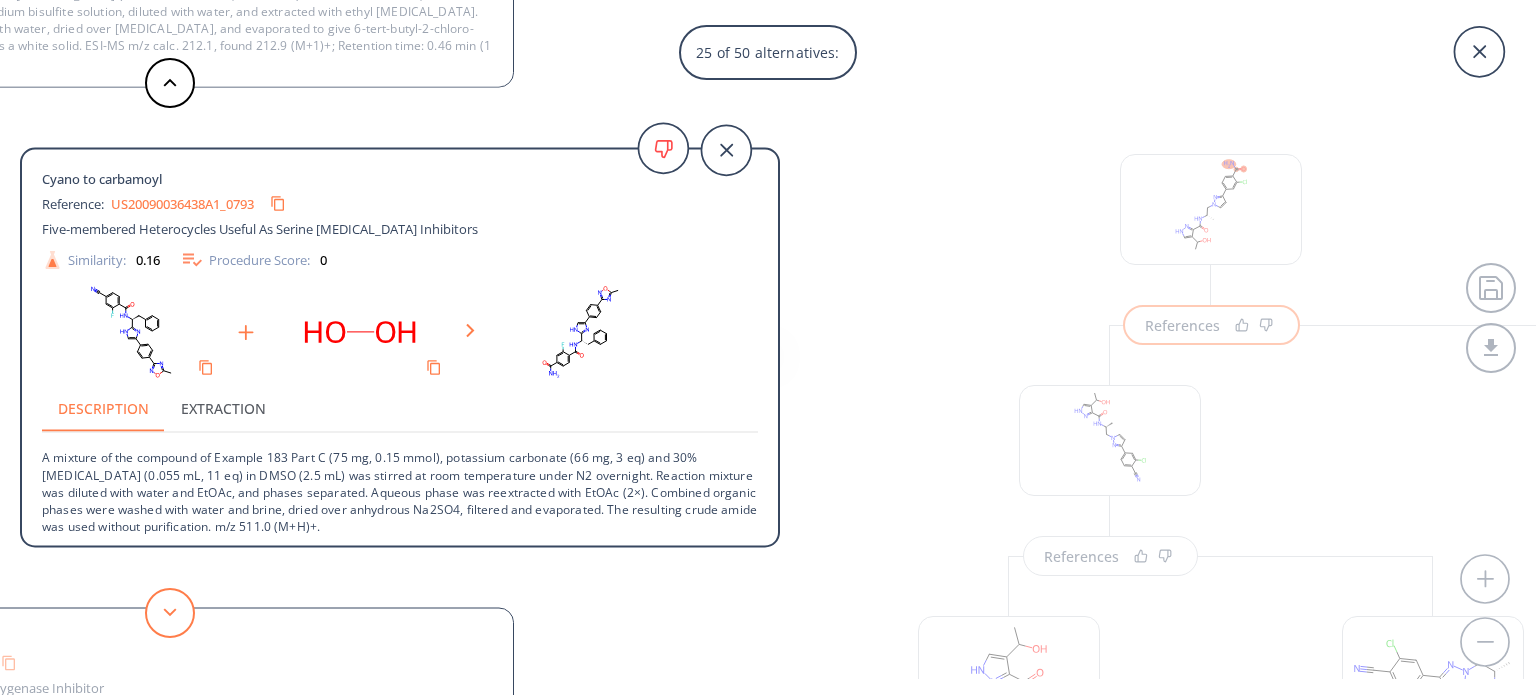 click at bounding box center (170, 613) 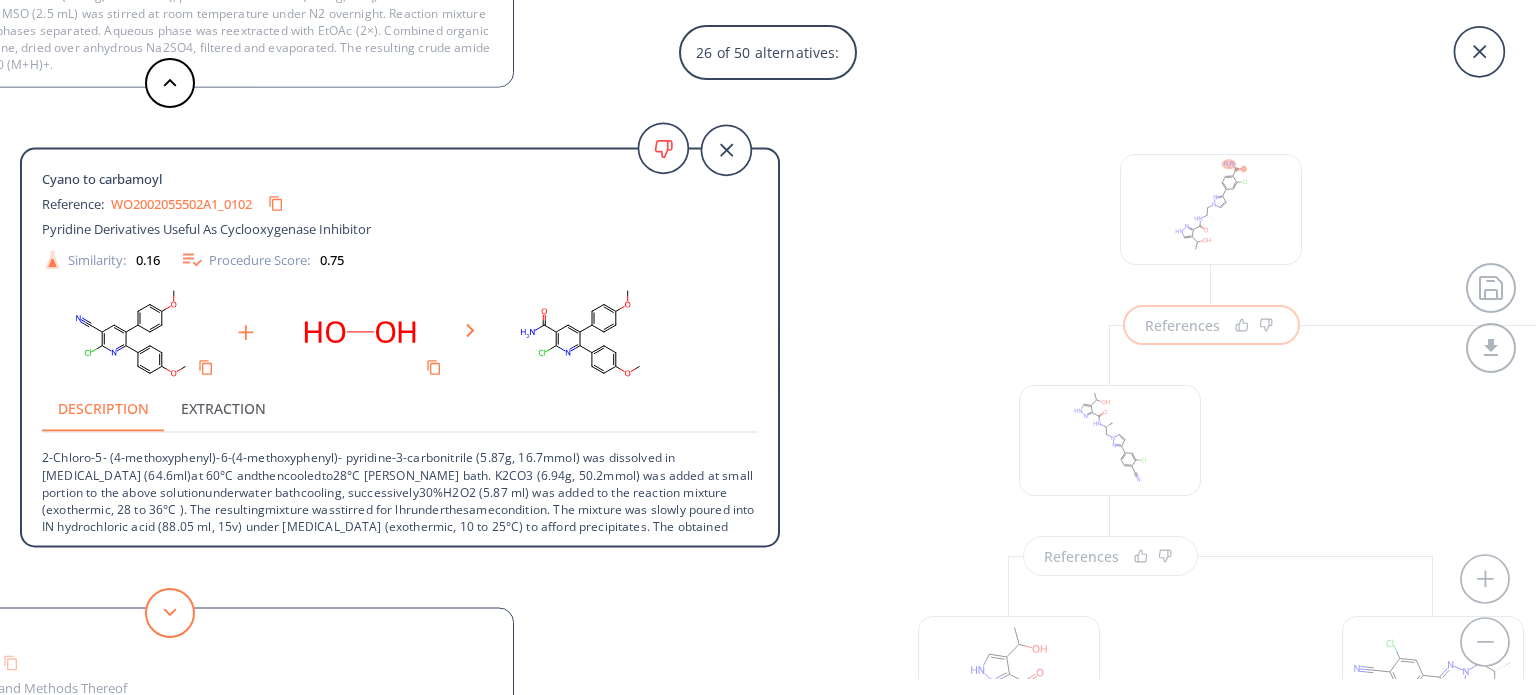 click at bounding box center [170, 613] 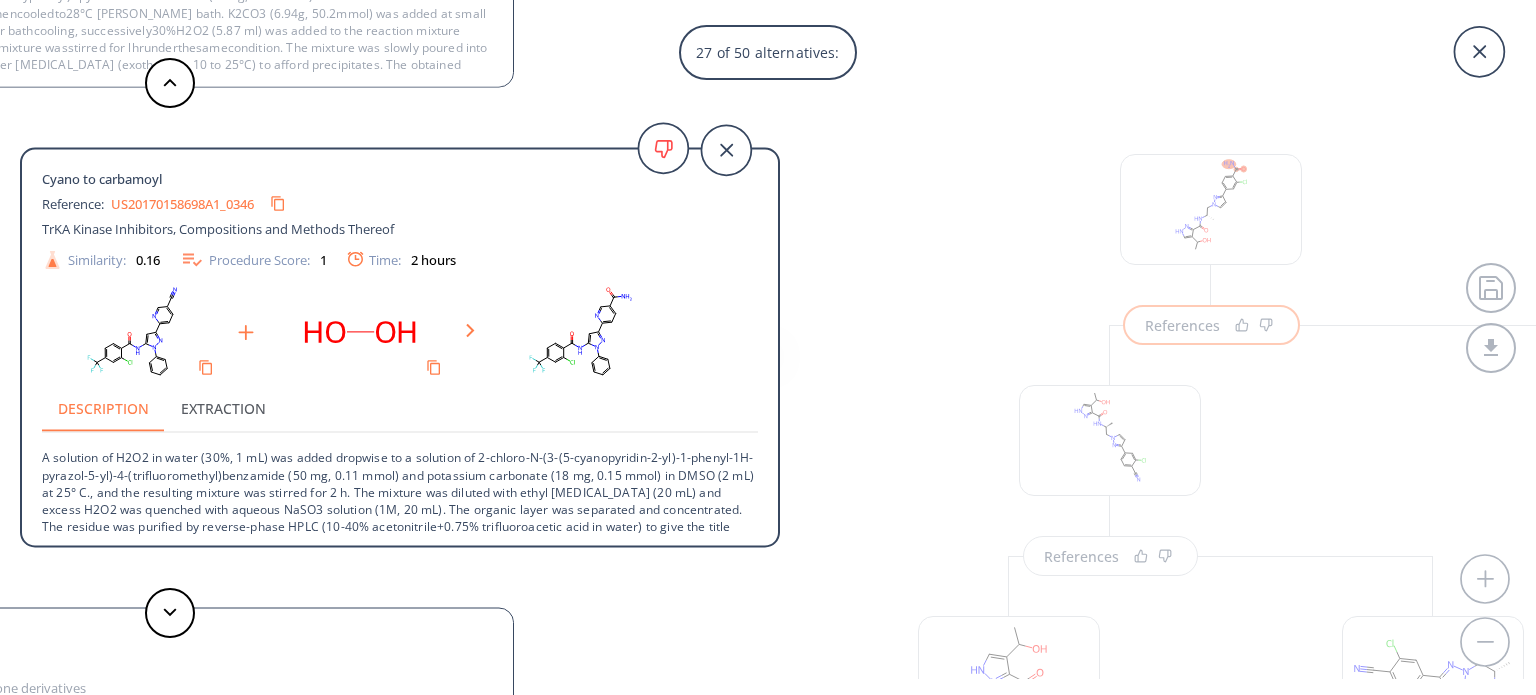 scroll, scrollTop: 36, scrollLeft: 0, axis: vertical 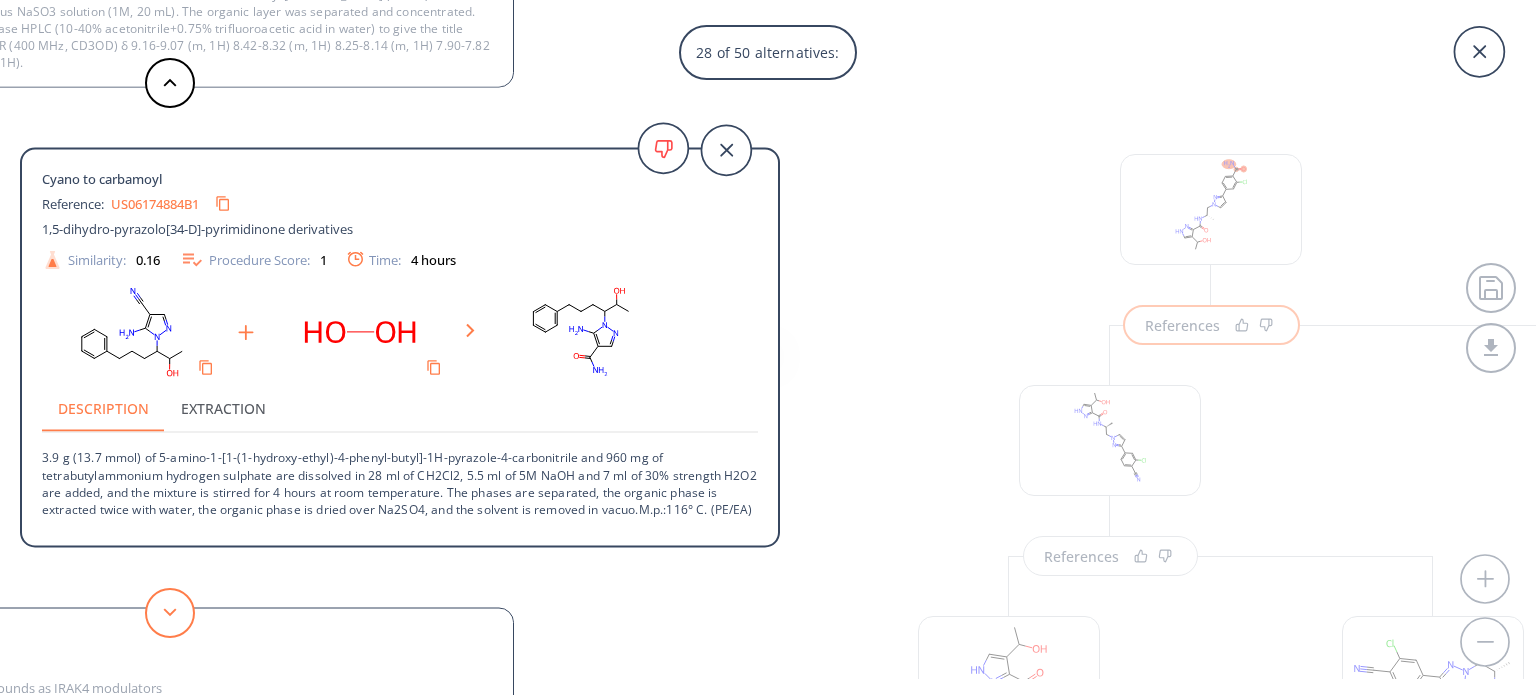 click at bounding box center (170, 613) 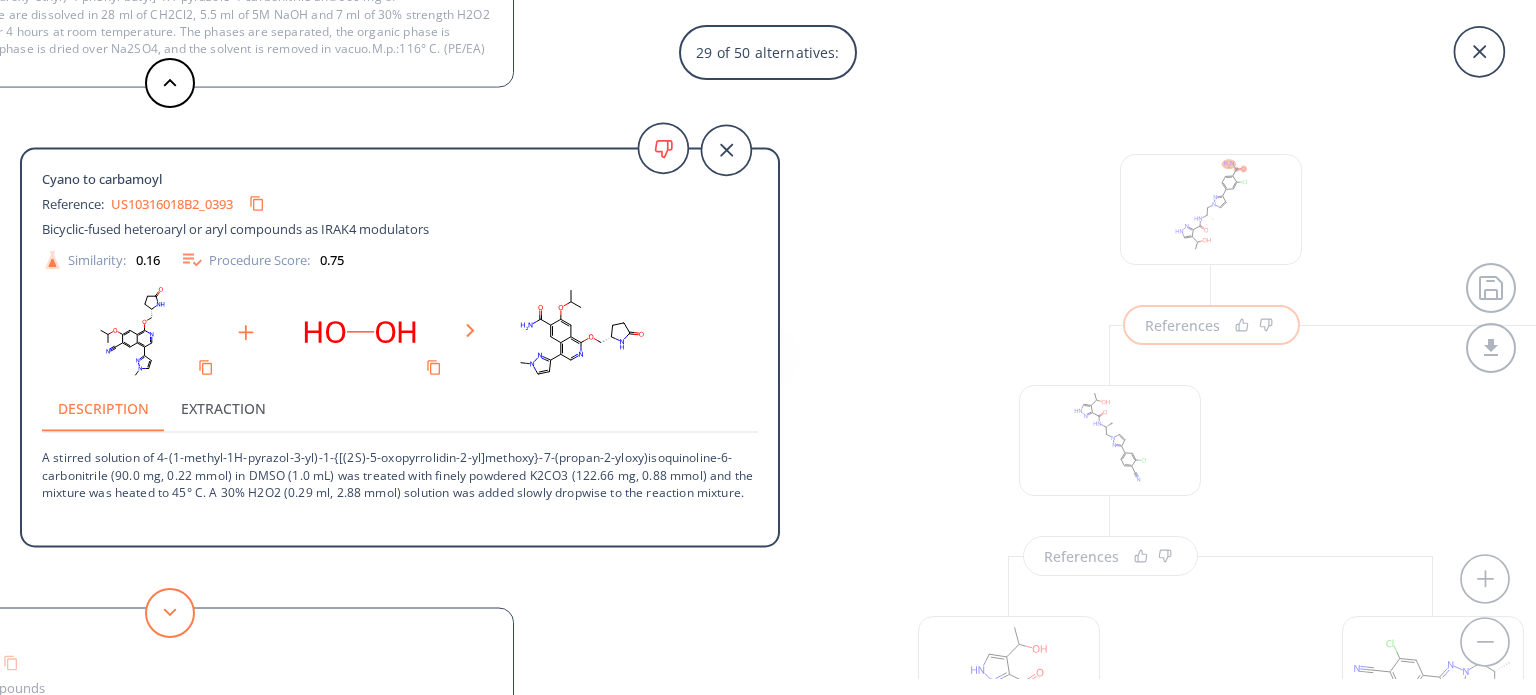type 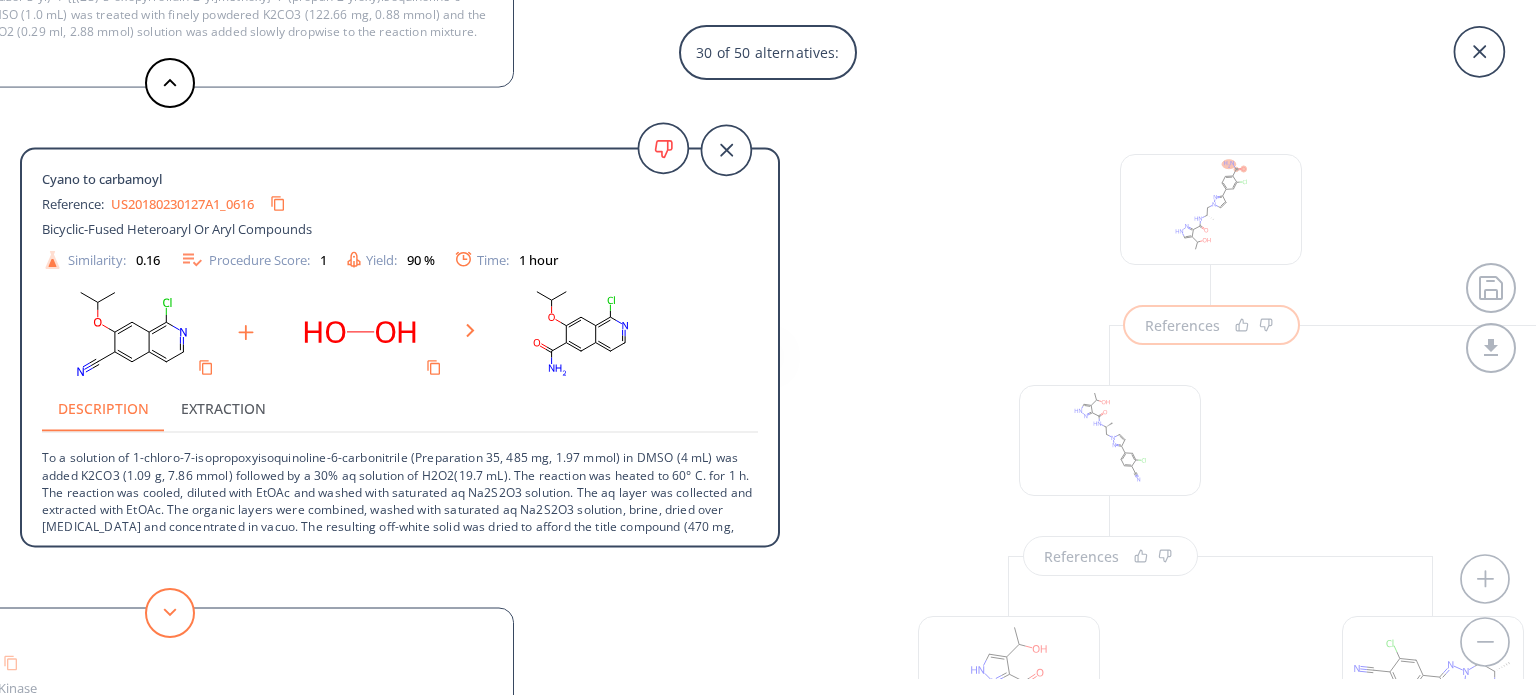 click at bounding box center [170, 613] 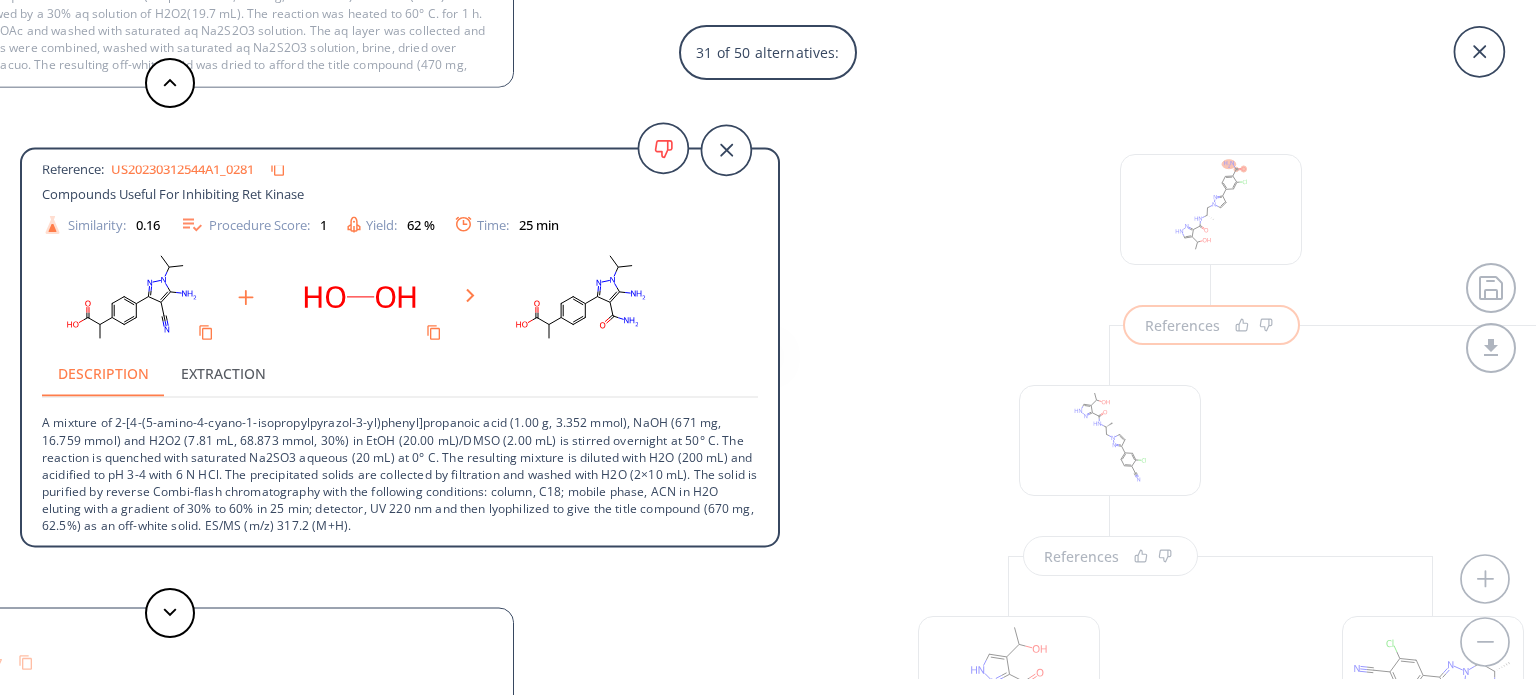 scroll, scrollTop: 36, scrollLeft: 0, axis: vertical 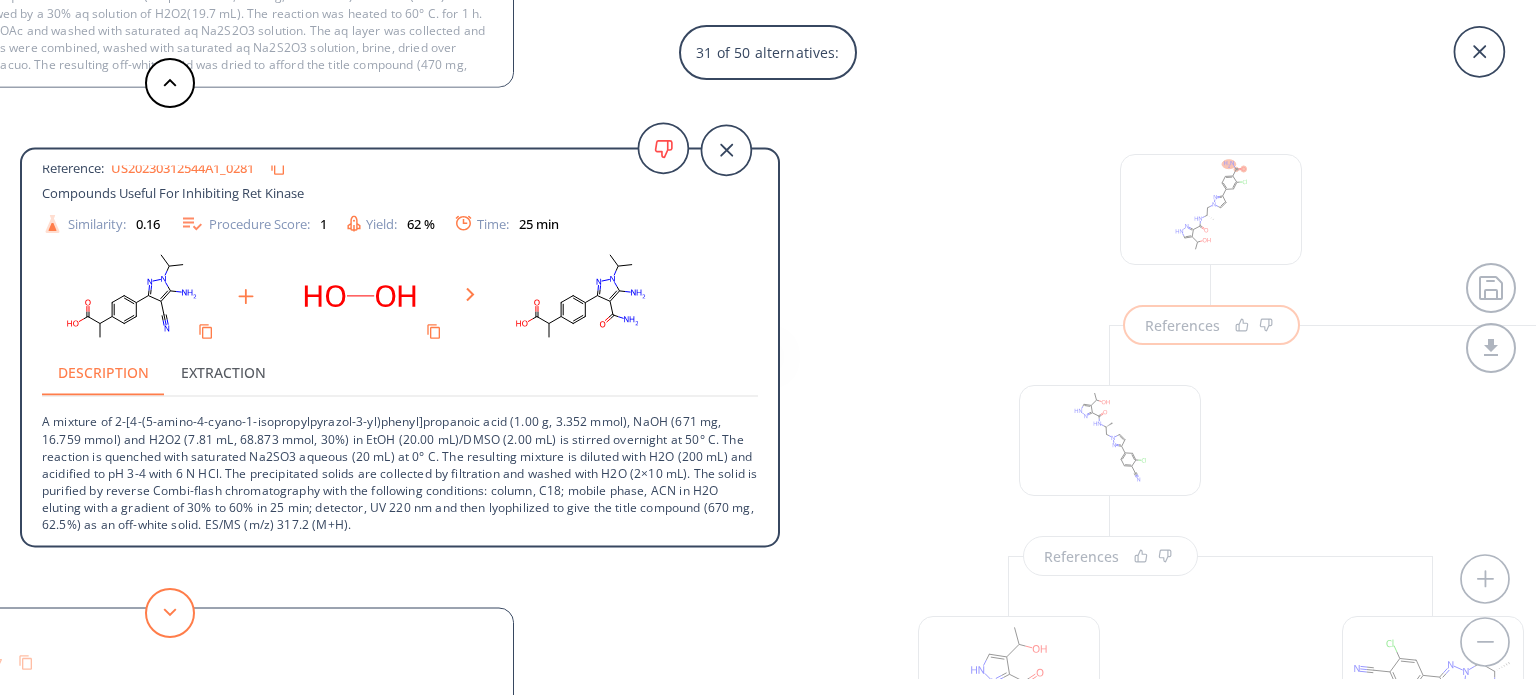 click at bounding box center (170, 613) 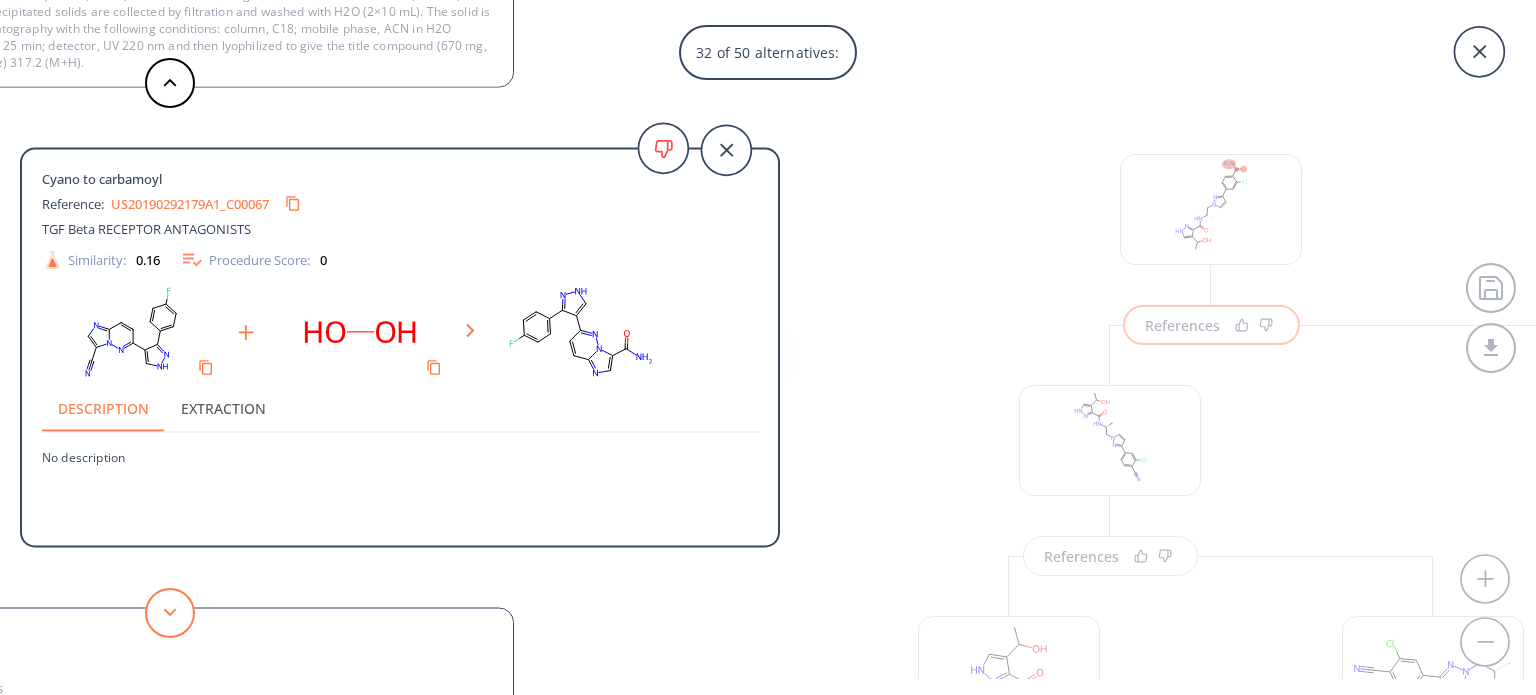 click at bounding box center (170, 613) 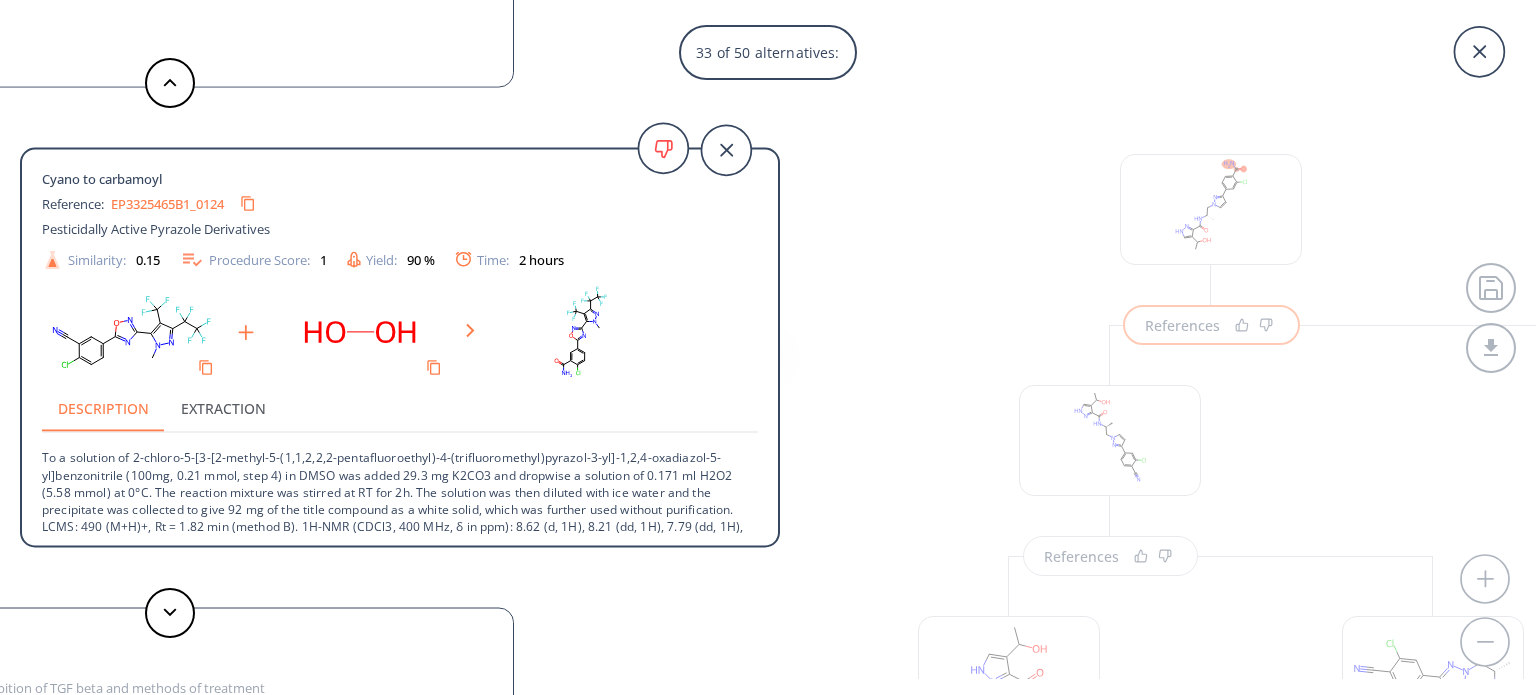 scroll, scrollTop: 20, scrollLeft: 0, axis: vertical 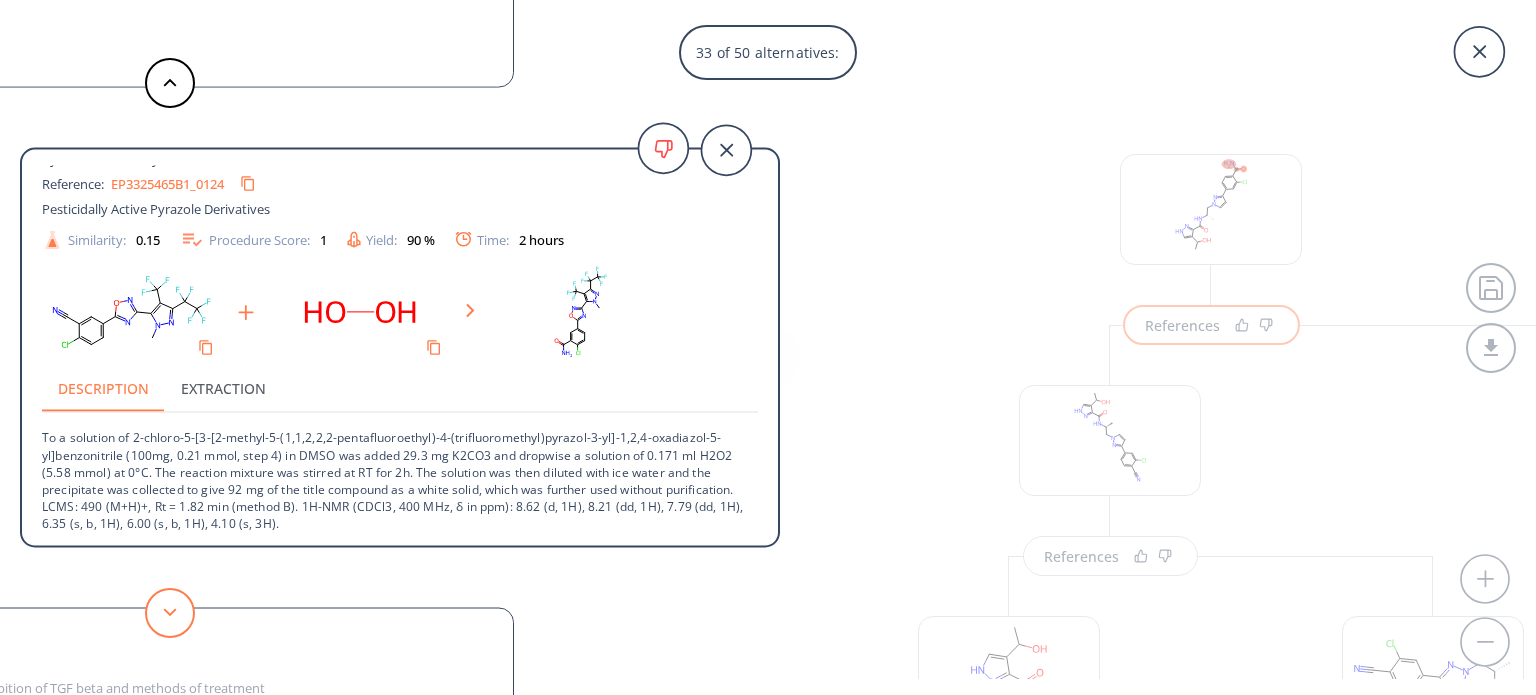 click 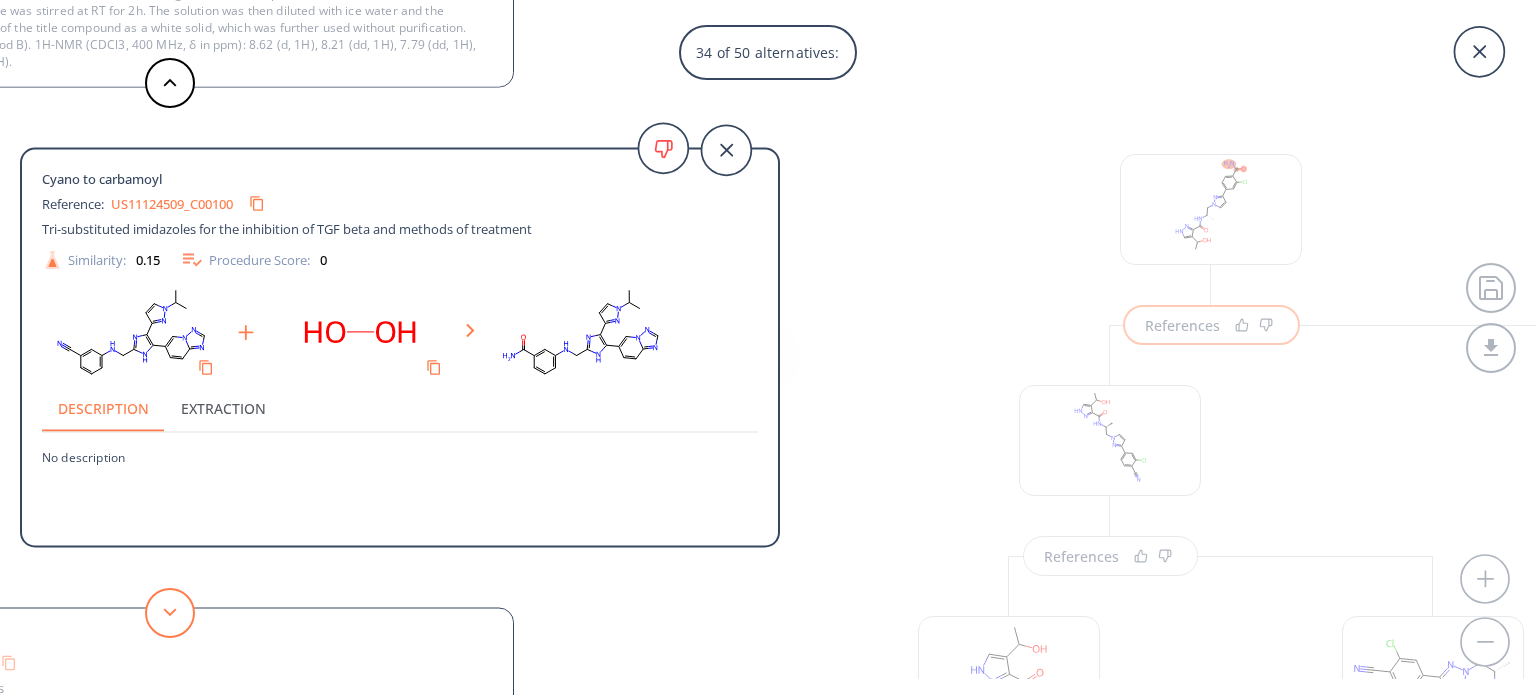 click 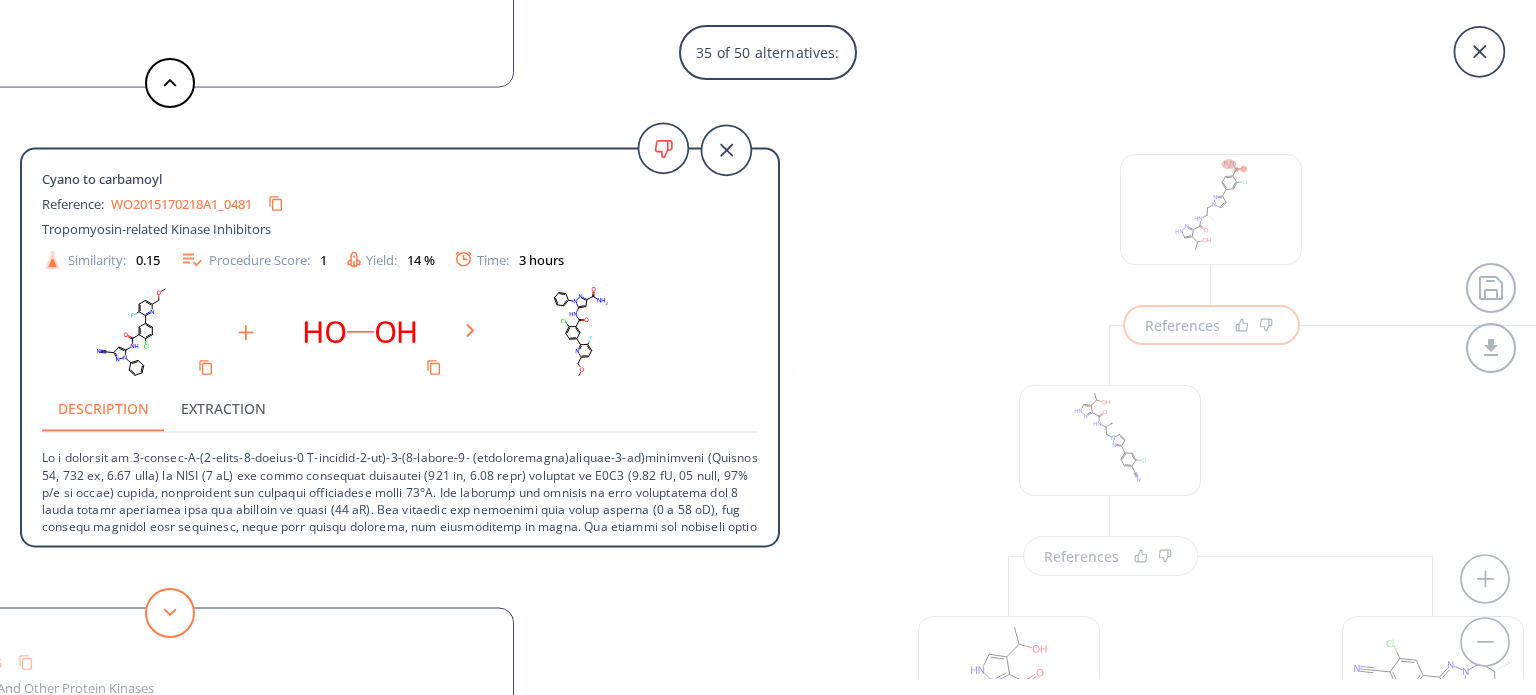 click 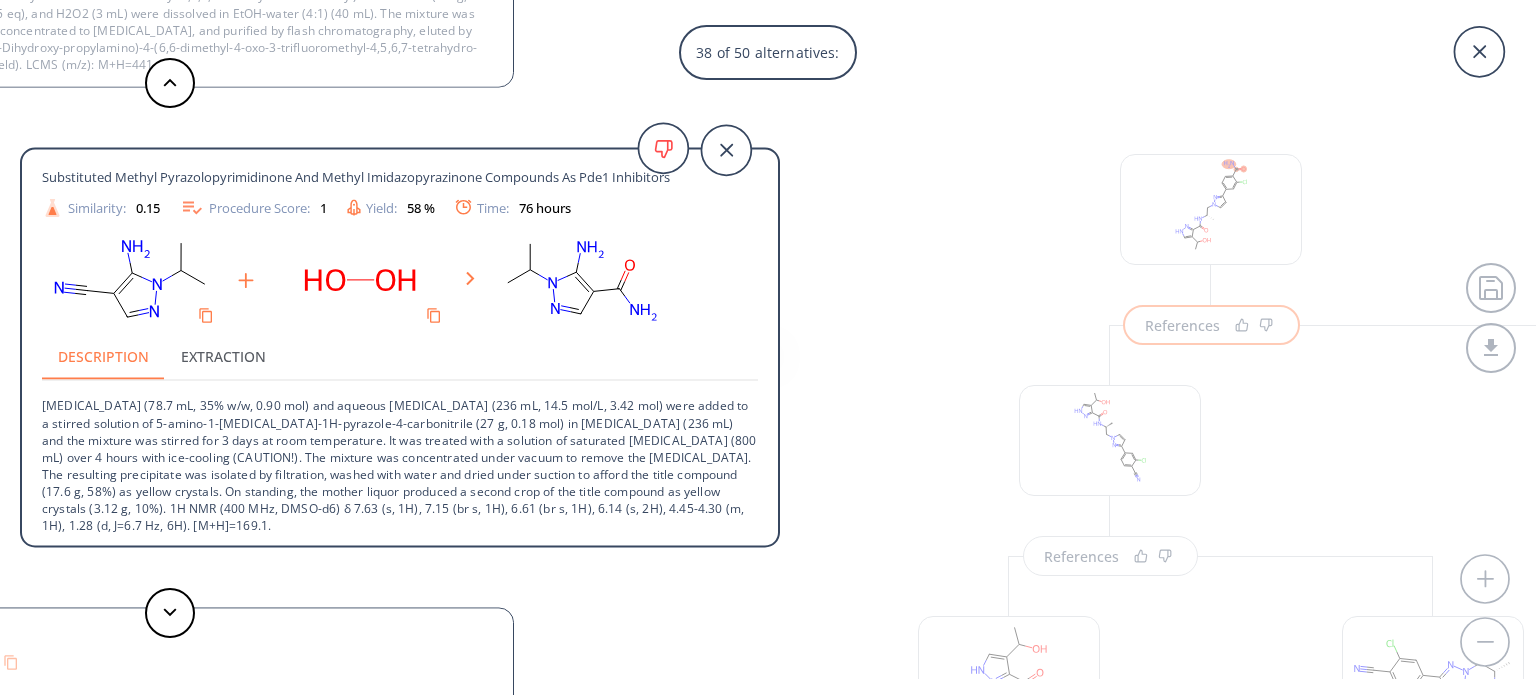 scroll, scrollTop: 54, scrollLeft: 0, axis: vertical 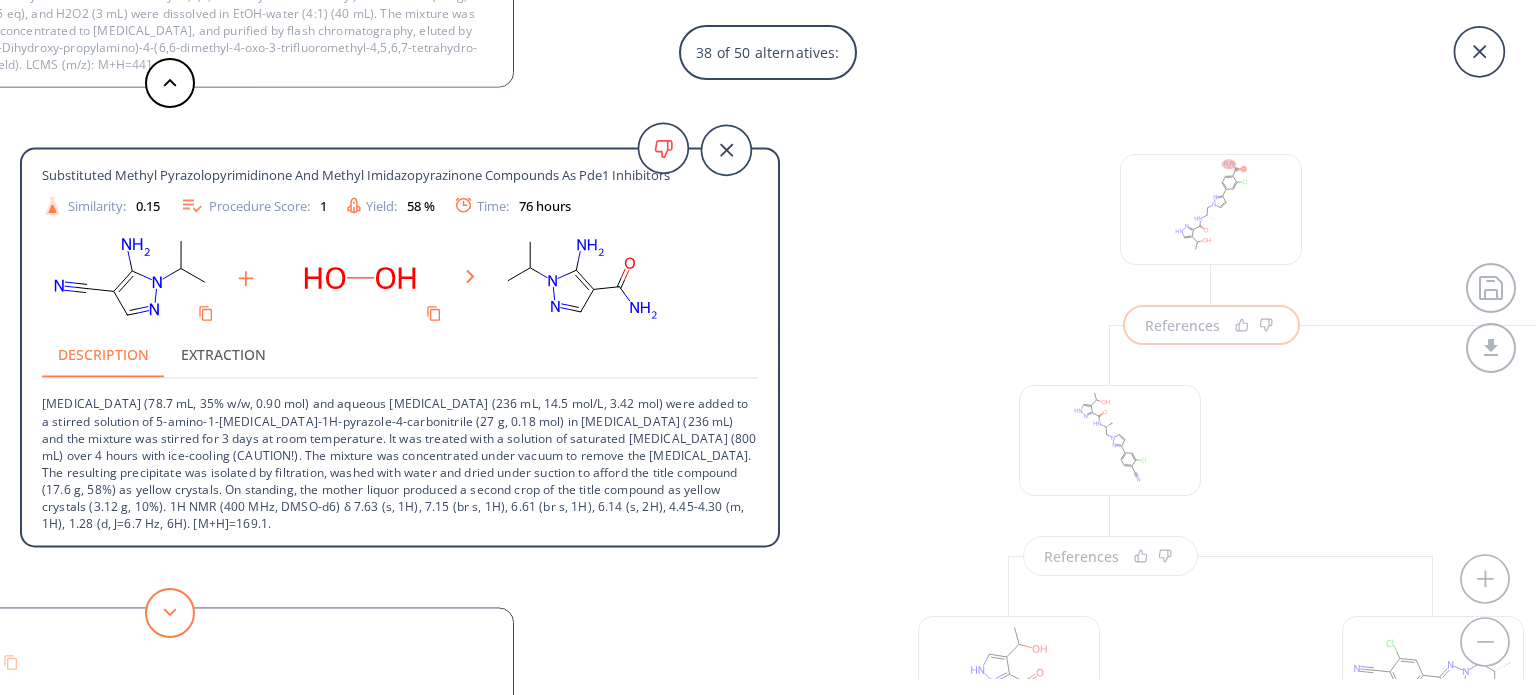 click at bounding box center [170, 613] 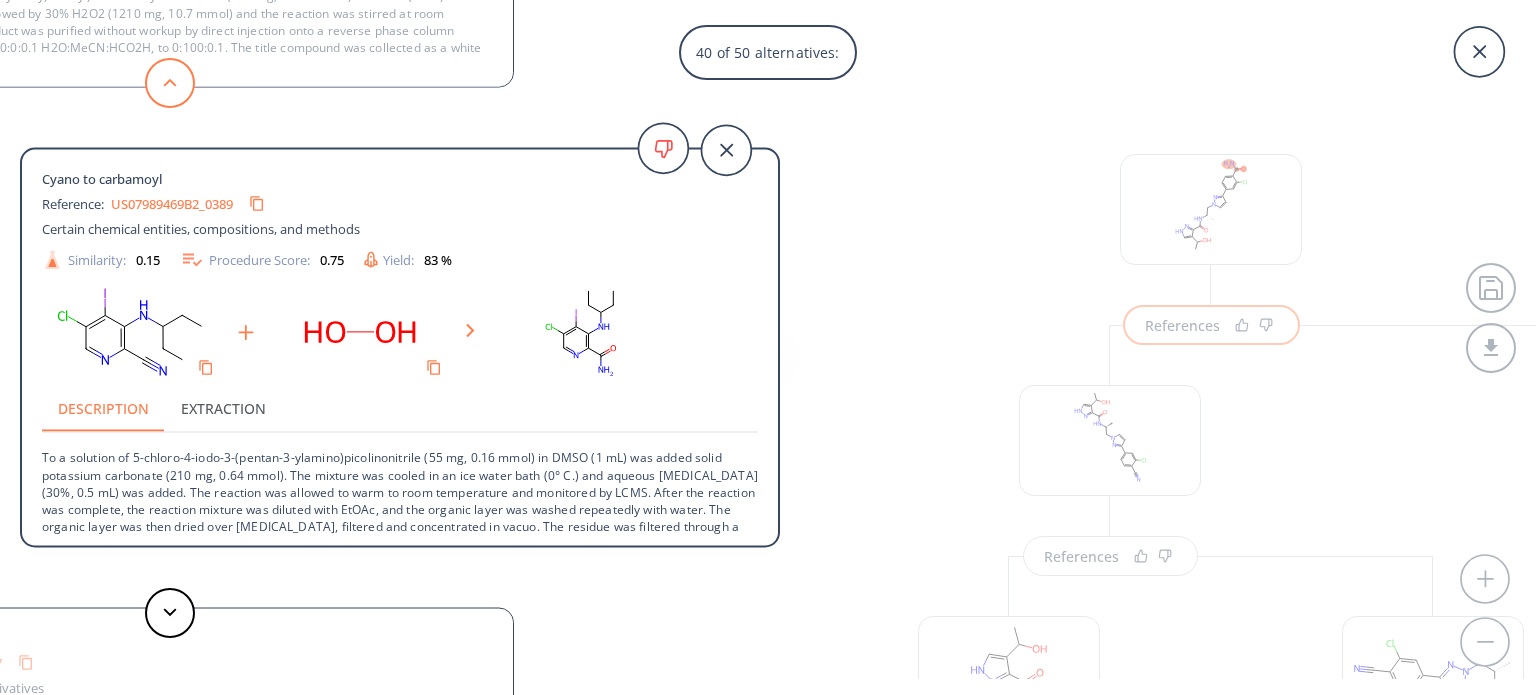 click at bounding box center [170, 83] 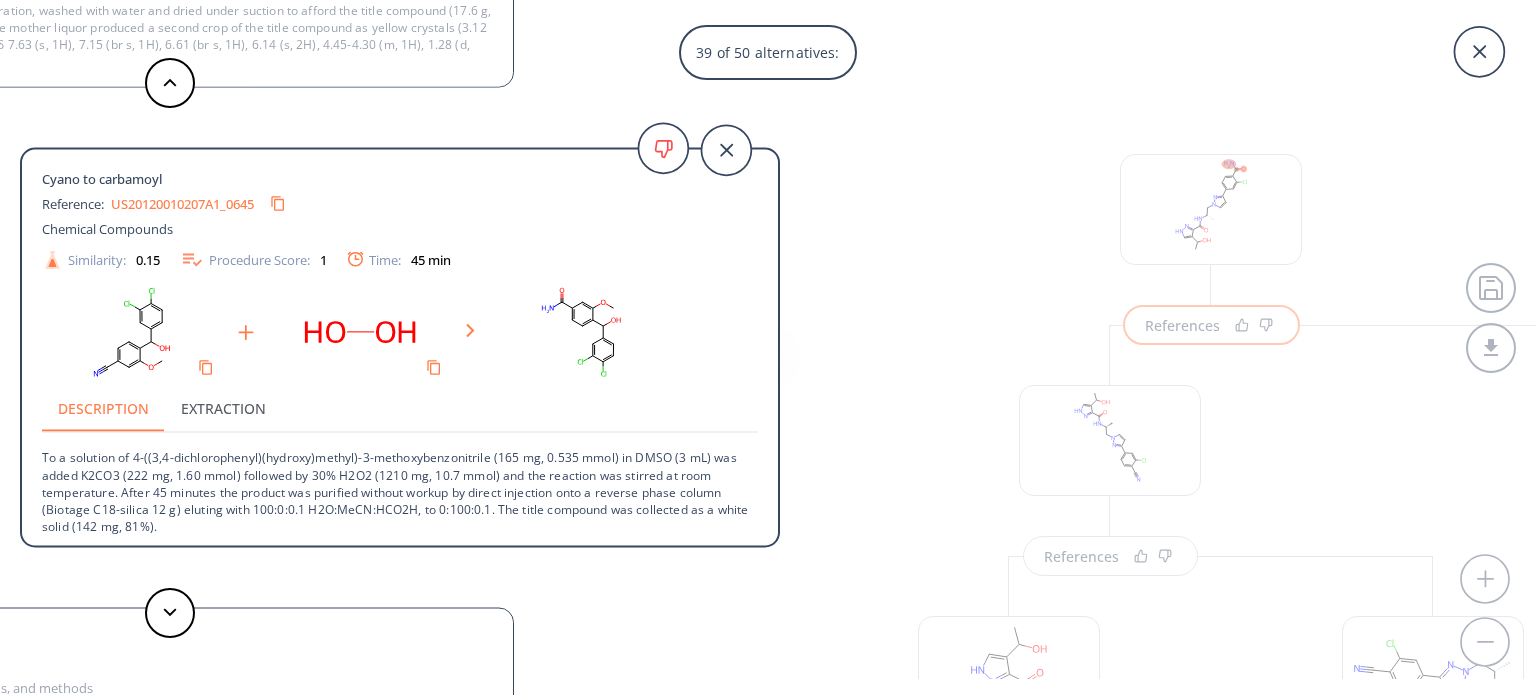 click at bounding box center (170, 613) 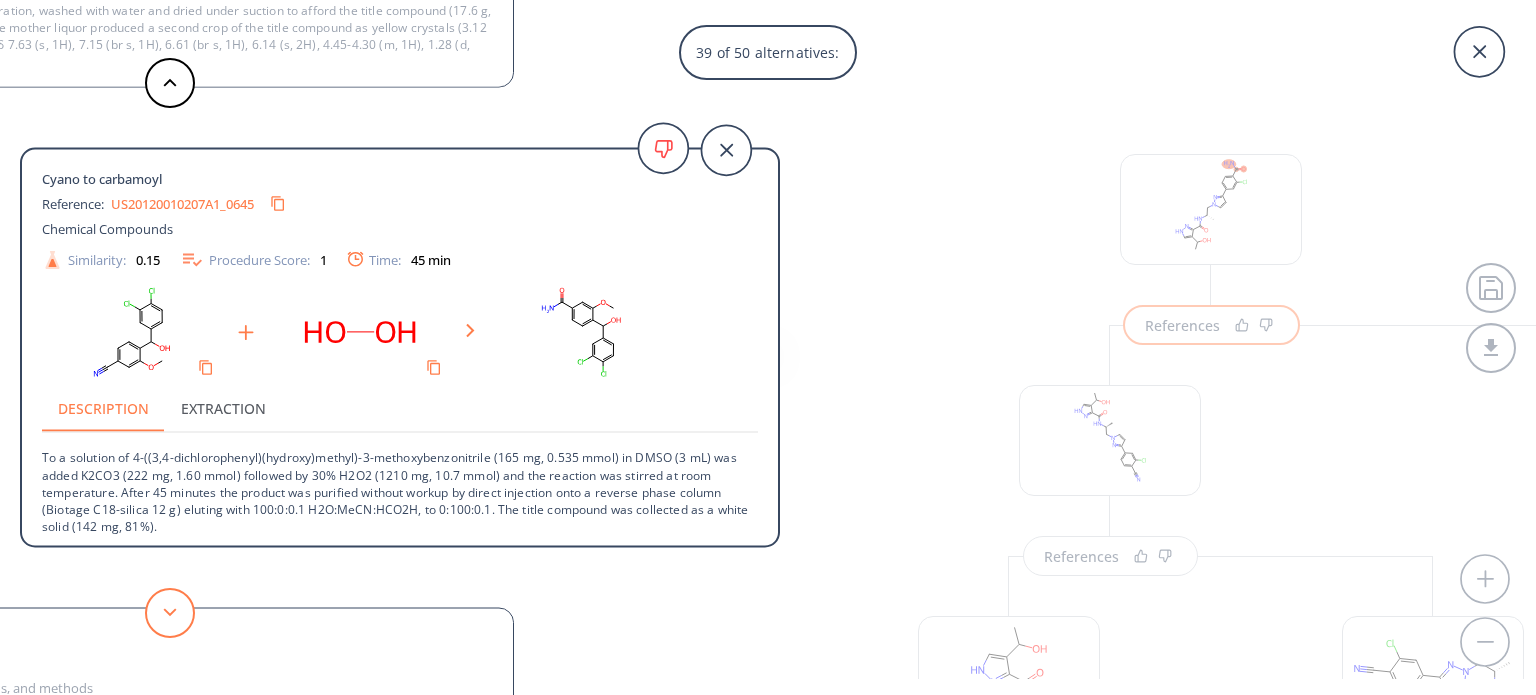 click at bounding box center [170, 613] 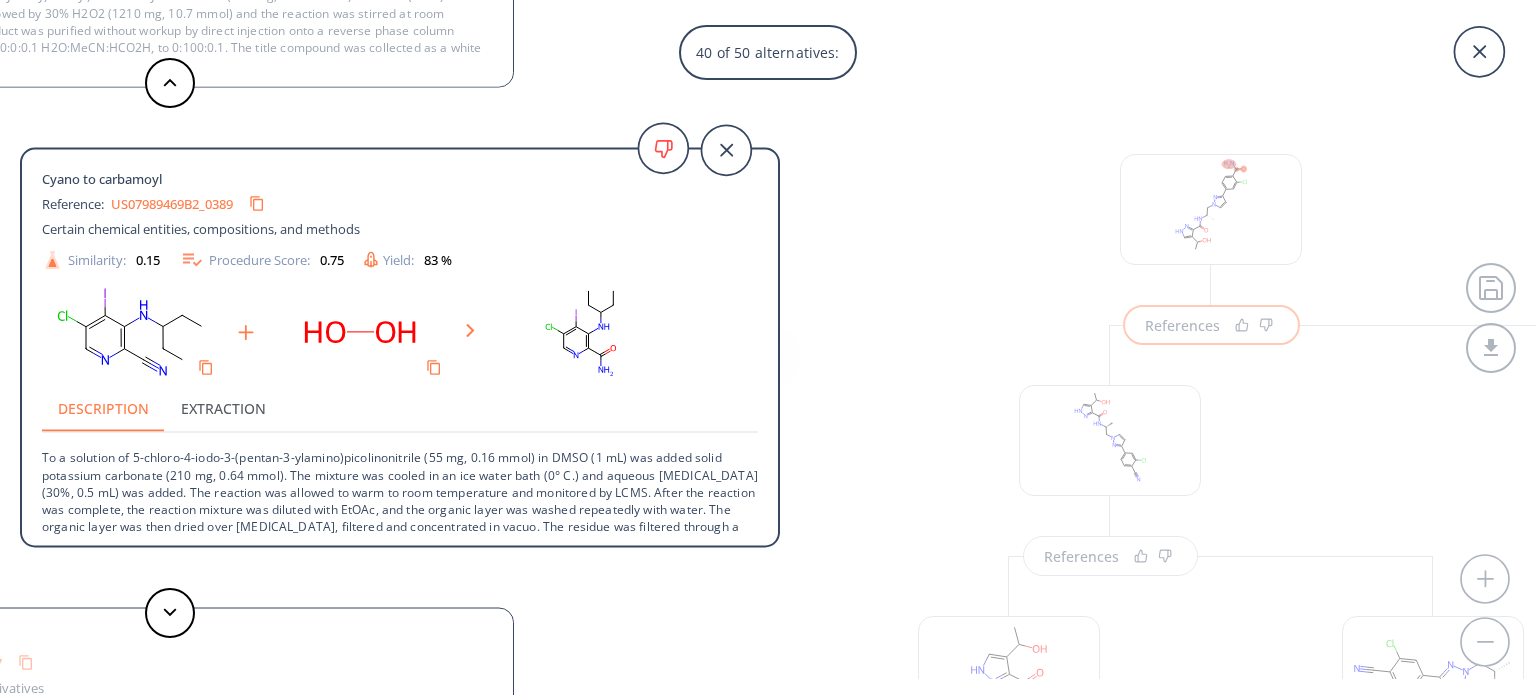 scroll, scrollTop: 36, scrollLeft: 0, axis: vertical 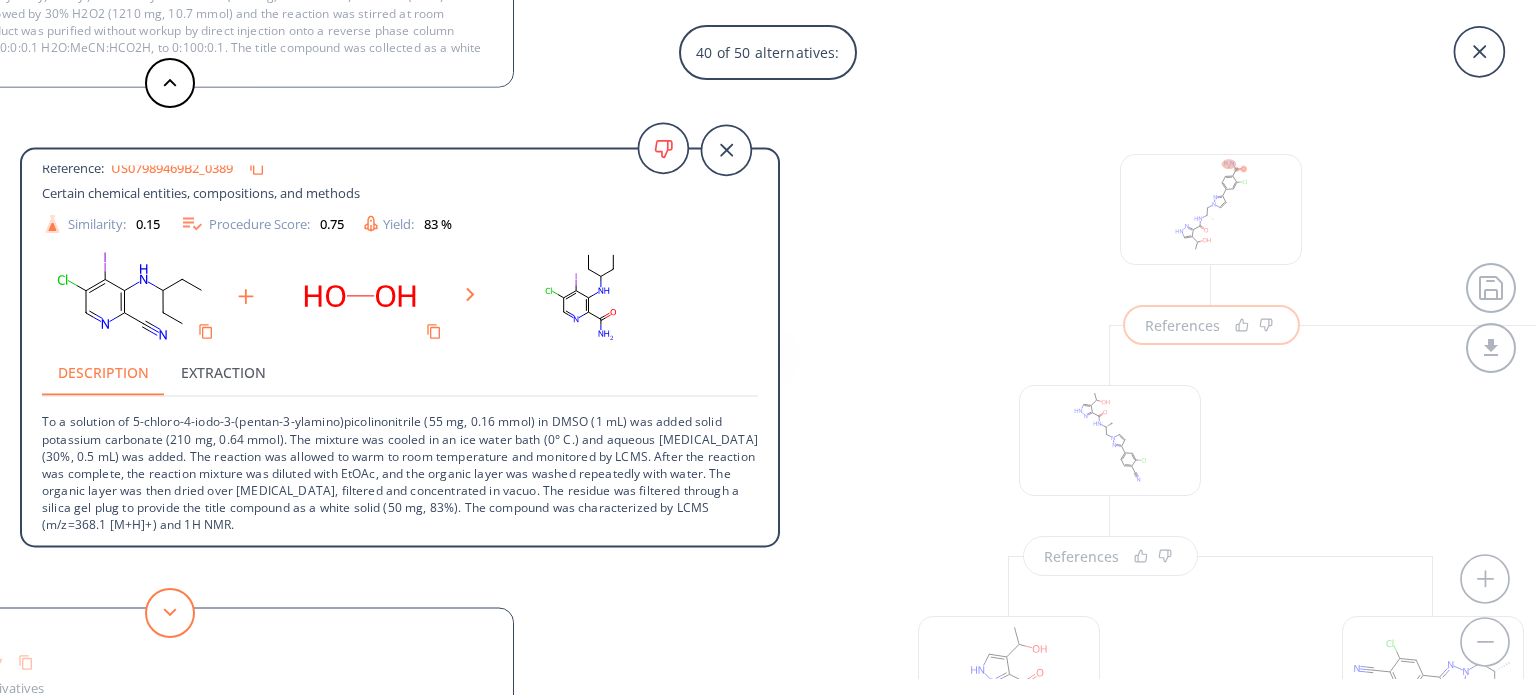 click at bounding box center (170, 613) 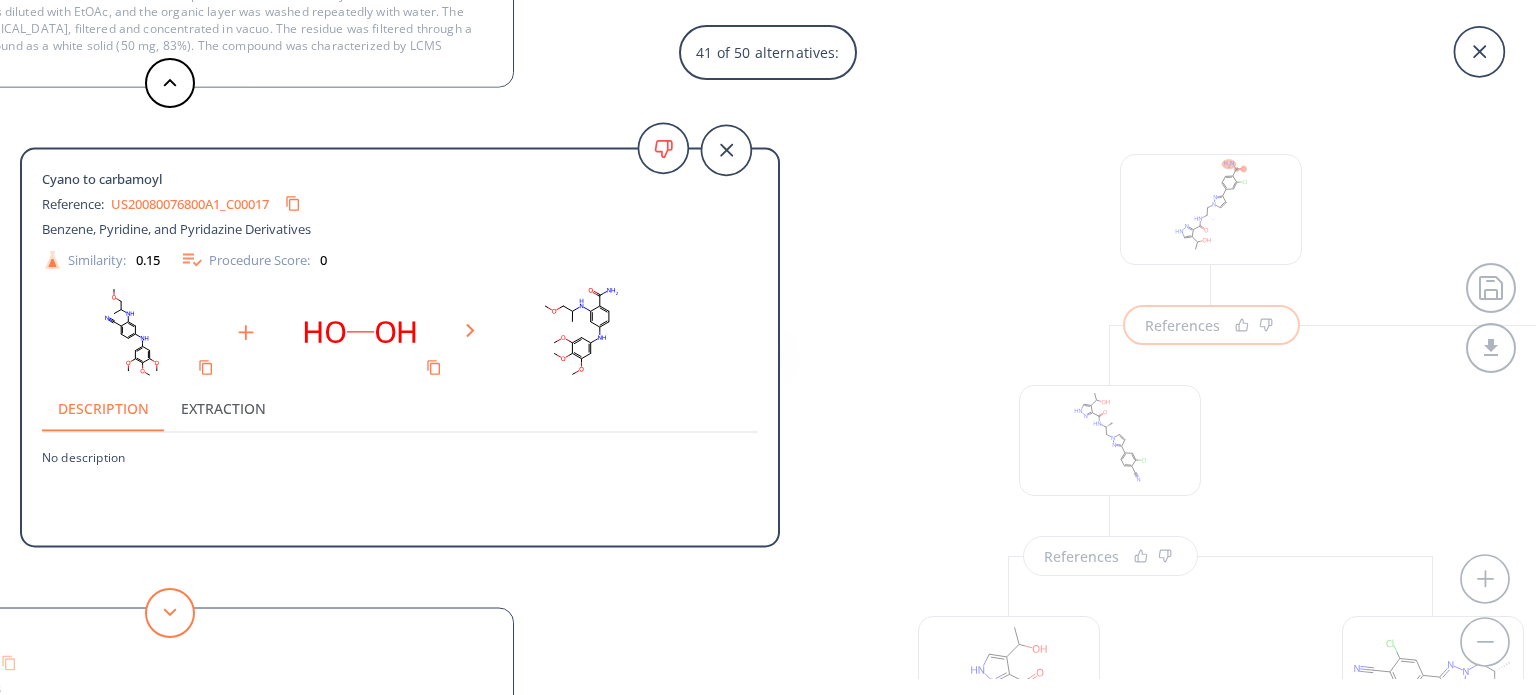 click at bounding box center [170, 613] 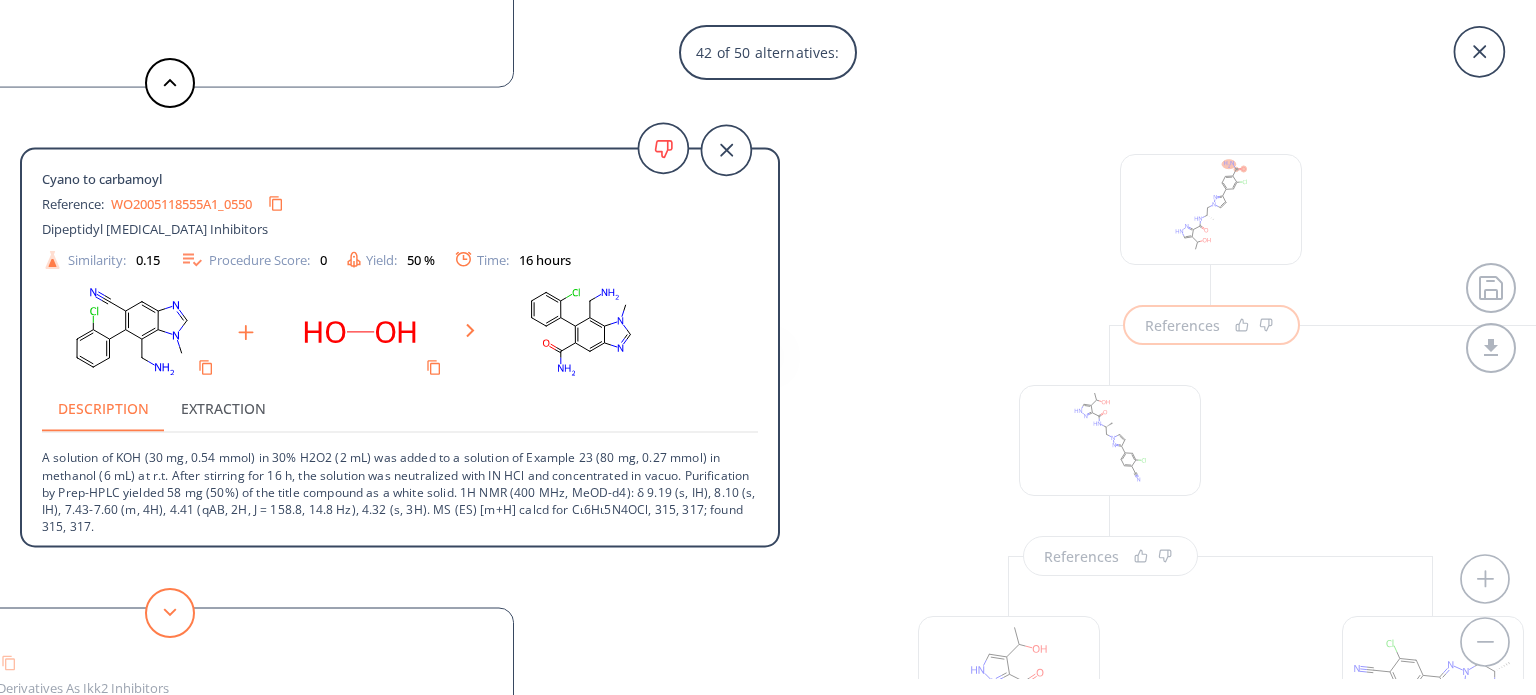 click at bounding box center [170, 613] 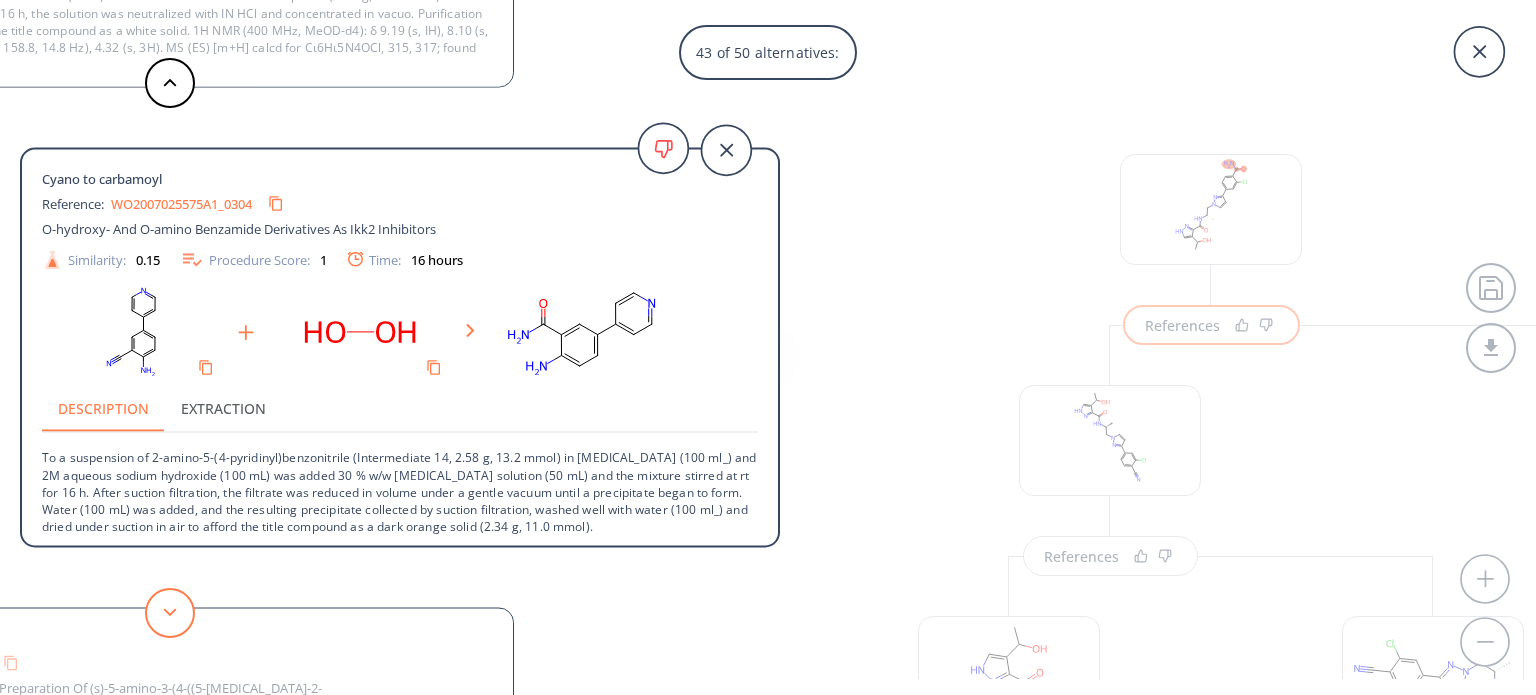 click at bounding box center (170, 613) 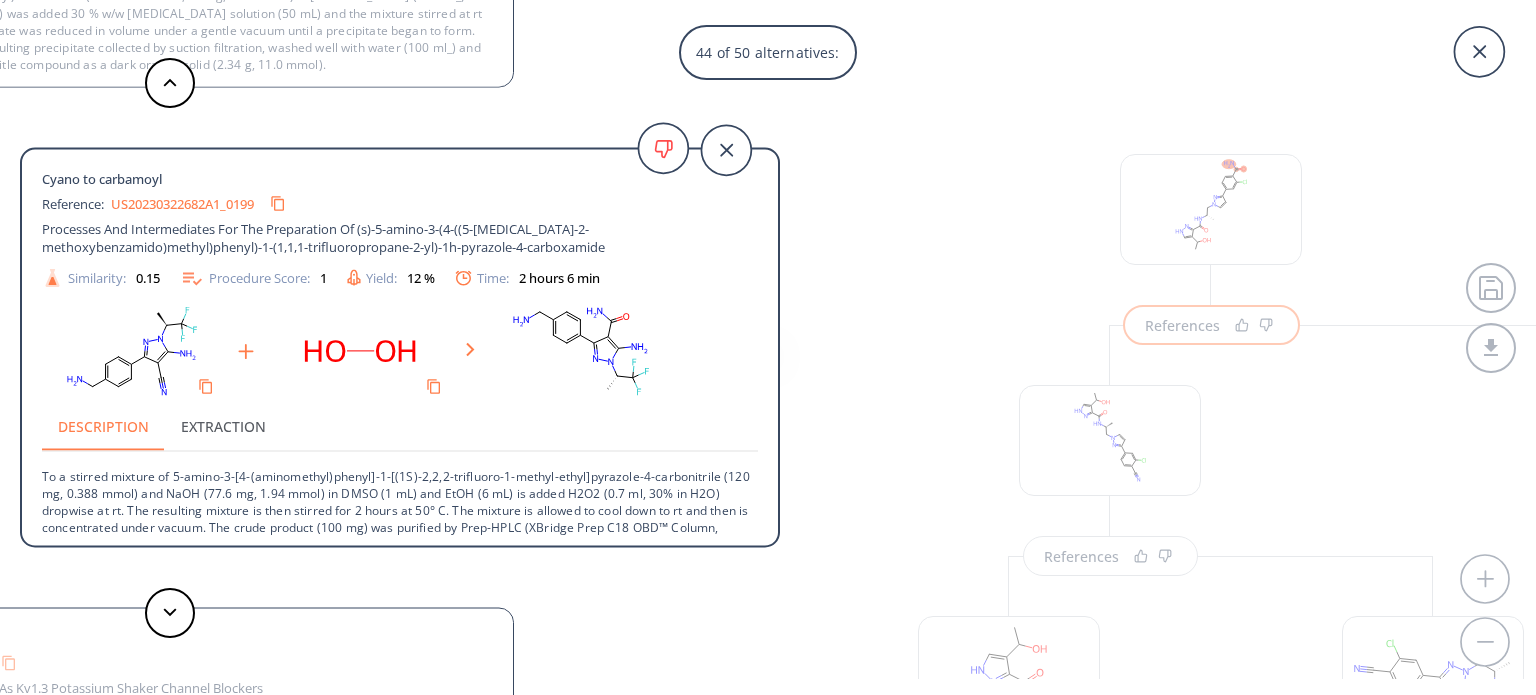 scroll, scrollTop: 72, scrollLeft: 0, axis: vertical 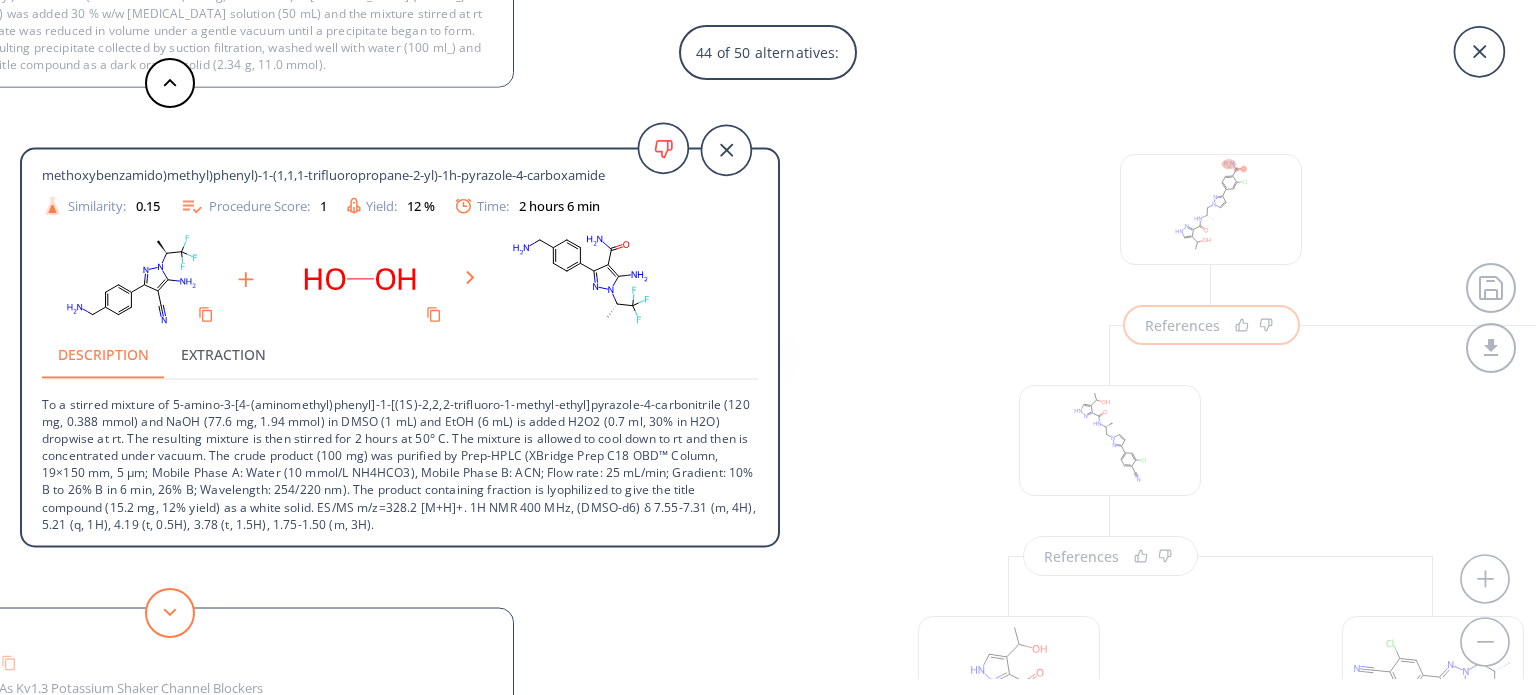 click at bounding box center (170, 613) 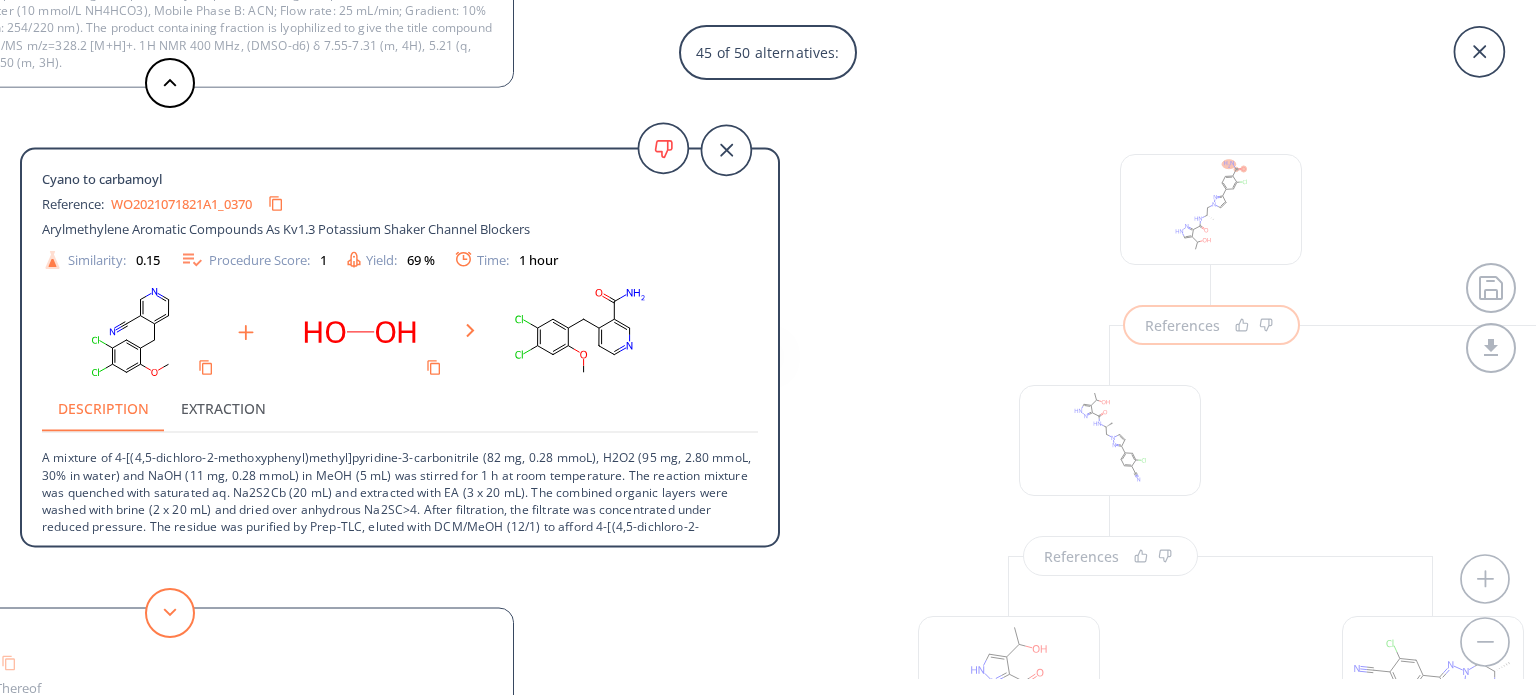click at bounding box center (170, 613) 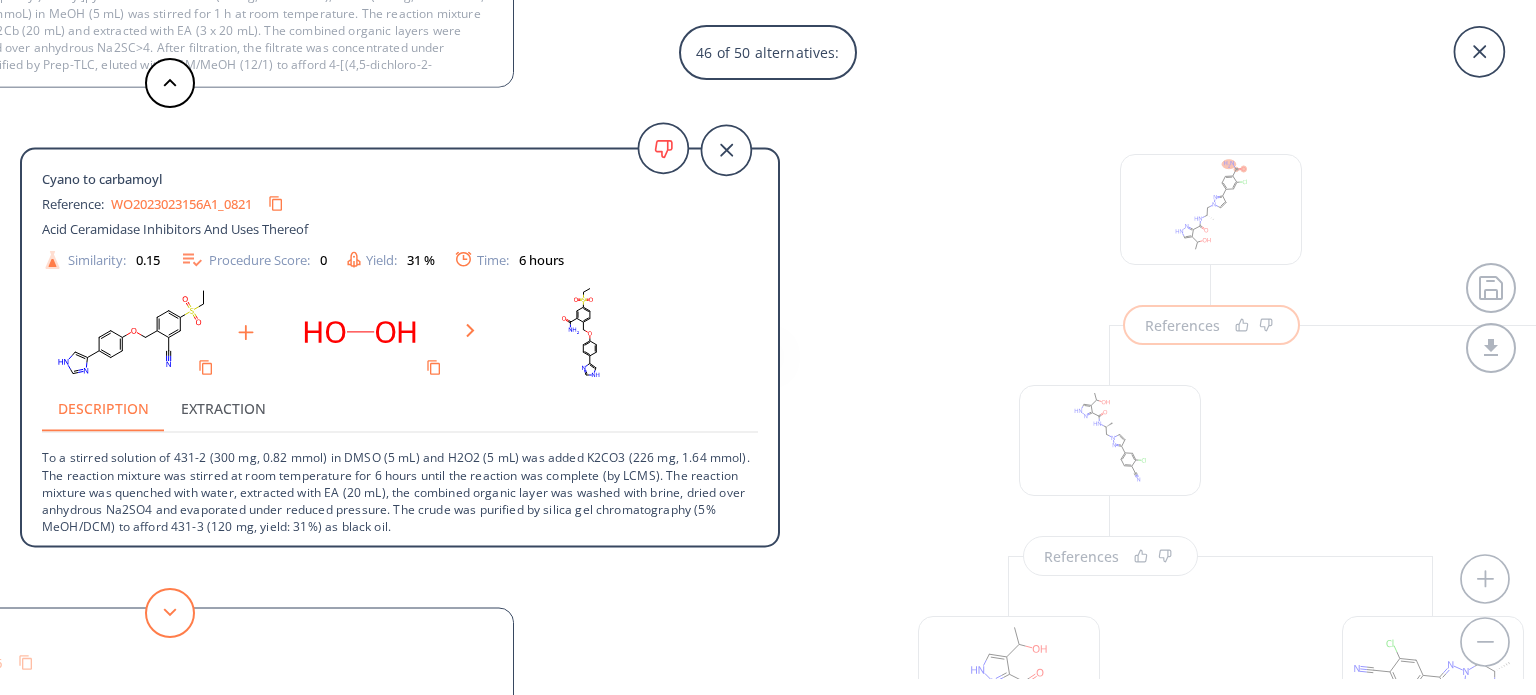 click at bounding box center [170, 613] 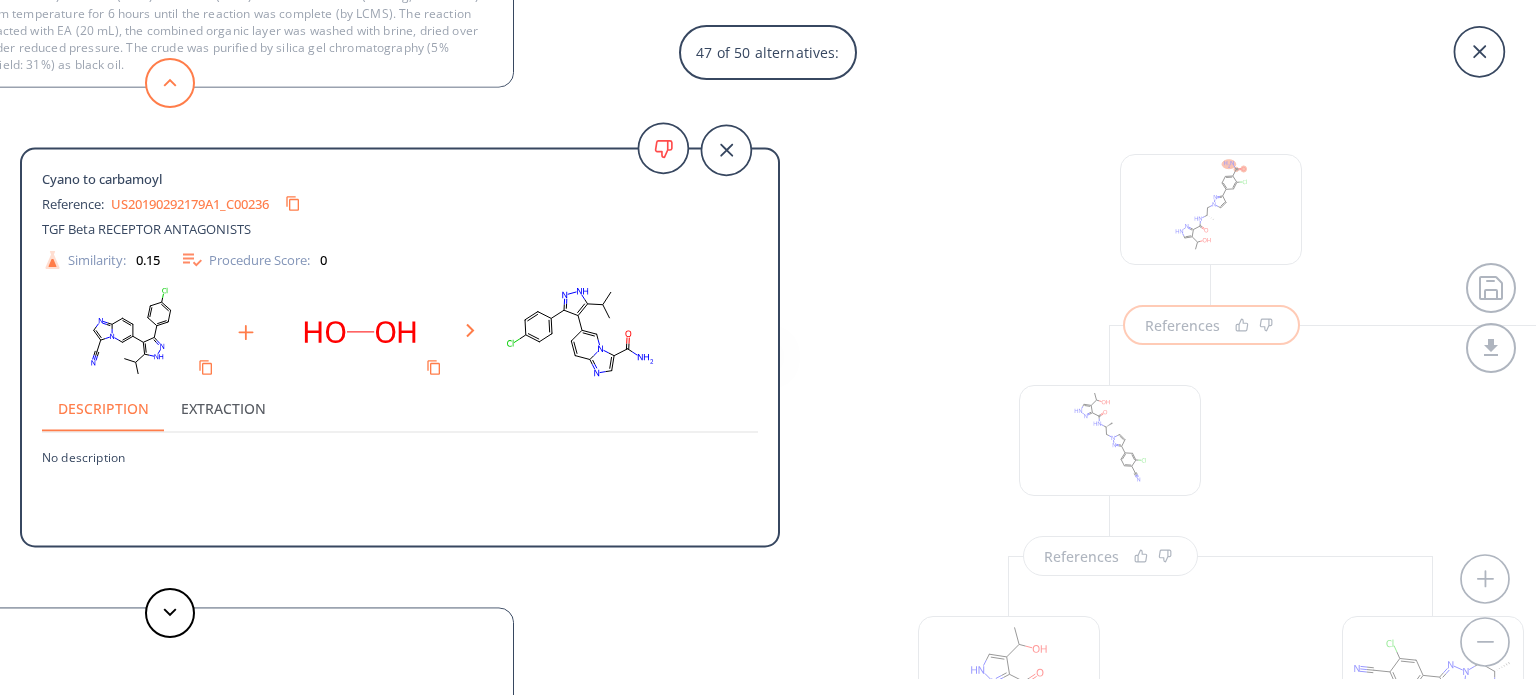 click at bounding box center (170, 83) 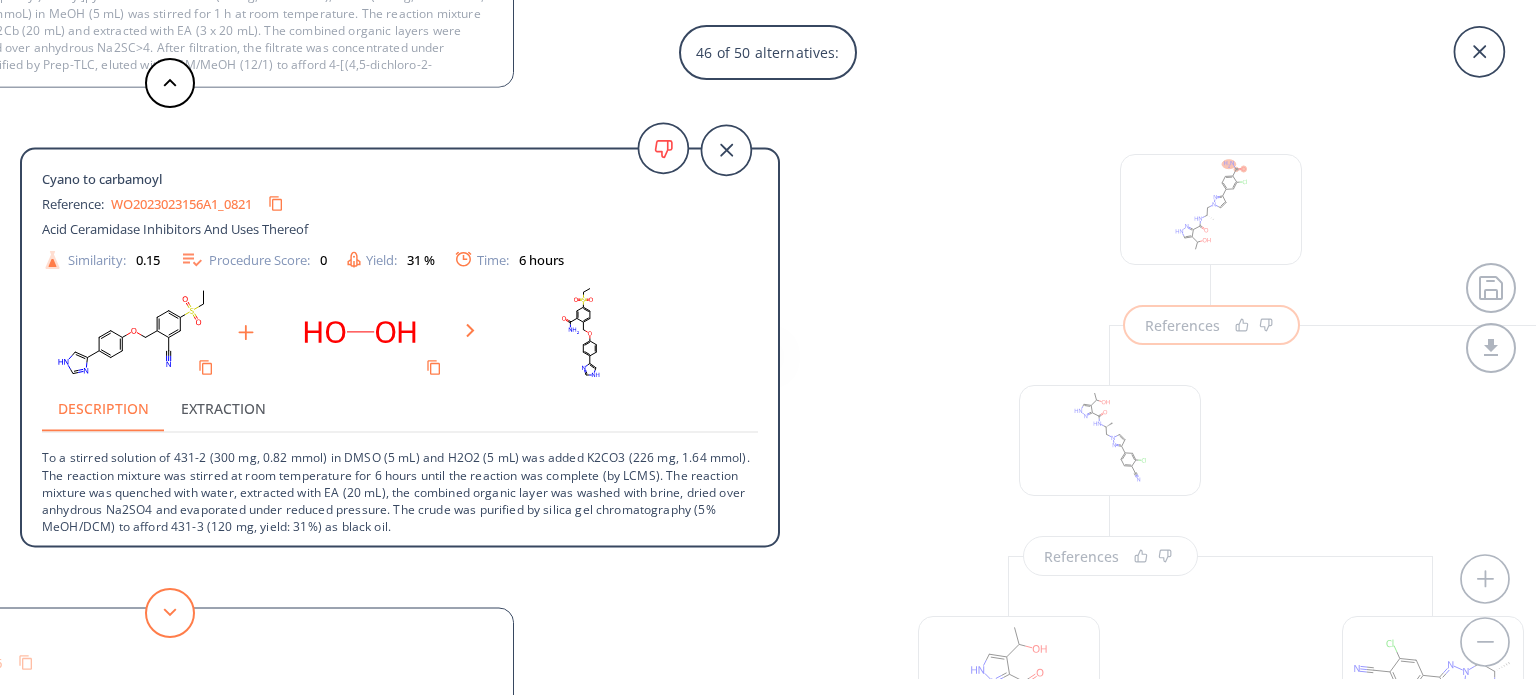 click 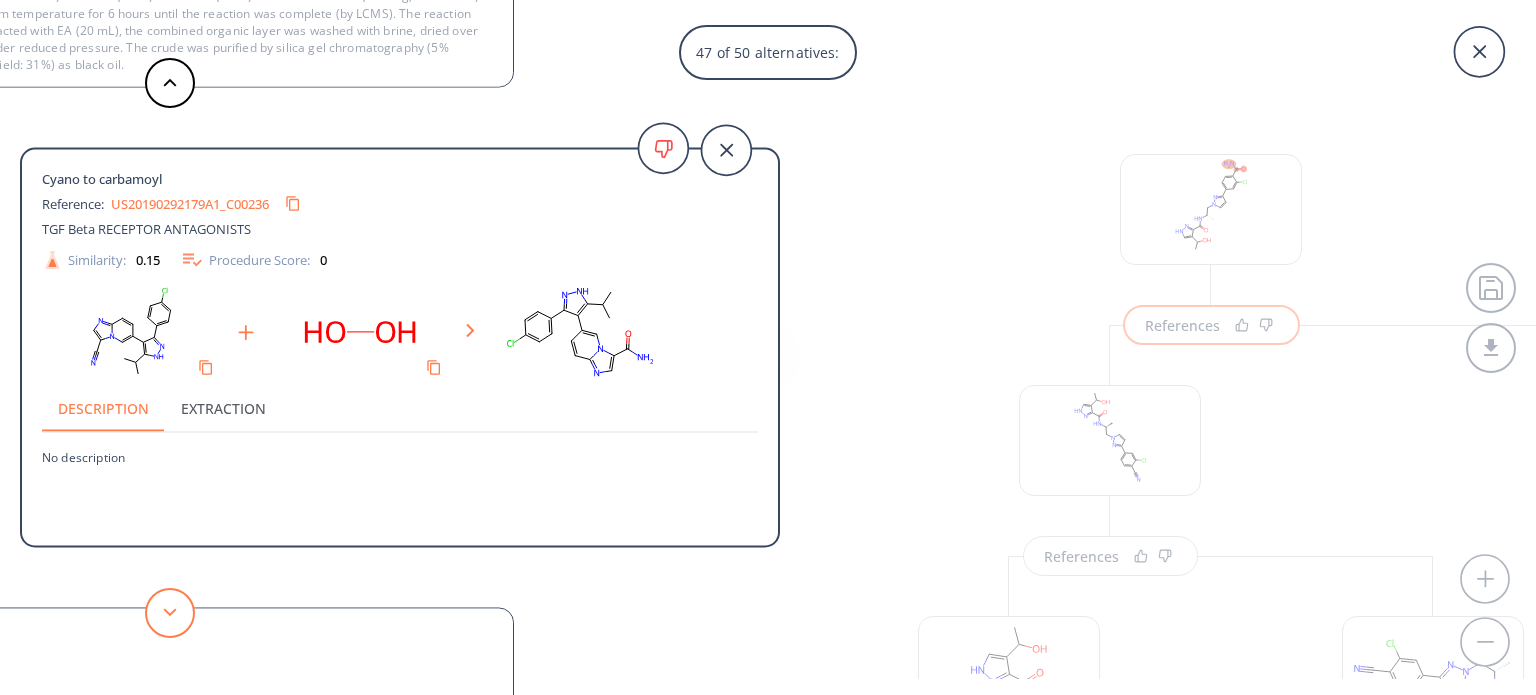 click 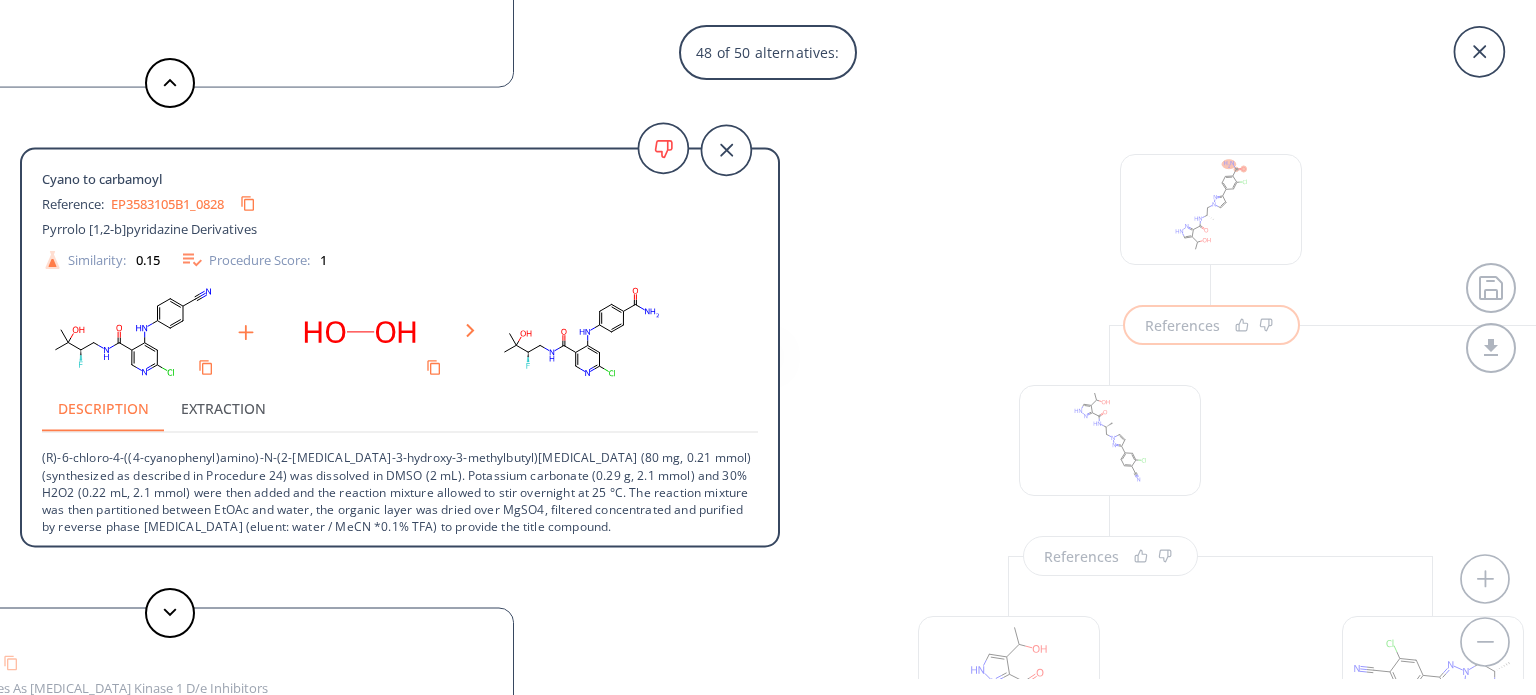 scroll, scrollTop: 2, scrollLeft: 0, axis: vertical 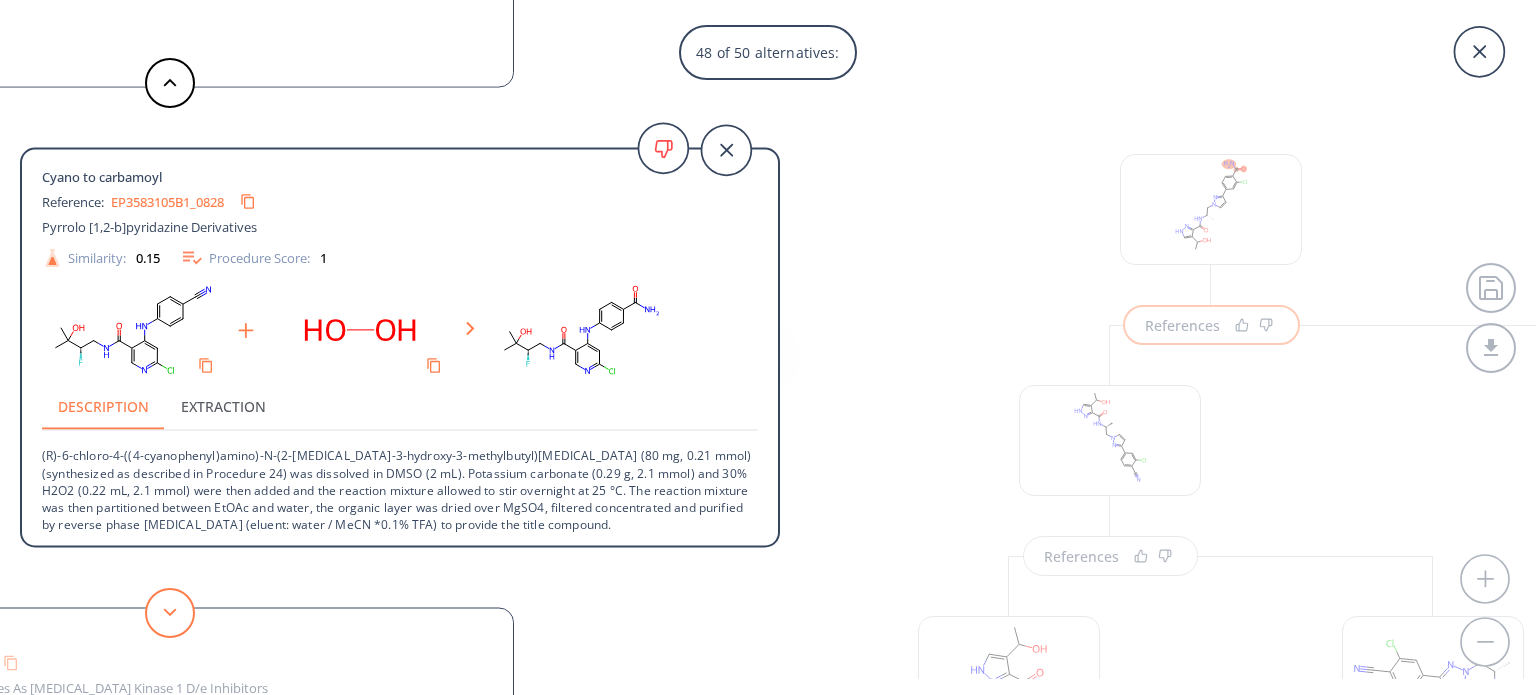 click at bounding box center (170, 613) 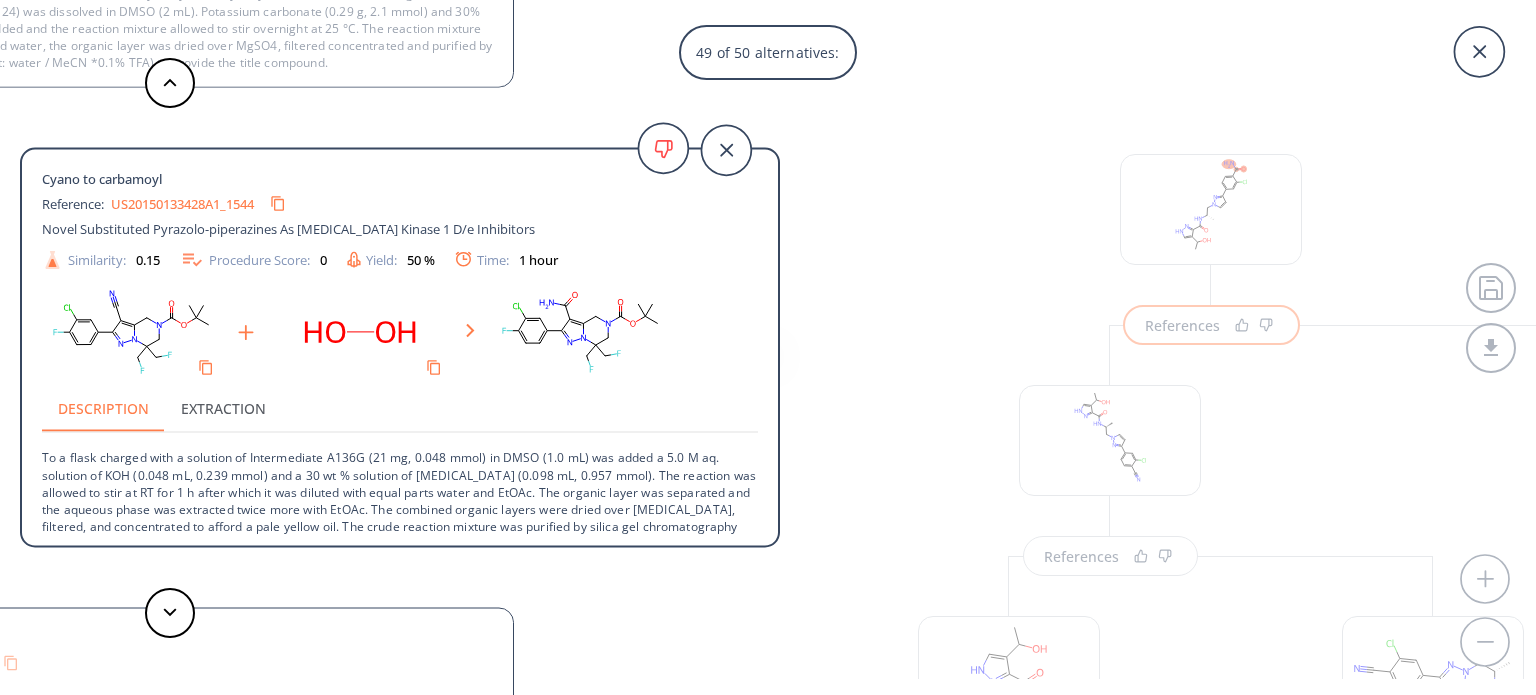 scroll, scrollTop: 54, scrollLeft: 0, axis: vertical 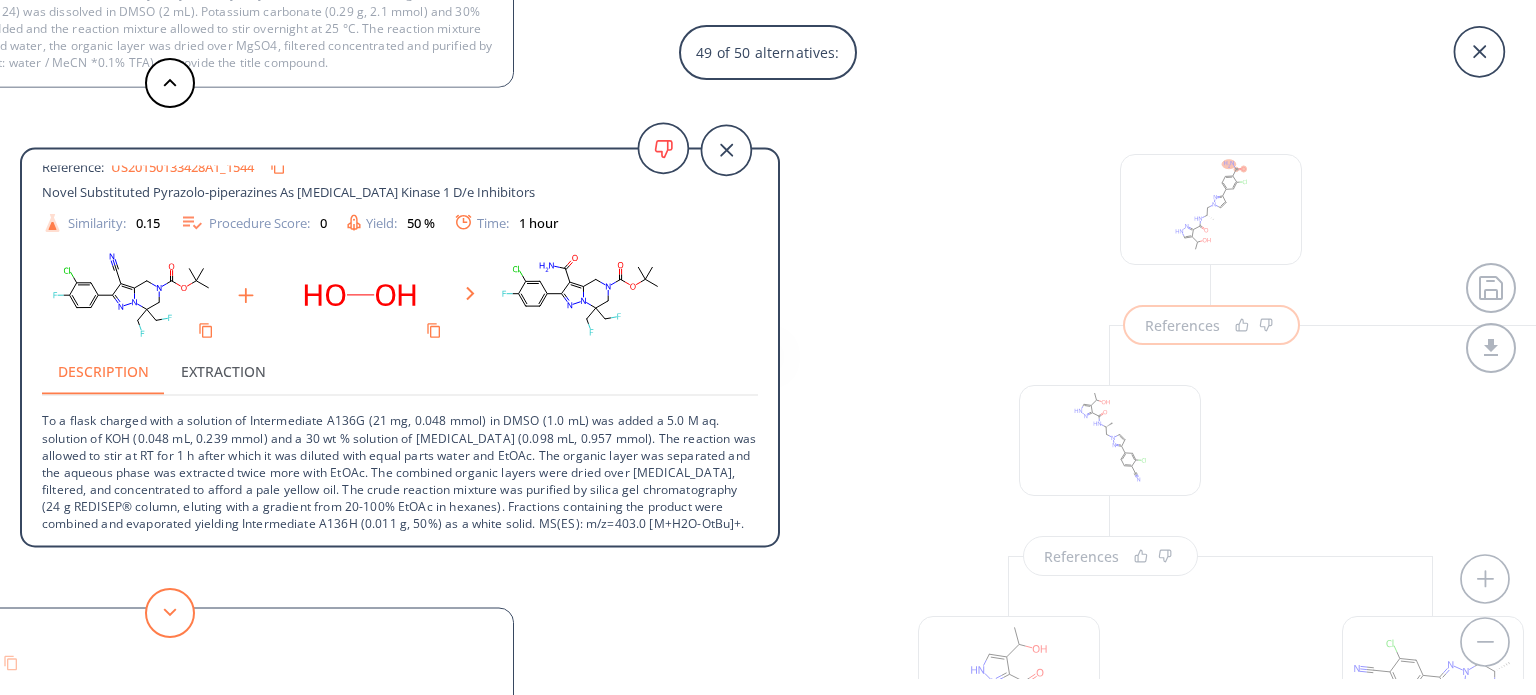 click at bounding box center [170, 613] 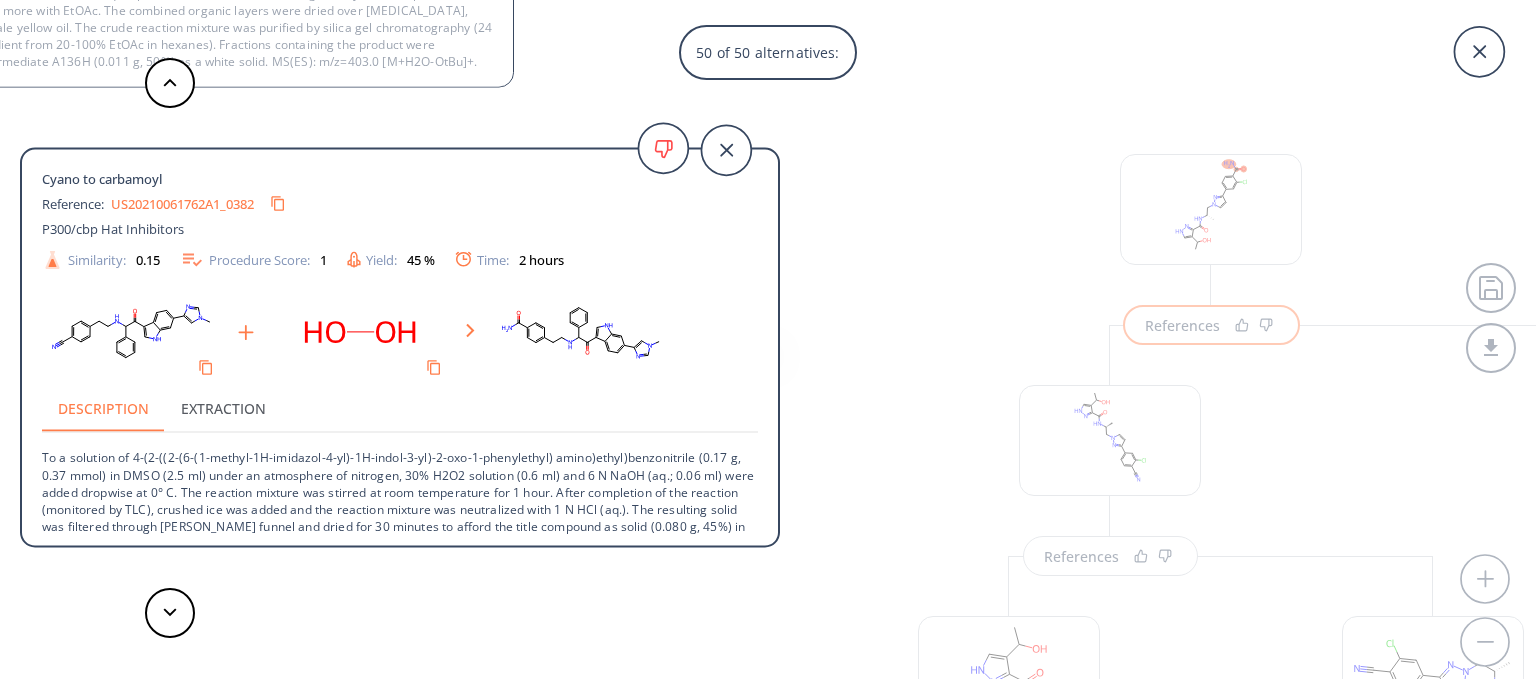 scroll, scrollTop: 20, scrollLeft: 0, axis: vertical 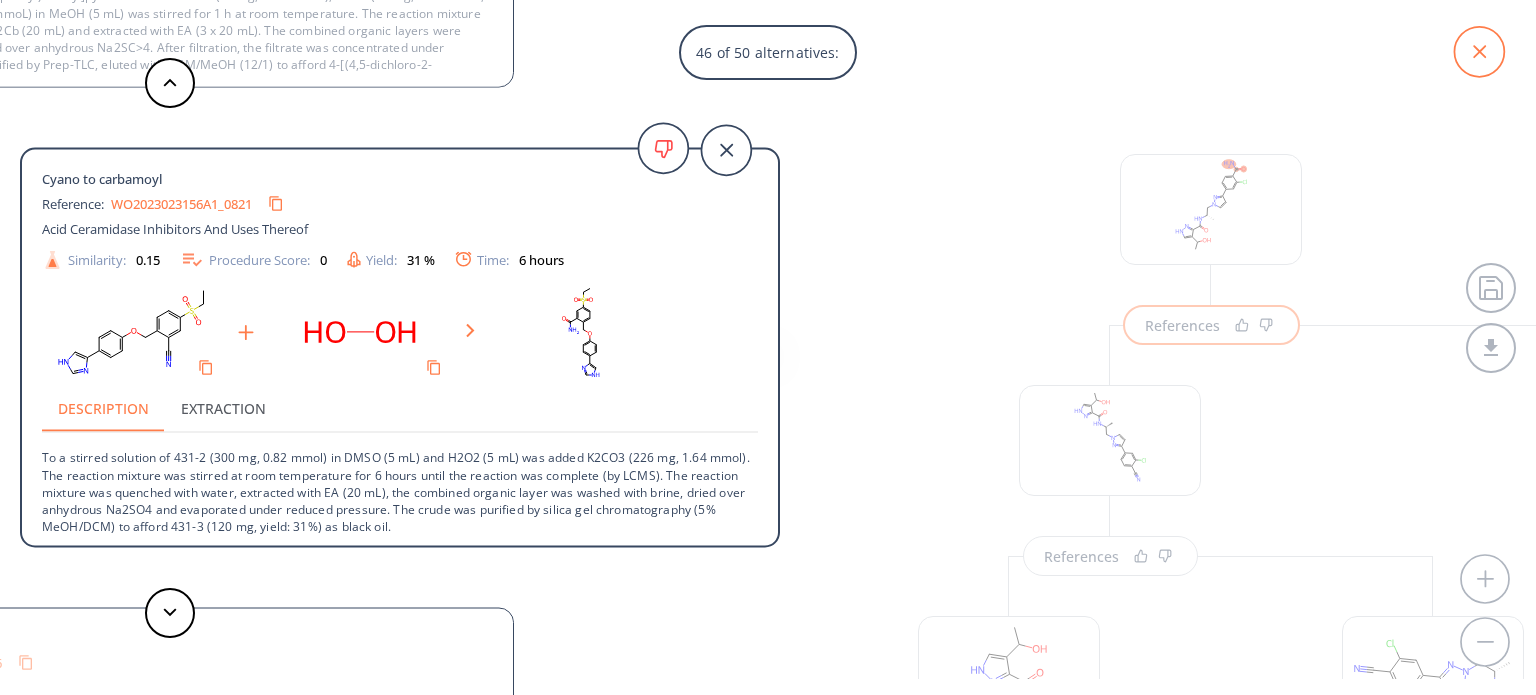 click 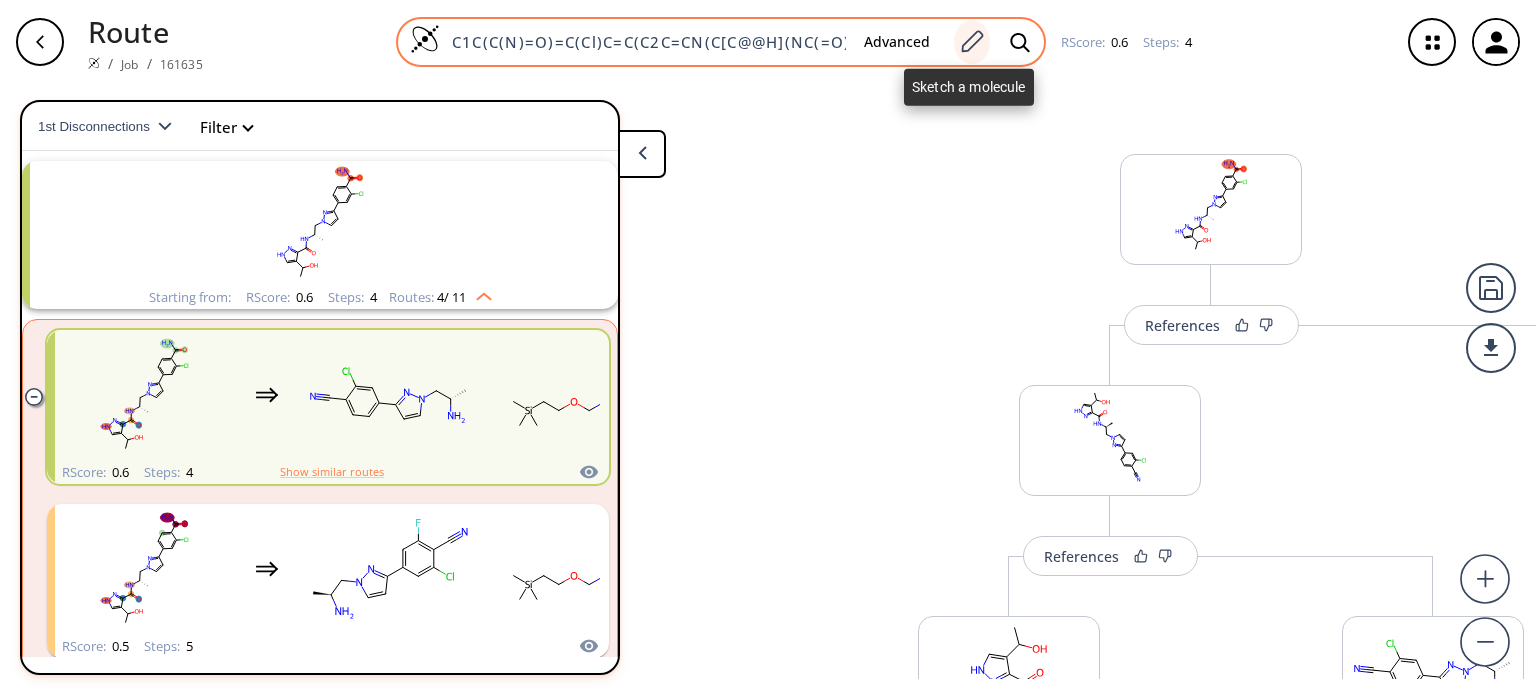 click 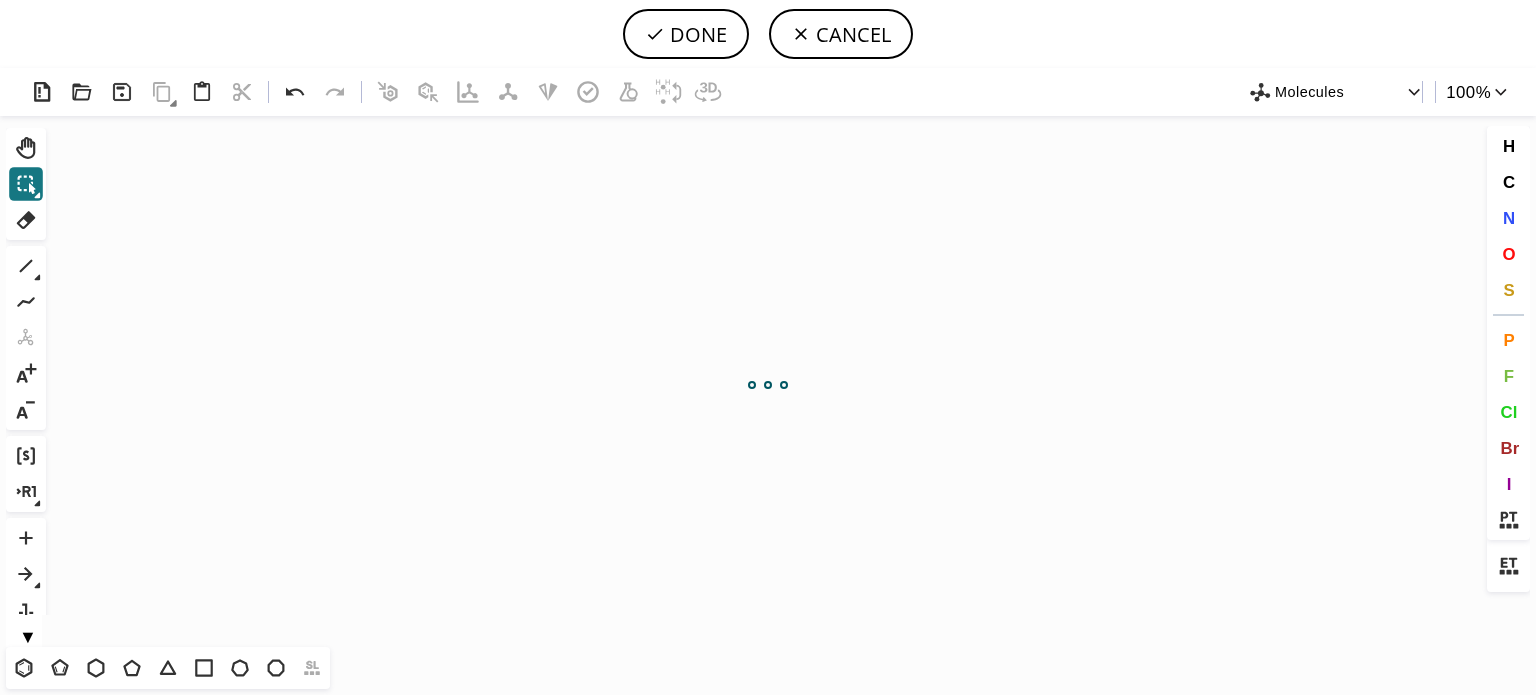 scroll, scrollTop: 0, scrollLeft: 0, axis: both 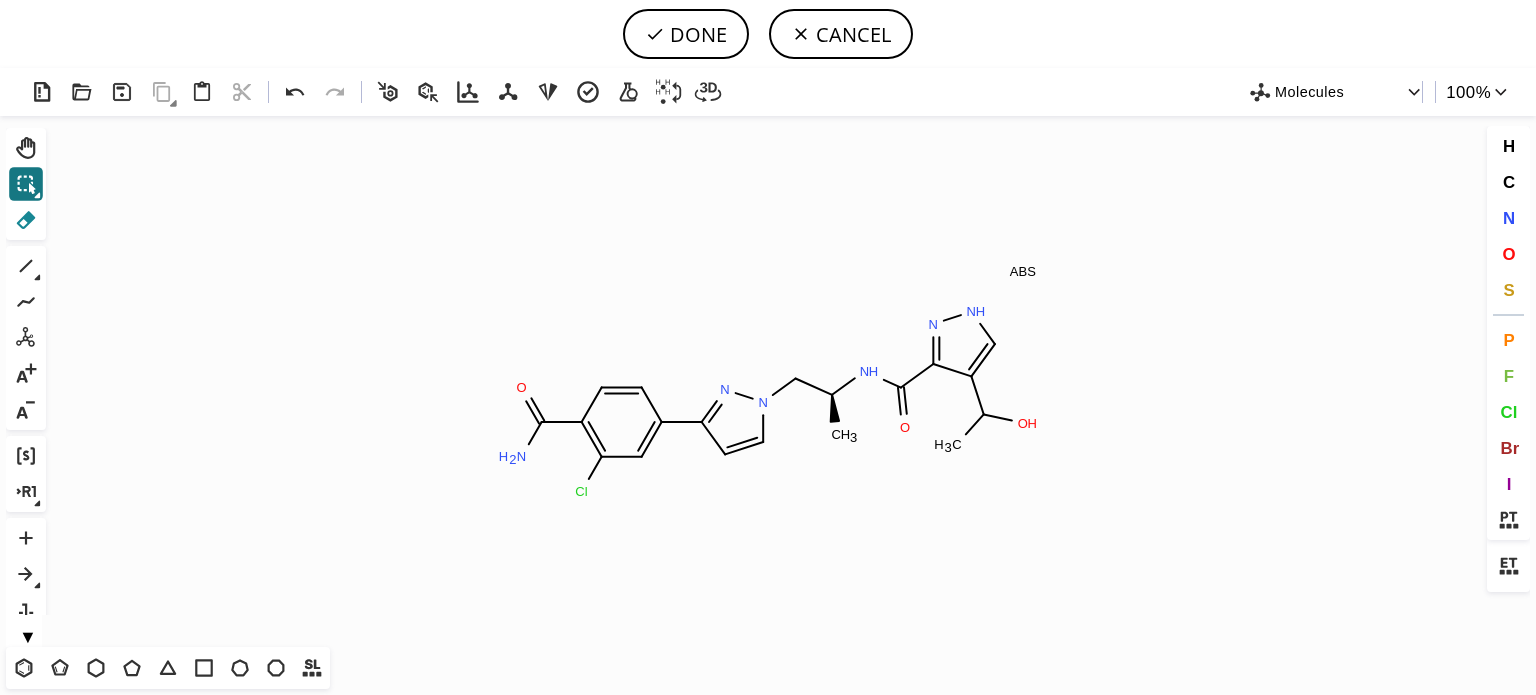 click 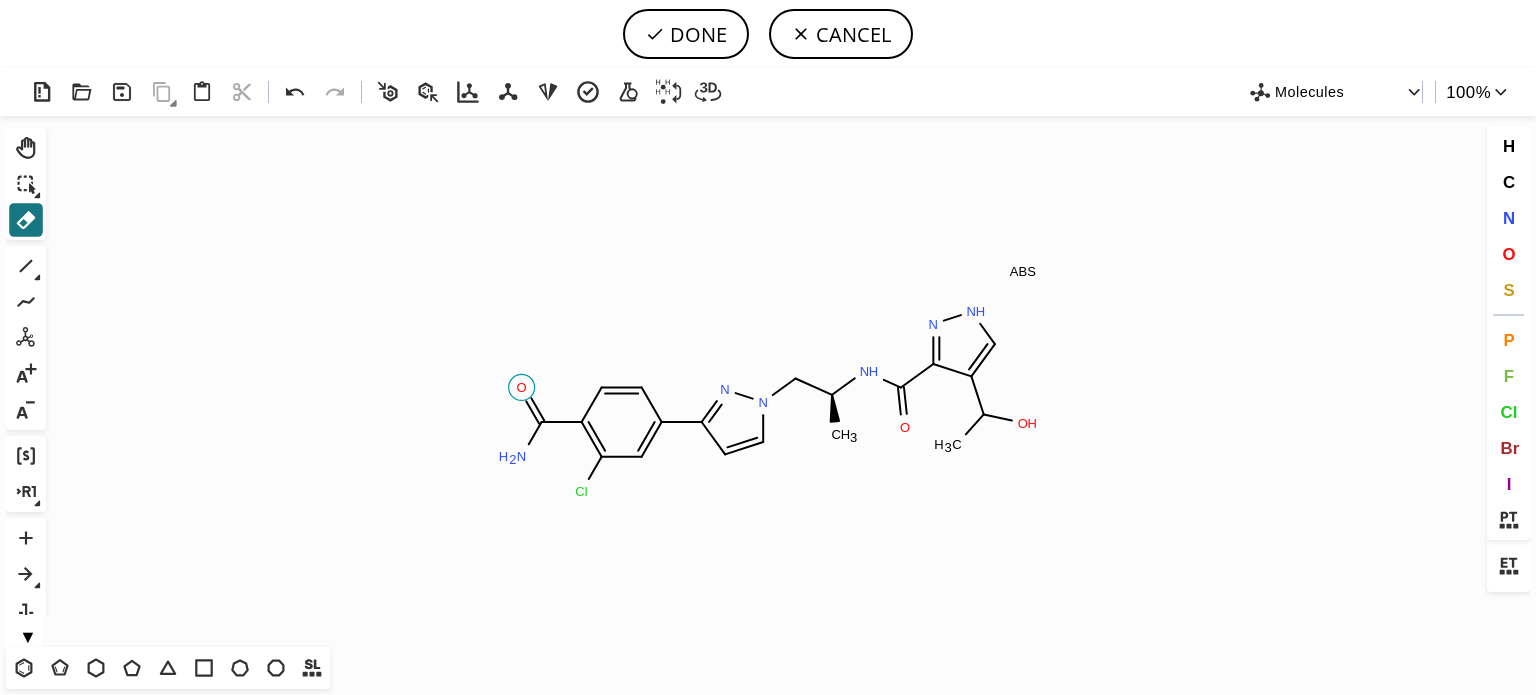 click 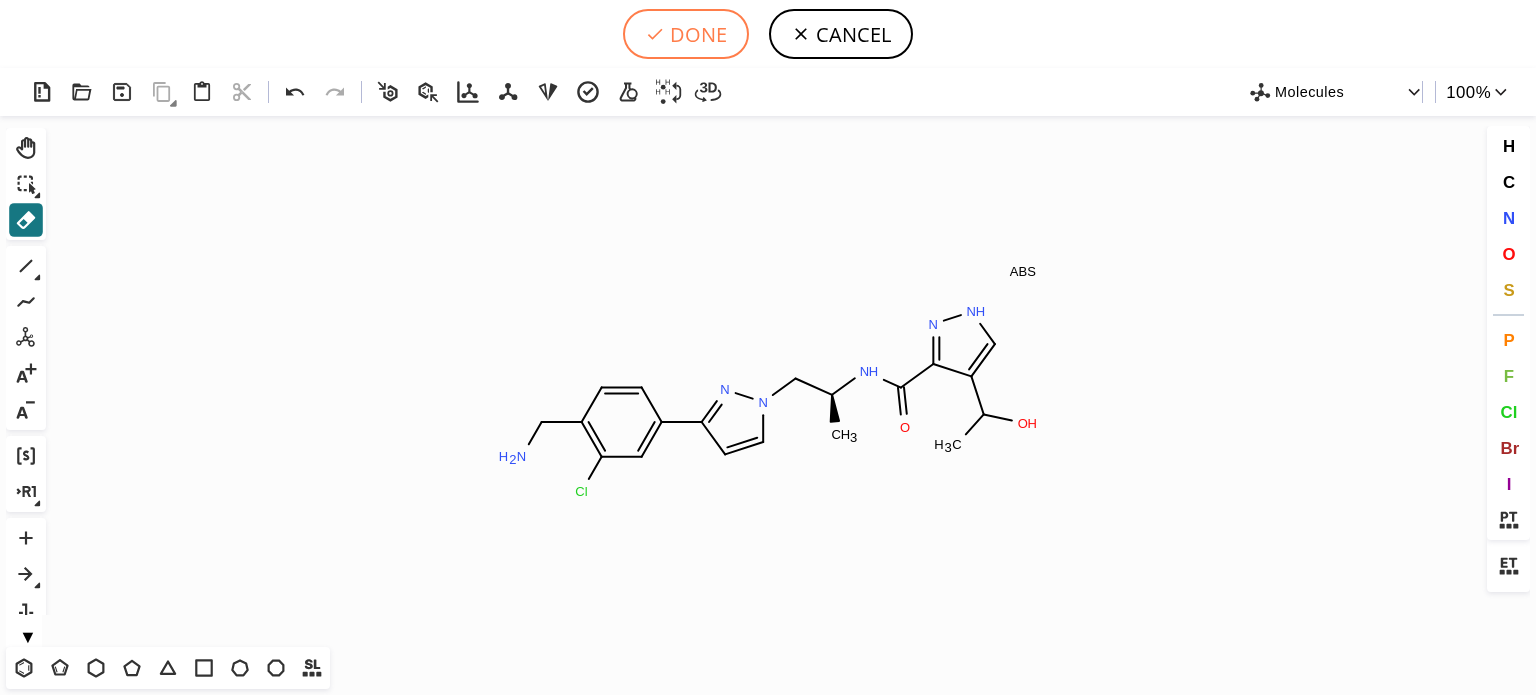 click on "DONE" at bounding box center (686, 34) 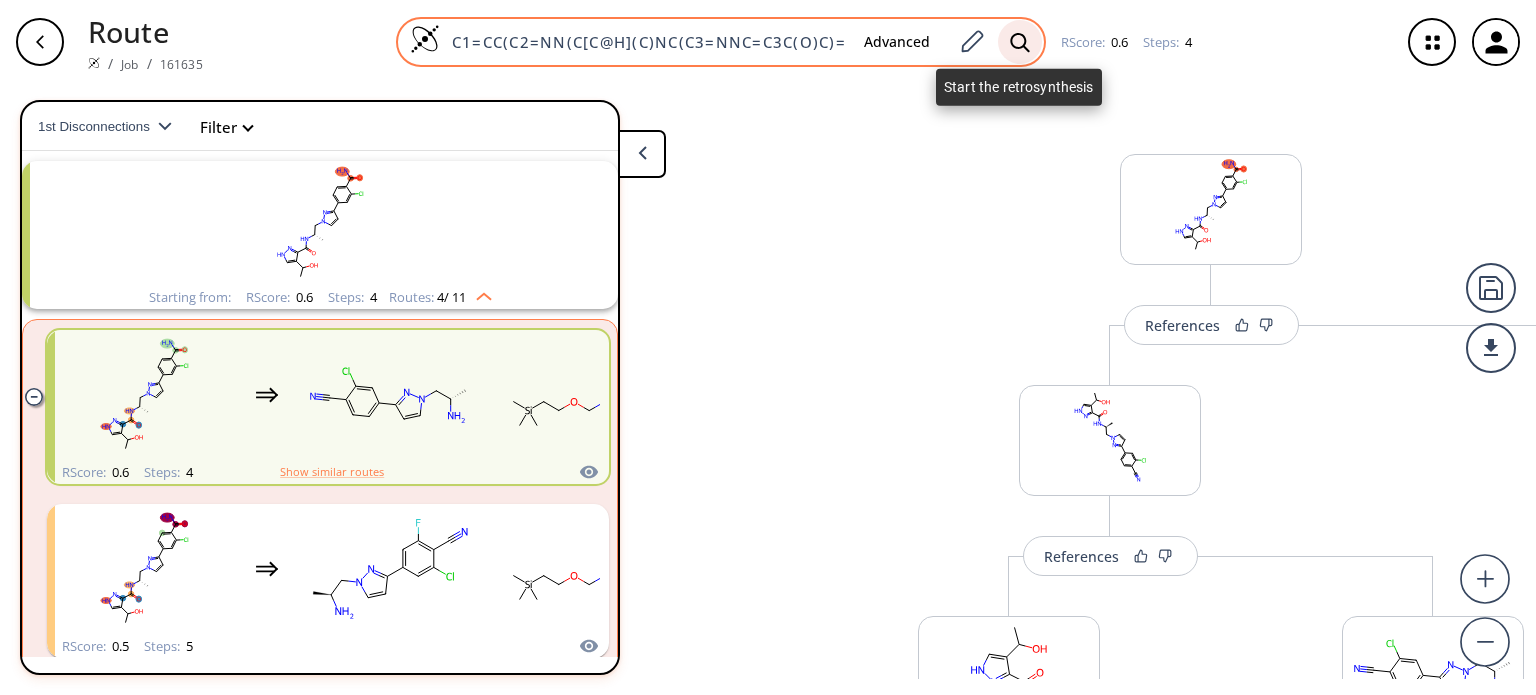 click 